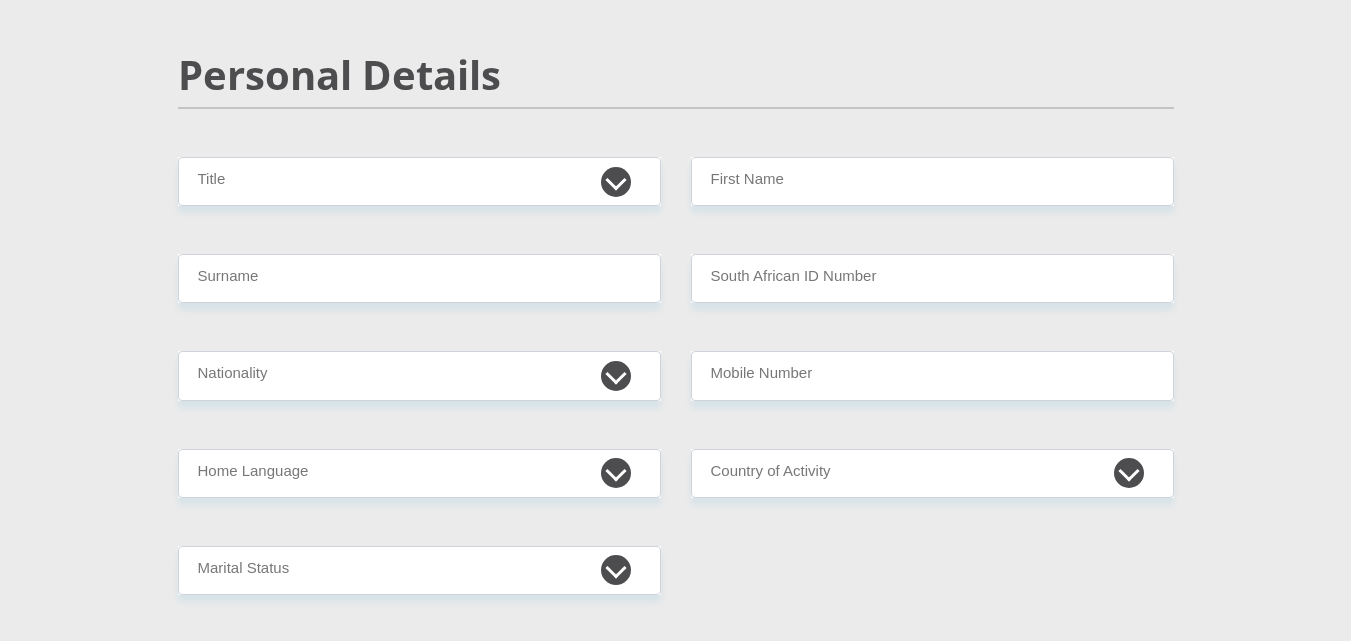 scroll, scrollTop: 200, scrollLeft: 0, axis: vertical 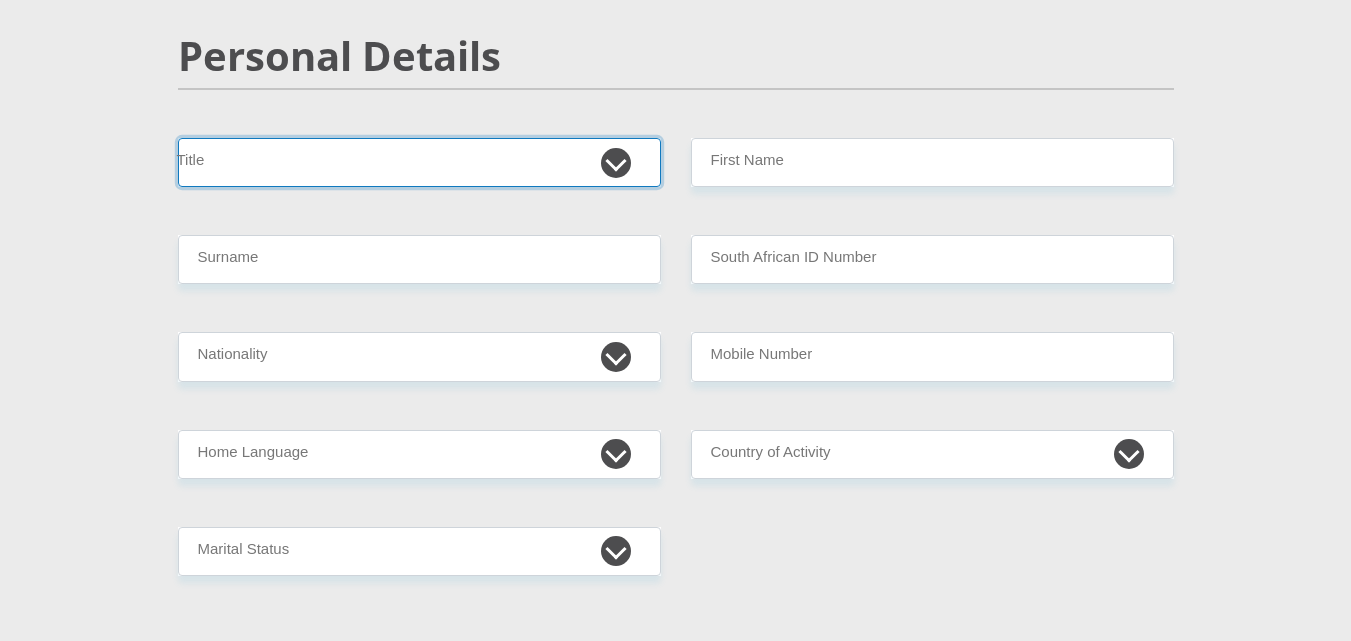 click on "Mr
Ms
Mrs
Dr
Other" at bounding box center [419, 162] 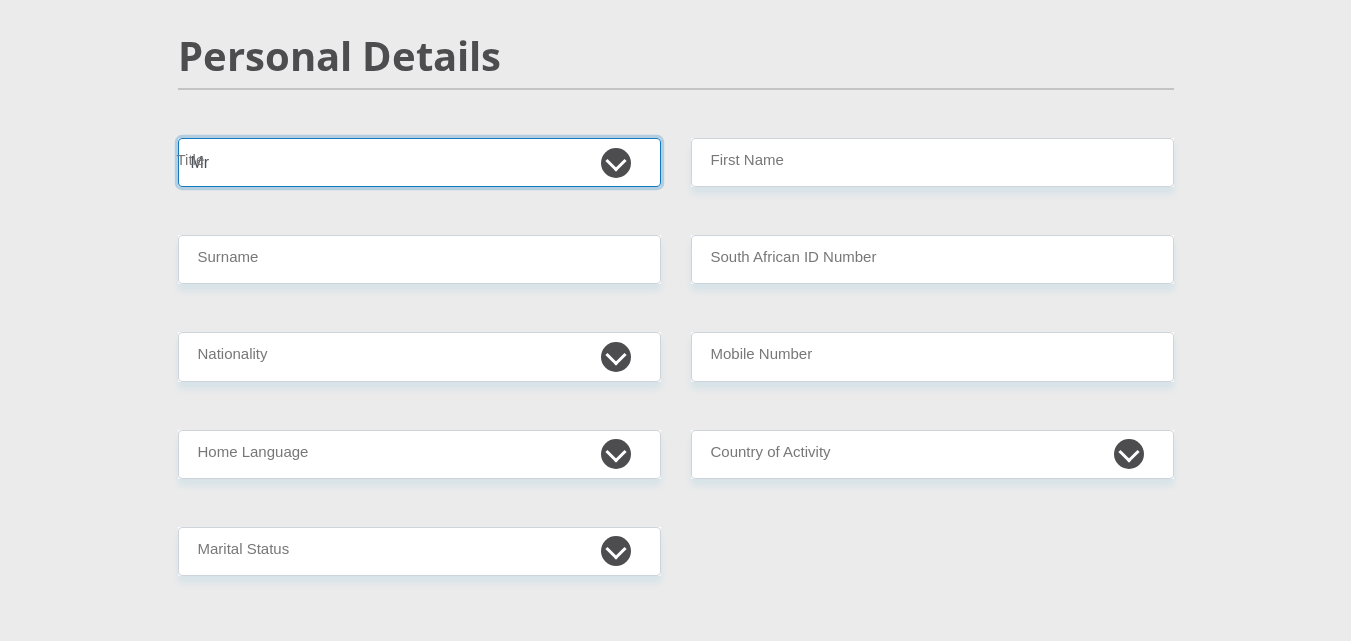 click on "Mr
Ms
Mrs
Dr
Other" at bounding box center (419, 162) 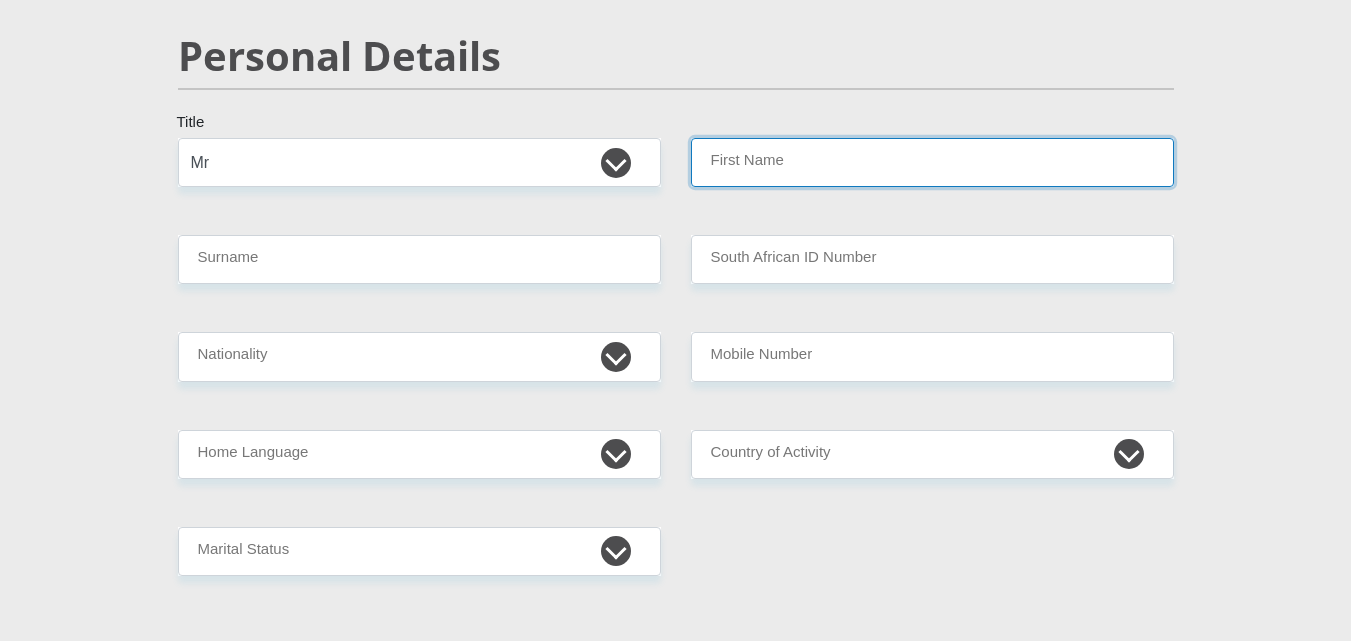 click on "First Name" at bounding box center [932, 162] 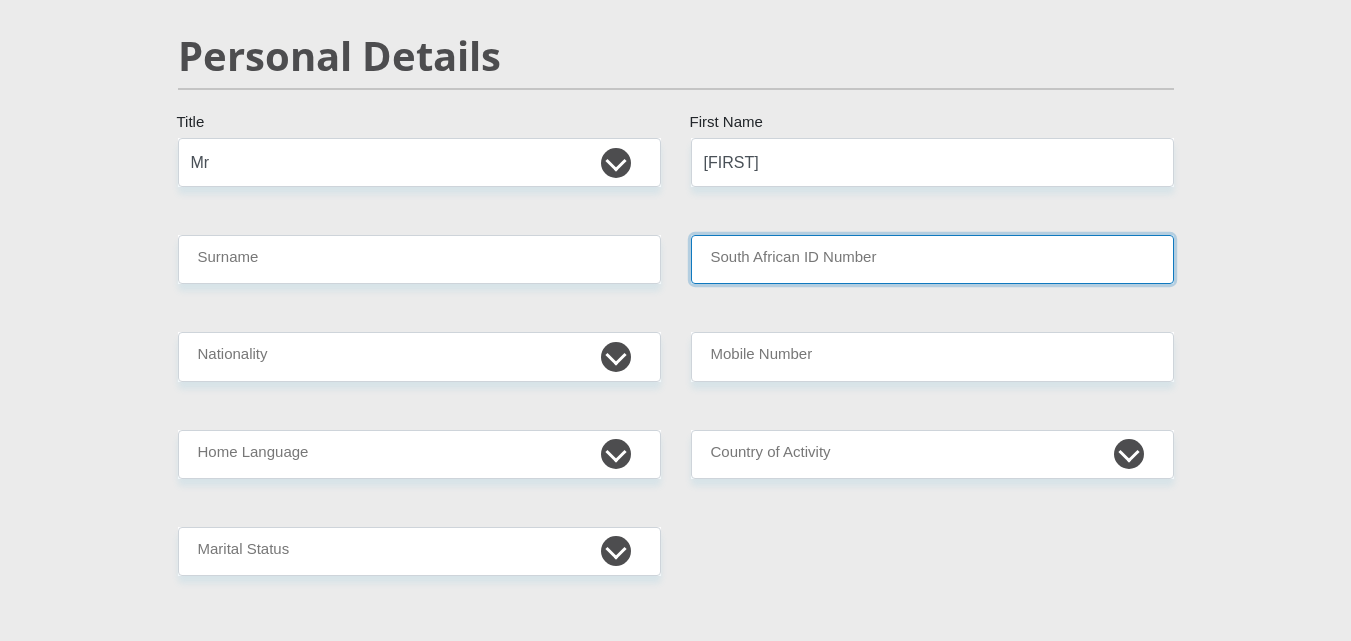 click on "South African ID Number" at bounding box center (932, 259) 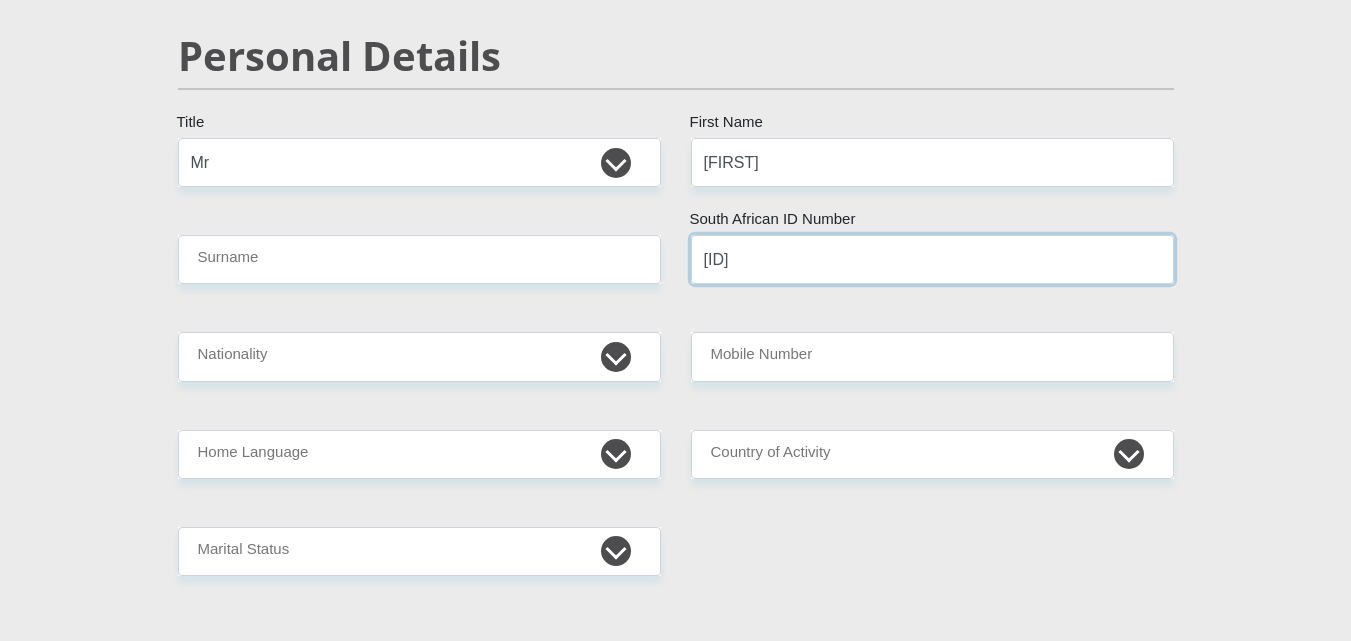 type on "9508115015086" 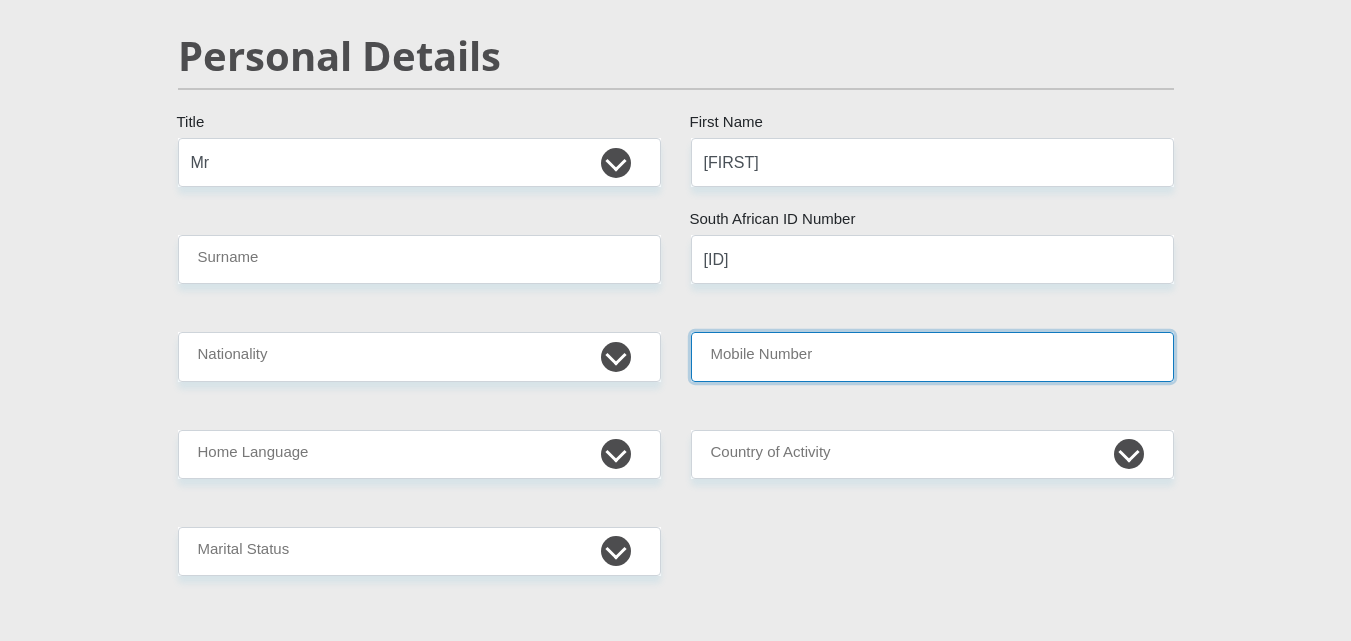 click on "Mobile Number" at bounding box center (932, 356) 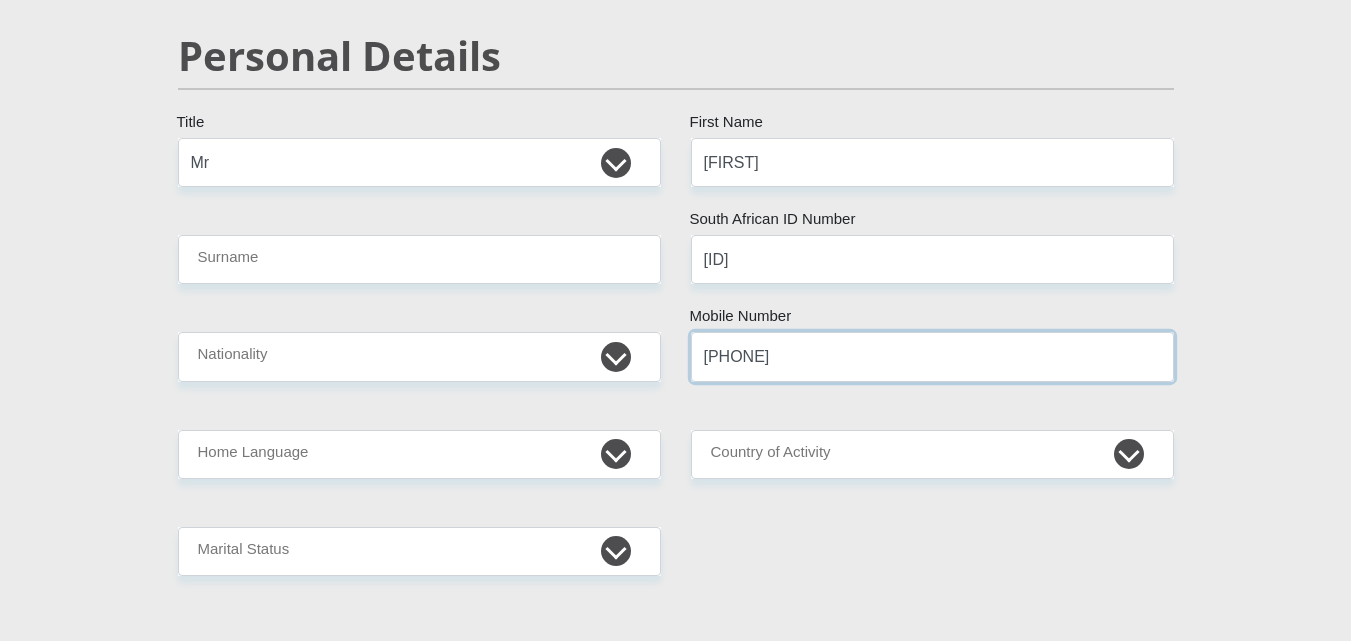 type on "0728880171" 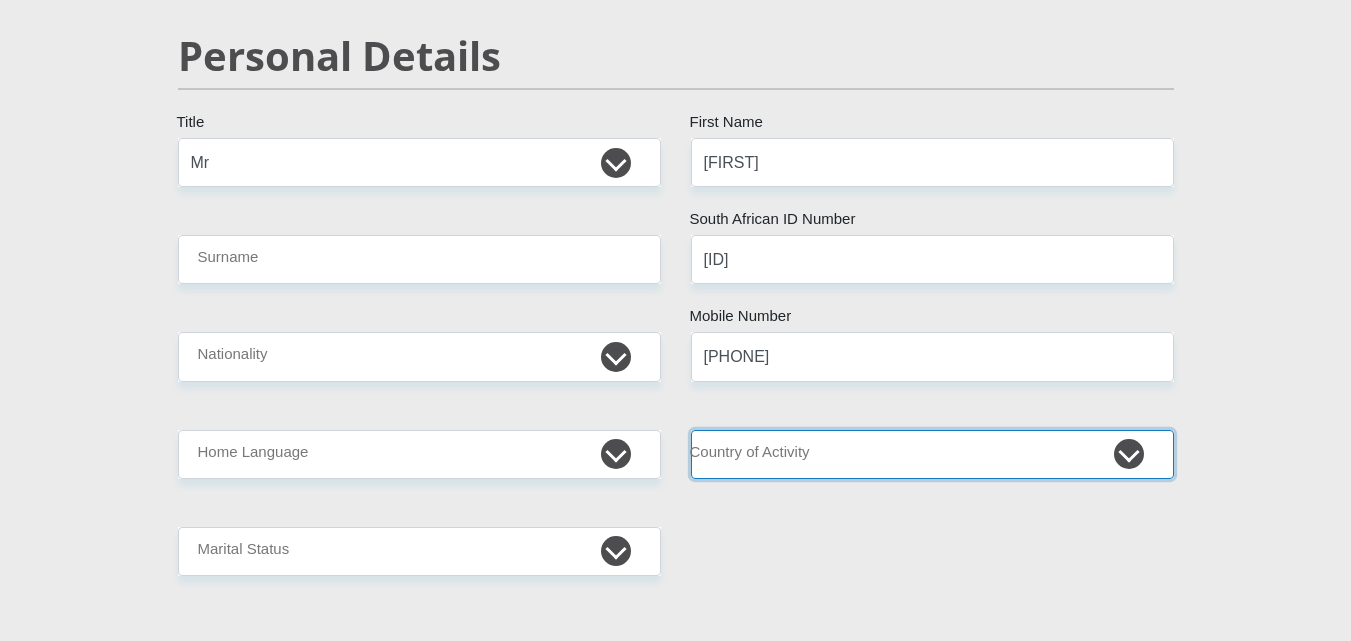 click on "South Africa
Afghanistan
Aland Islands
Albania
Algeria
America Samoa
American Virgin Islands
Andorra
Angola
Anguilla
Antarctica
Antigua and Barbuda
Argentina
Armenia
Aruba
Ascension Island
Australia
Austria
Azerbaijan
Chad" at bounding box center [932, 454] 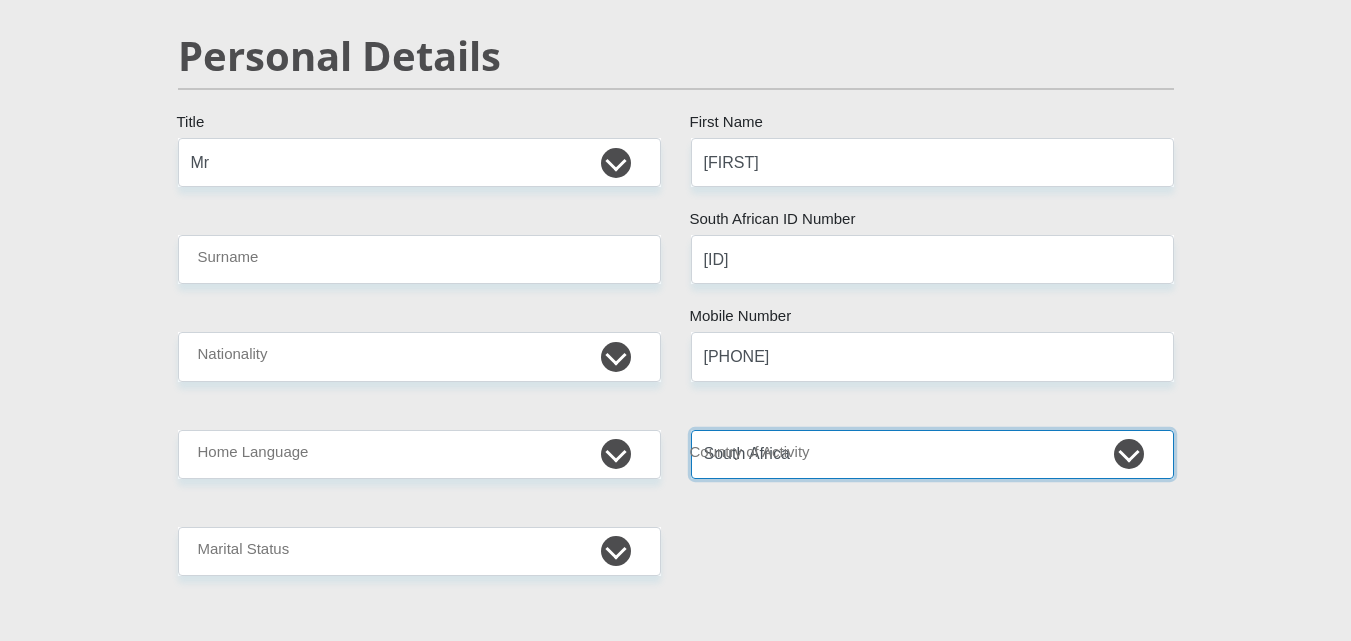 click on "South Africa
Afghanistan
Aland Islands
Albania
Algeria
America Samoa
American Virgin Islands
Andorra
Angola
Anguilla
Antarctica
Antigua and Barbuda
Argentina
Armenia
Aruba
Ascension Island
Australia
Austria
Azerbaijan
Chad" at bounding box center [932, 454] 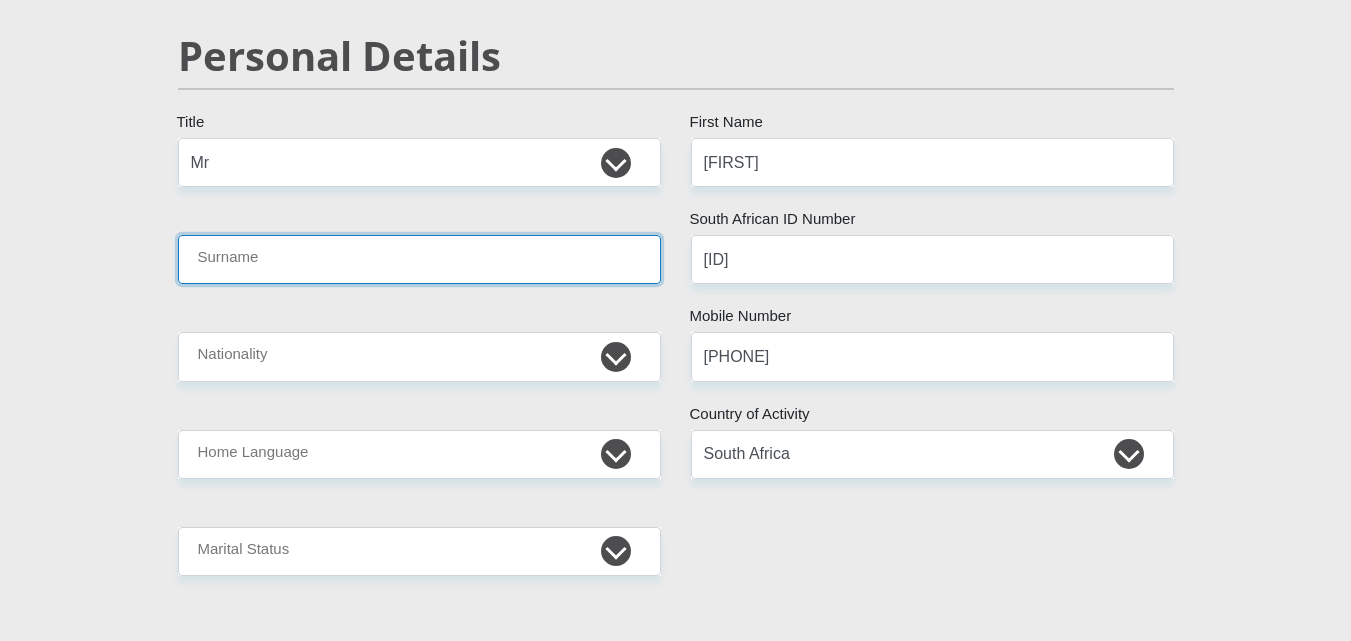 click on "Surname" at bounding box center (419, 259) 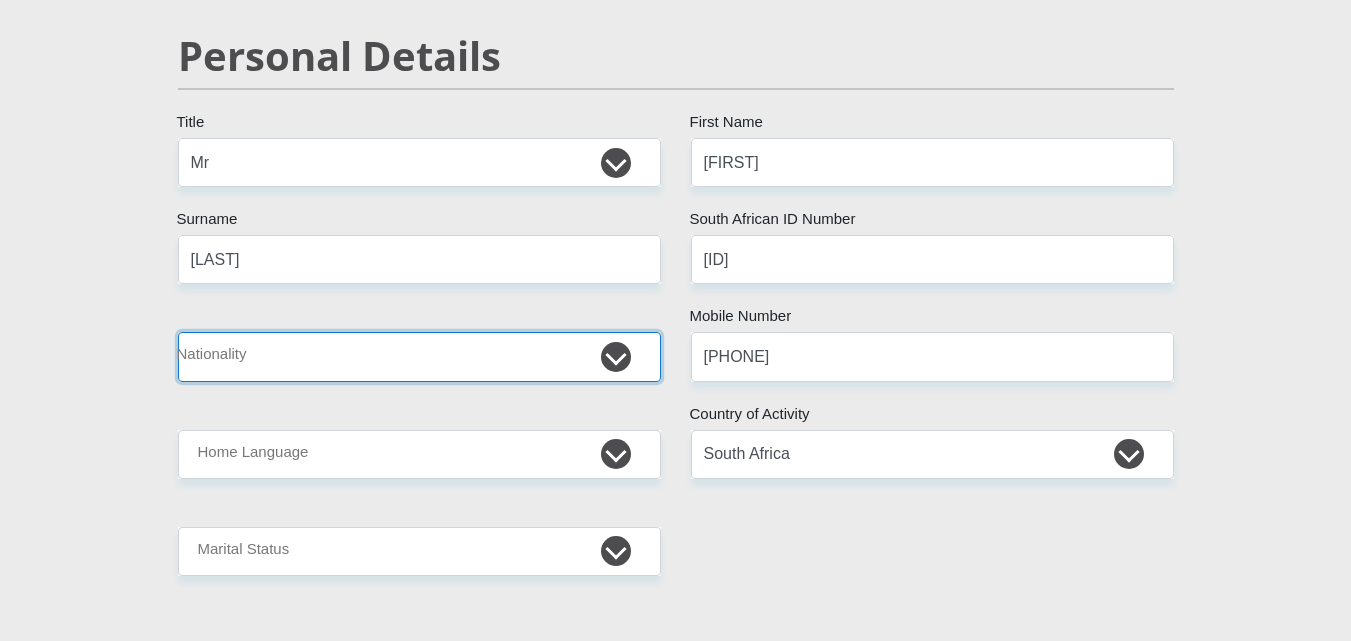click on "South Africa
Afghanistan
Aland Islands
Albania
Algeria
America Samoa
American Virgin Islands
Andorra
Angola
Anguilla
Antarctica
Antigua and Barbuda
Argentina
Armenia
Aruba
Ascension Island
Australia
Austria
Azerbaijan
Bahamas
Bahrain
Bangladesh
Barbados
Chad" at bounding box center [419, 356] 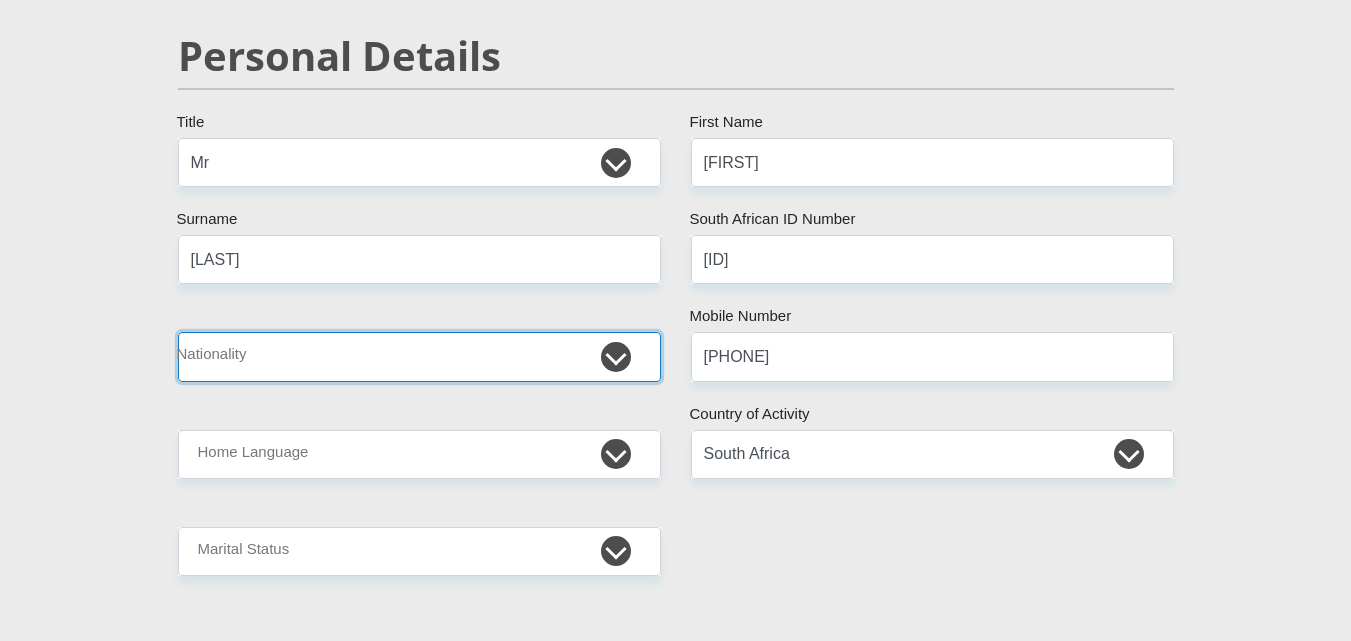 select on "ZAF" 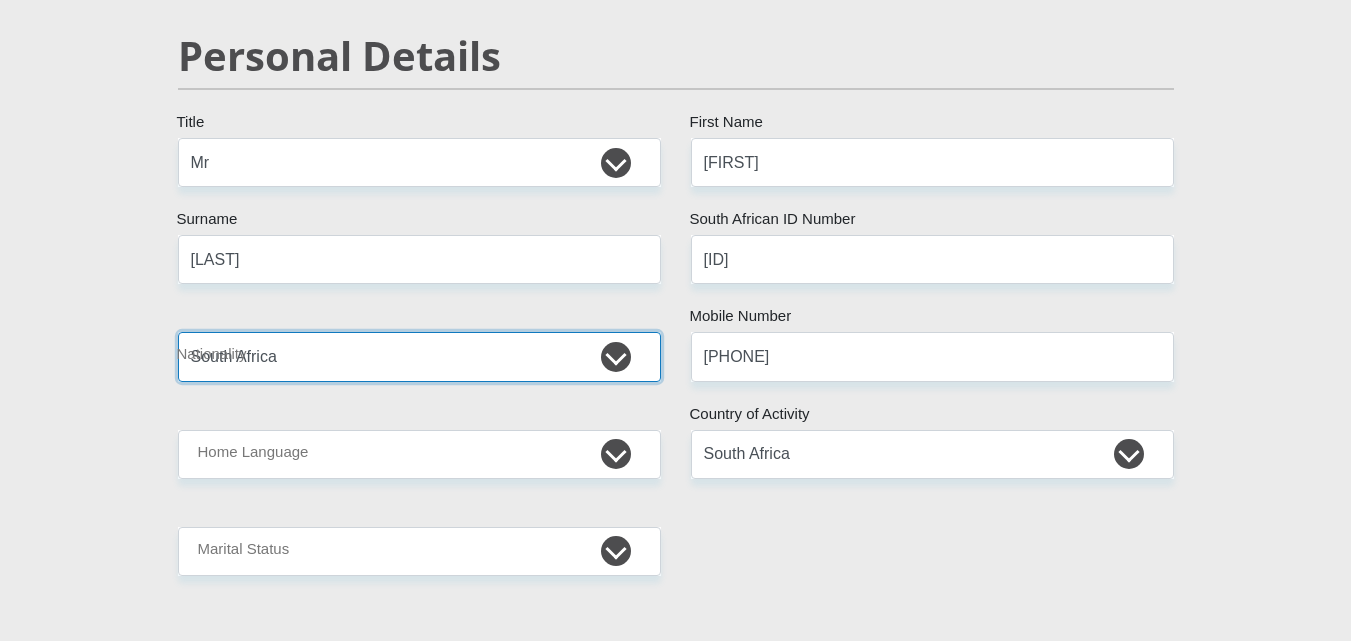 click on "South Africa
Afghanistan
Aland Islands
Albania
Algeria
America Samoa
American Virgin Islands
Andorra
Angola
Anguilla
Antarctica
Antigua and Barbuda
Argentina
Armenia
Aruba
Ascension Island
Australia
Austria
Azerbaijan
Bahamas
Bahrain
Bangladesh
Barbados
Chad" at bounding box center [419, 356] 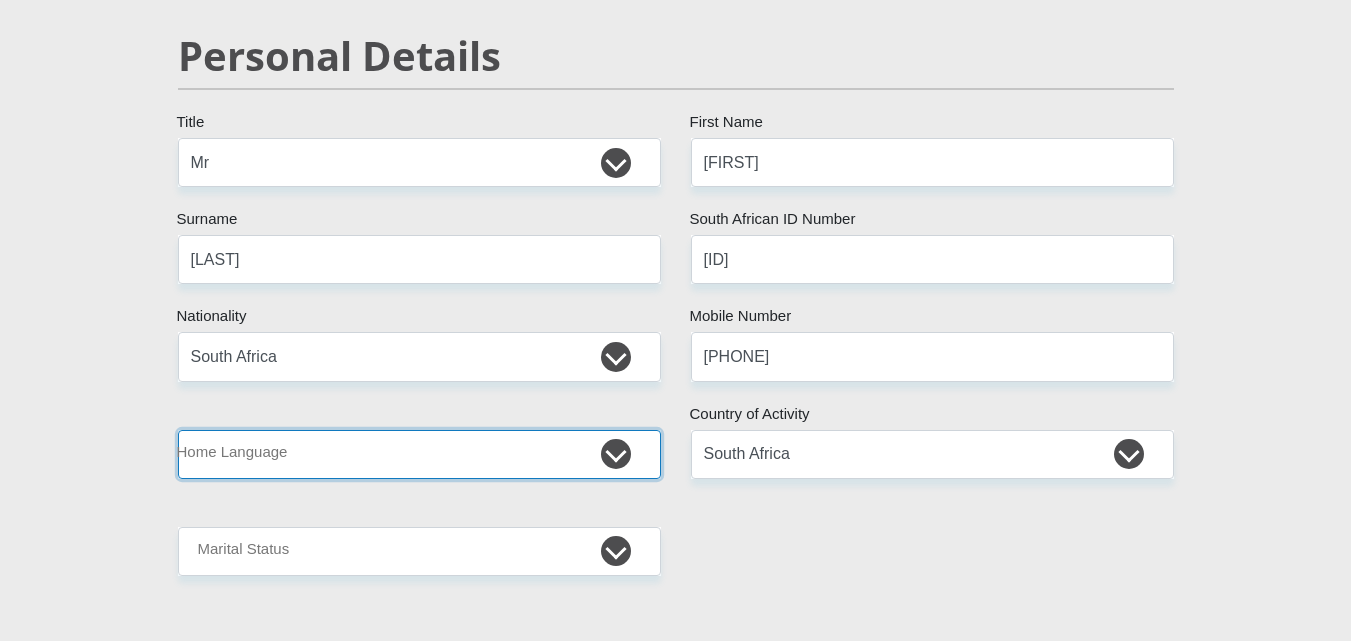 click on "Afrikaans
English
Sepedi
South Ndebele
Southern Sotho
Swati
Tsonga
Tswana
Venda
Xhosa
Zulu
Other" at bounding box center (419, 454) 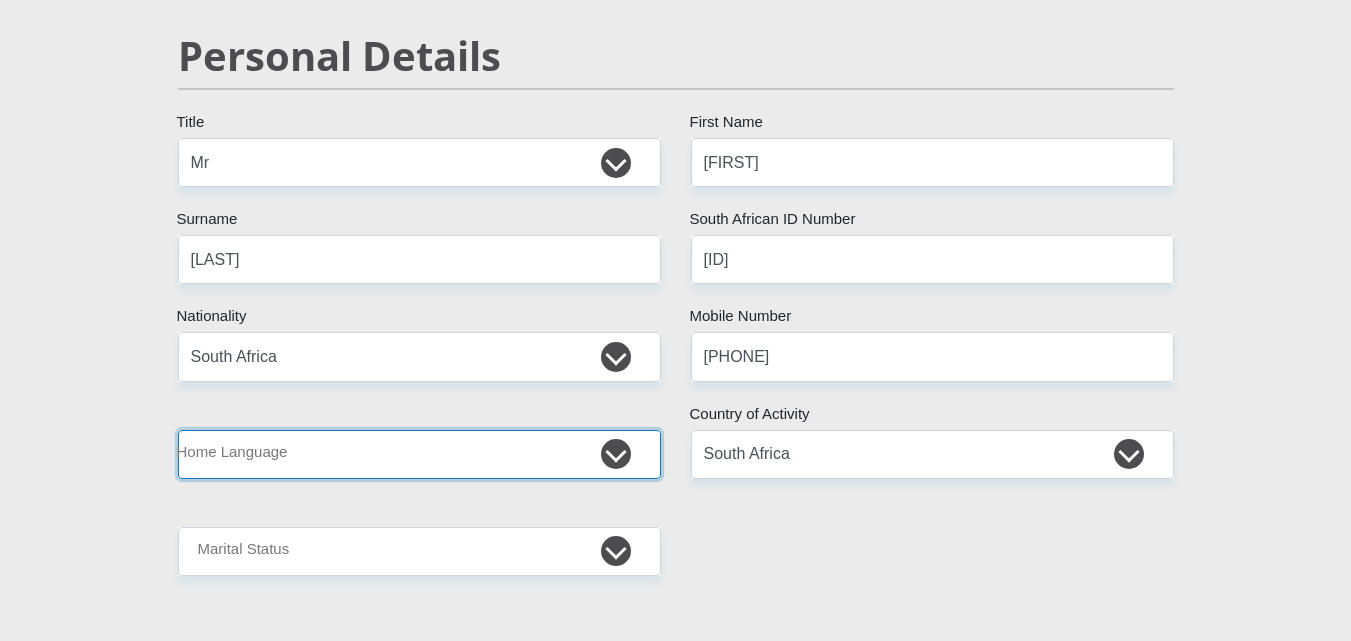 select on "afr" 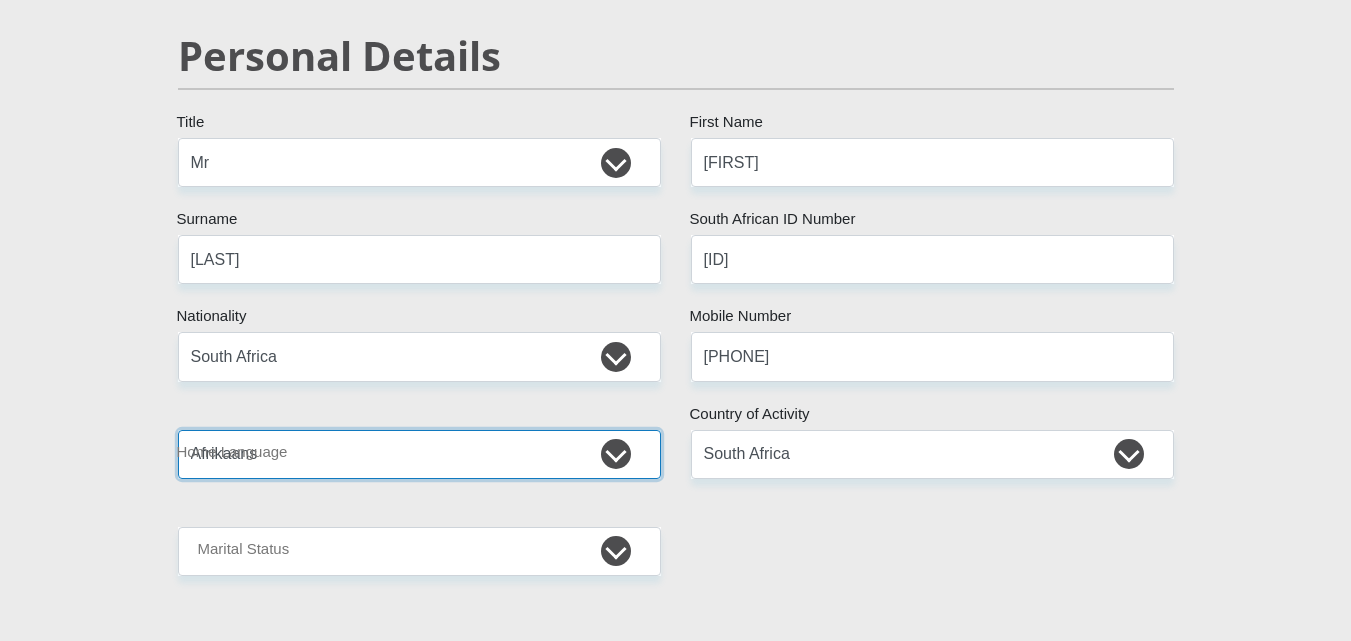 click on "Afrikaans
English
Sepedi
South Ndebele
Southern Sotho
Swati
Tsonga
Tswana
Venda
Xhosa
Zulu
Other" at bounding box center [419, 454] 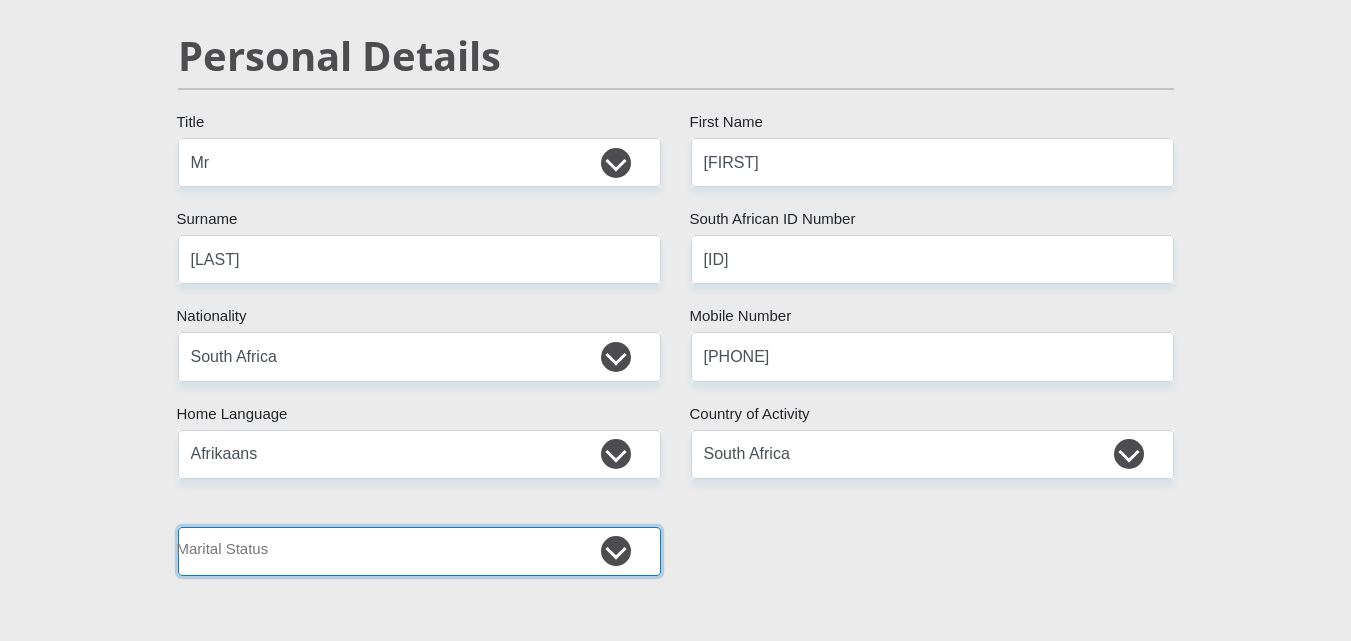 click on "Married ANC
Single
Divorced
Widowed
Married COP or Customary Law" at bounding box center (419, 551) 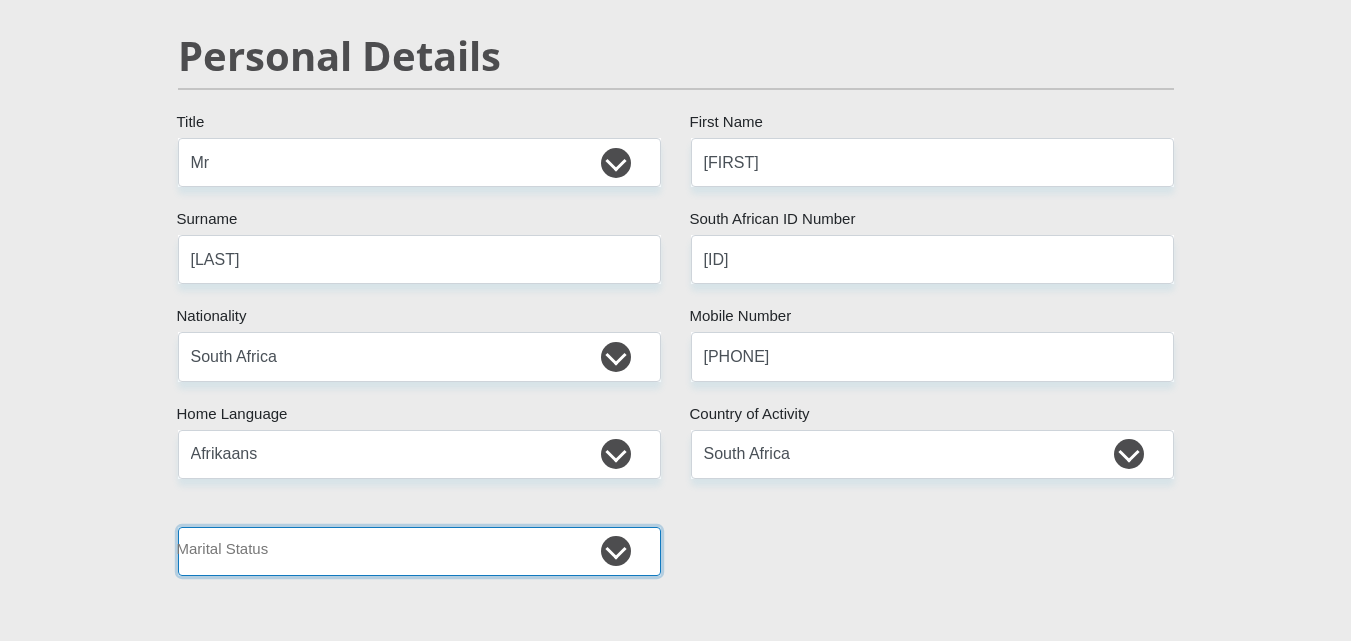 select on "5" 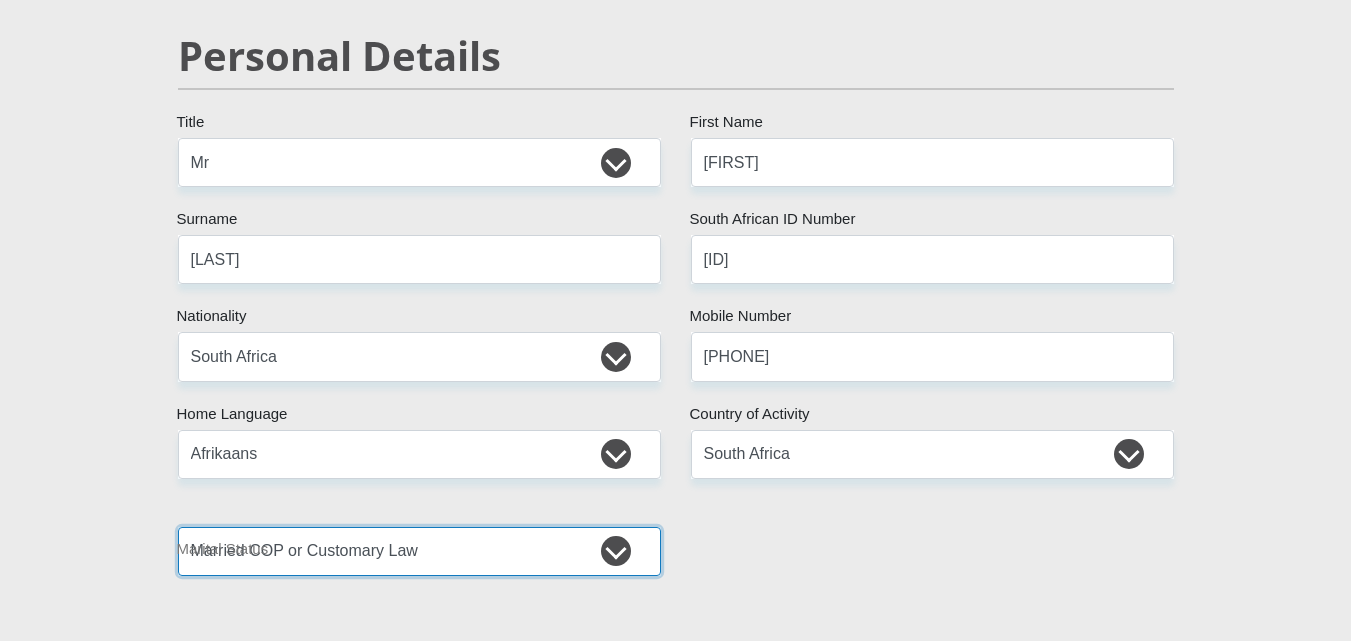 click on "Married ANC
Single
Divorced
Widowed
Married COP or Customary Law" at bounding box center [419, 551] 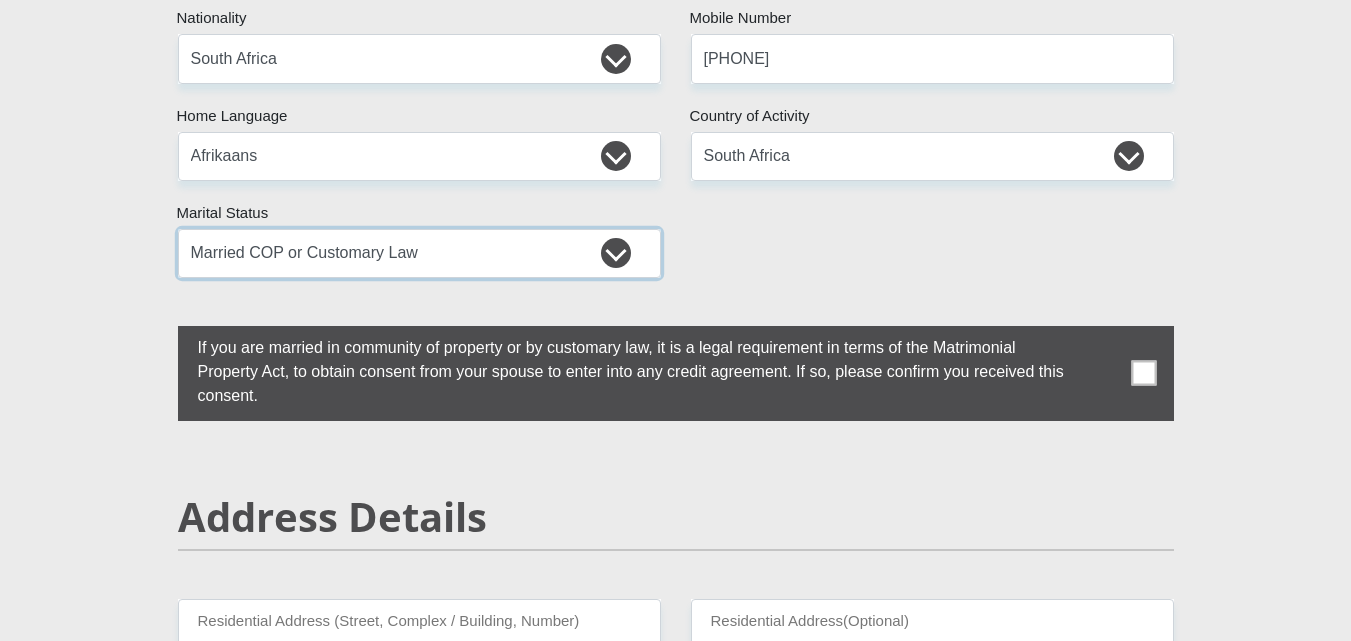 scroll, scrollTop: 533, scrollLeft: 0, axis: vertical 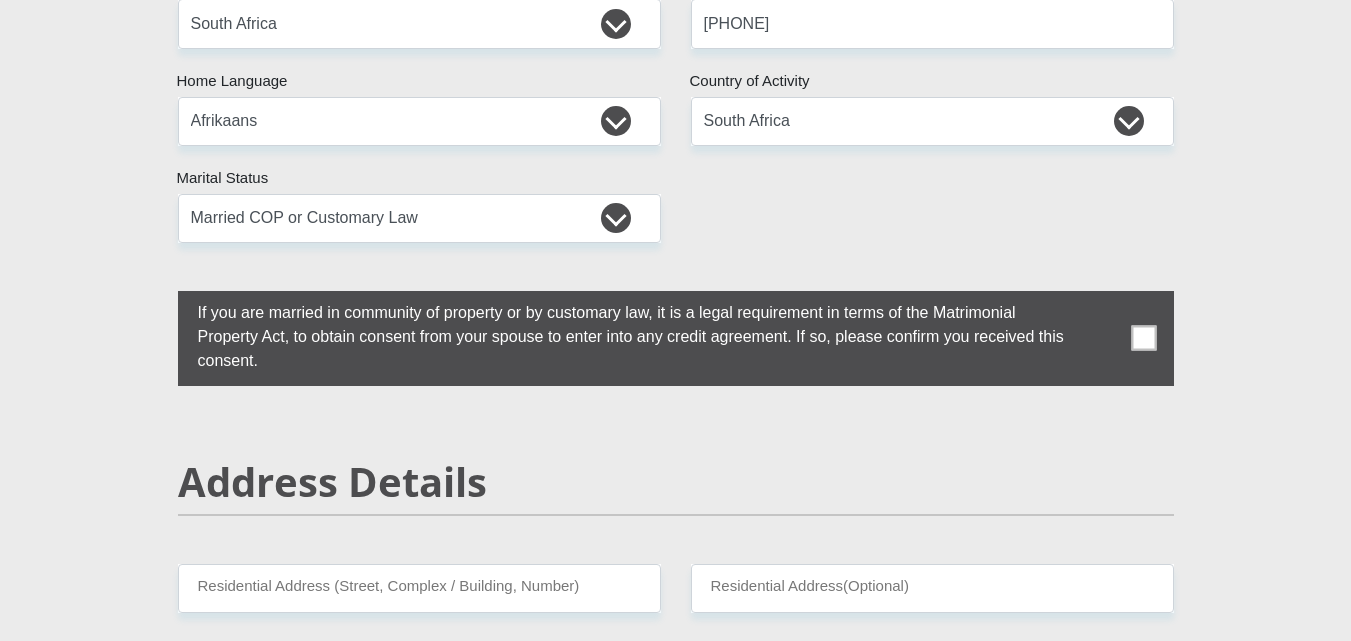 click at bounding box center [1143, 338] 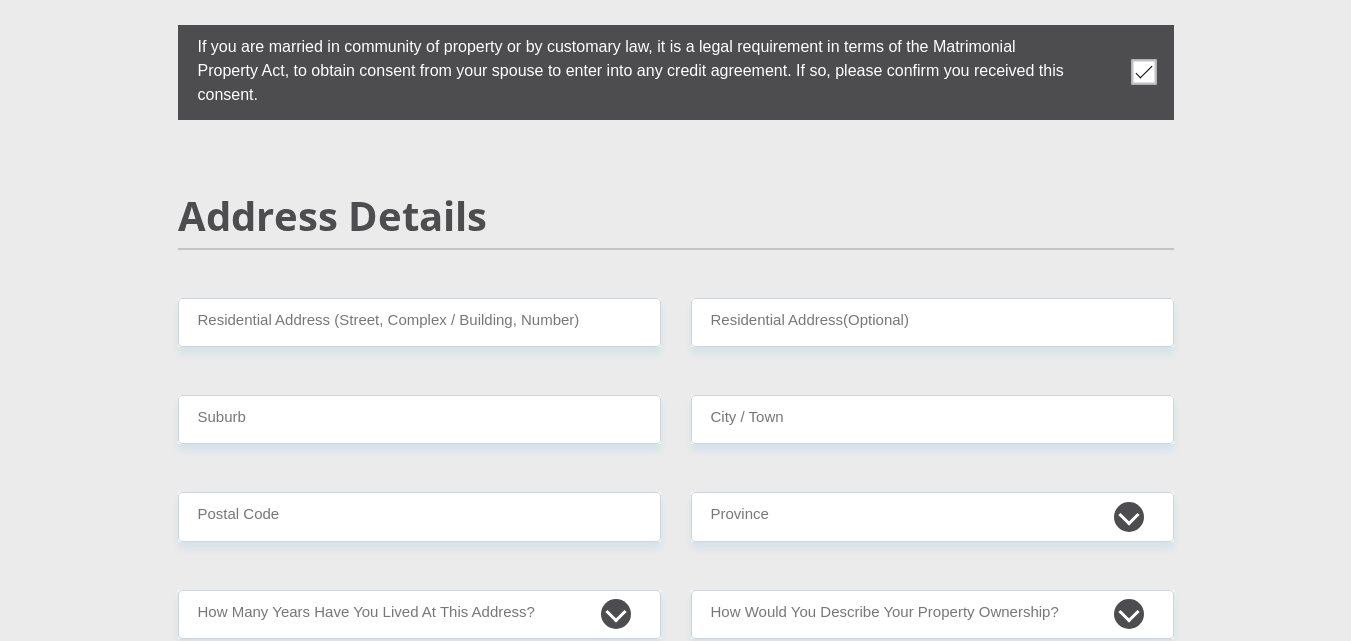 scroll, scrollTop: 800, scrollLeft: 0, axis: vertical 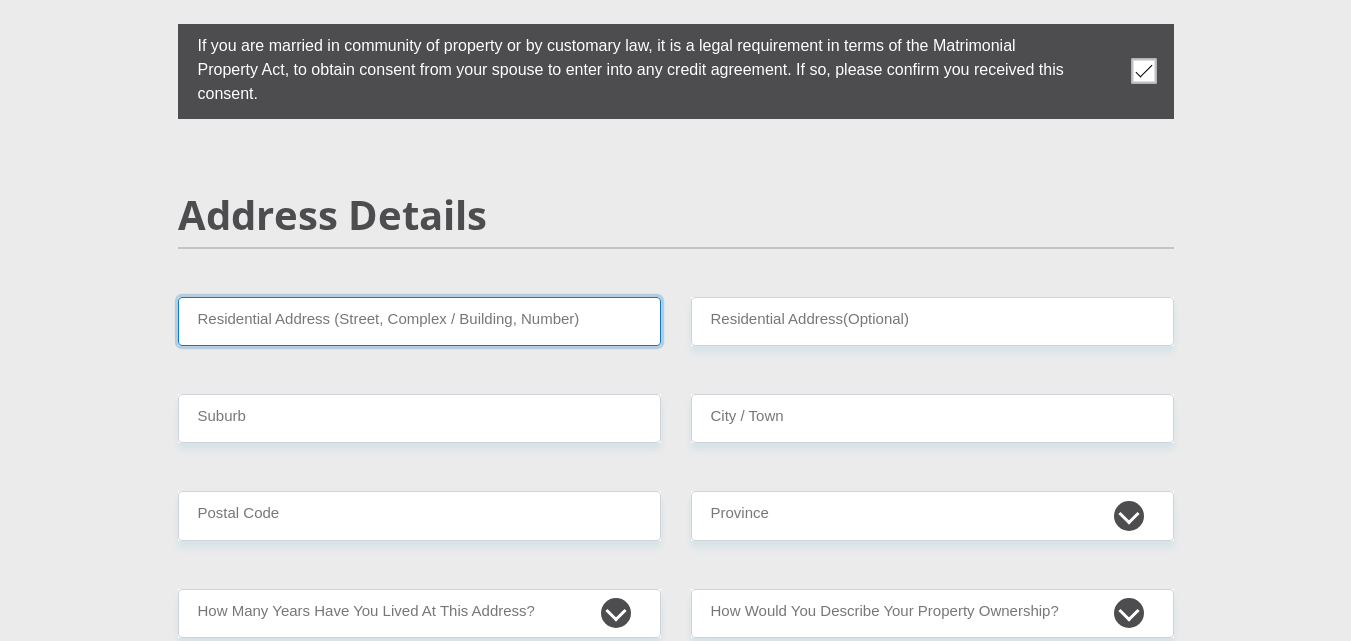 click on "Residential Address (Street, Complex / Building, Number)" at bounding box center (419, 321) 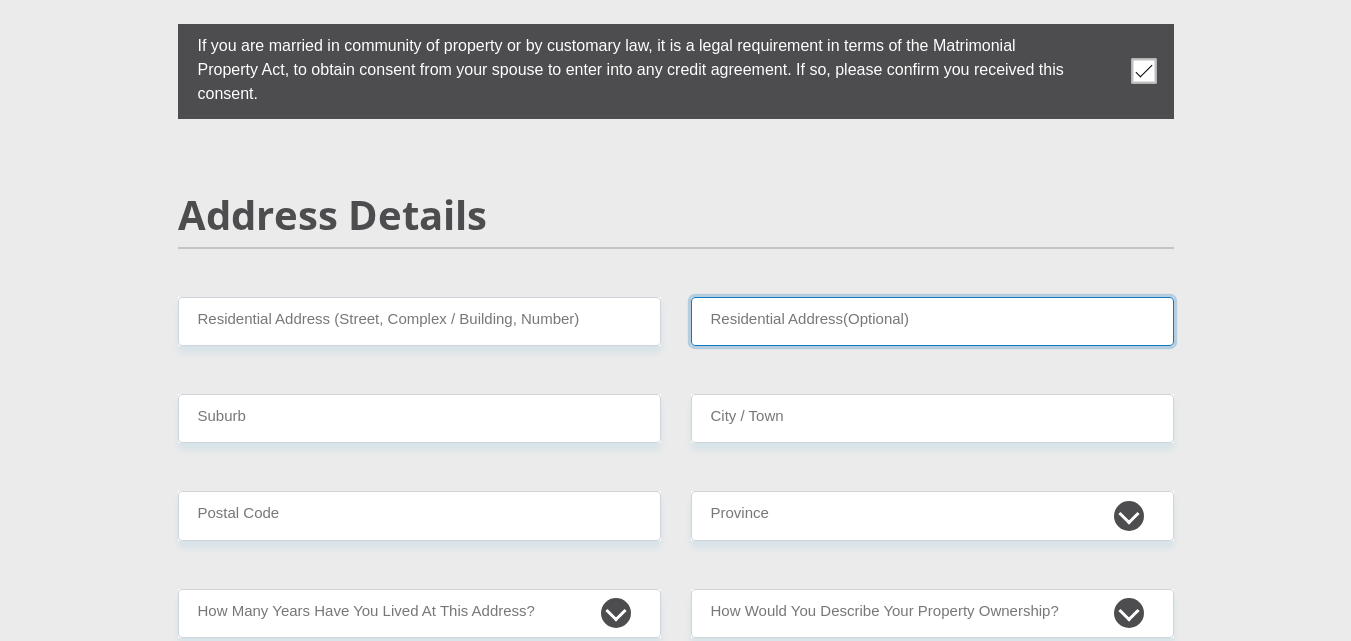 click on "Residential Address(Optional)" at bounding box center [932, 321] 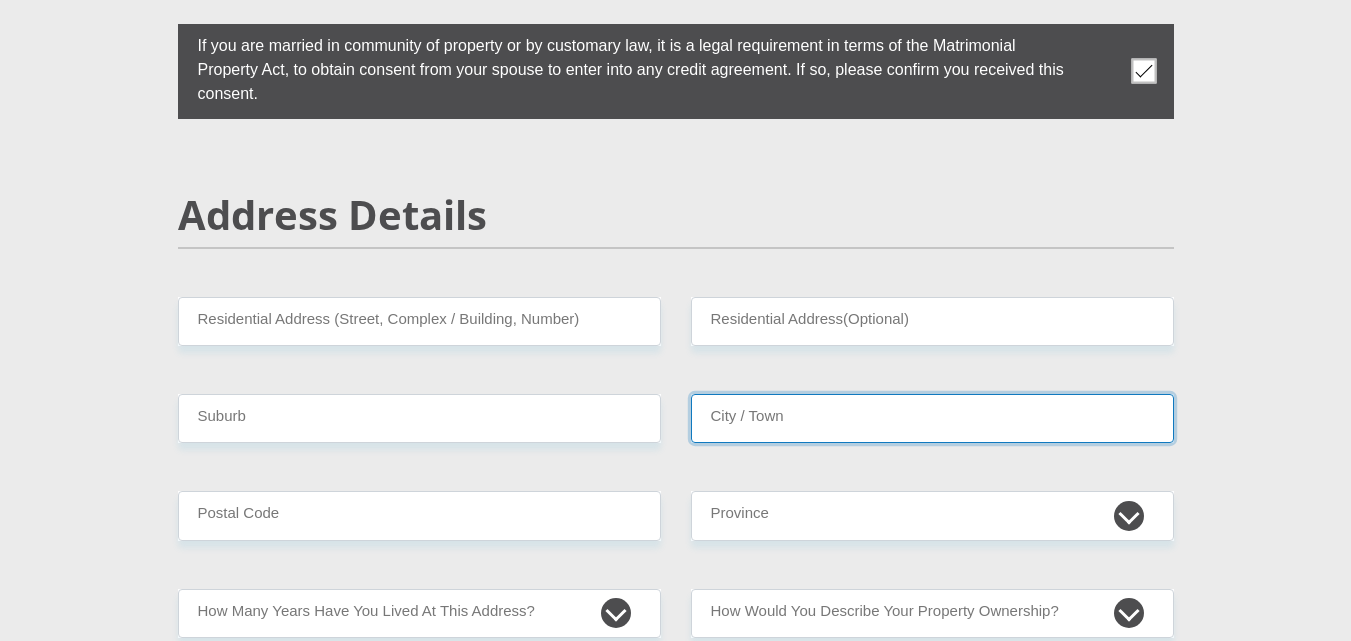 click on "City / Town" at bounding box center (932, 418) 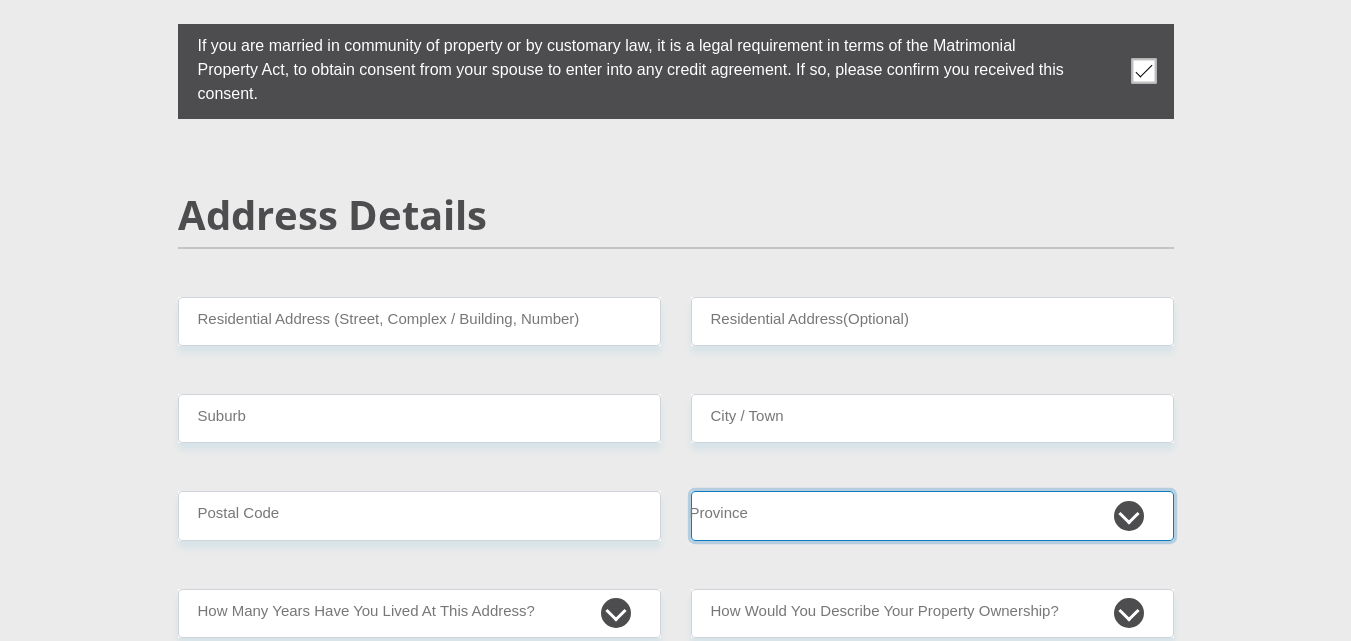 click on "Eastern Cape
Free State
Gauteng
KwaZulu-Natal
Limpopo
Mpumalanga
Northern Cape
North West
Western Cape" at bounding box center [932, 515] 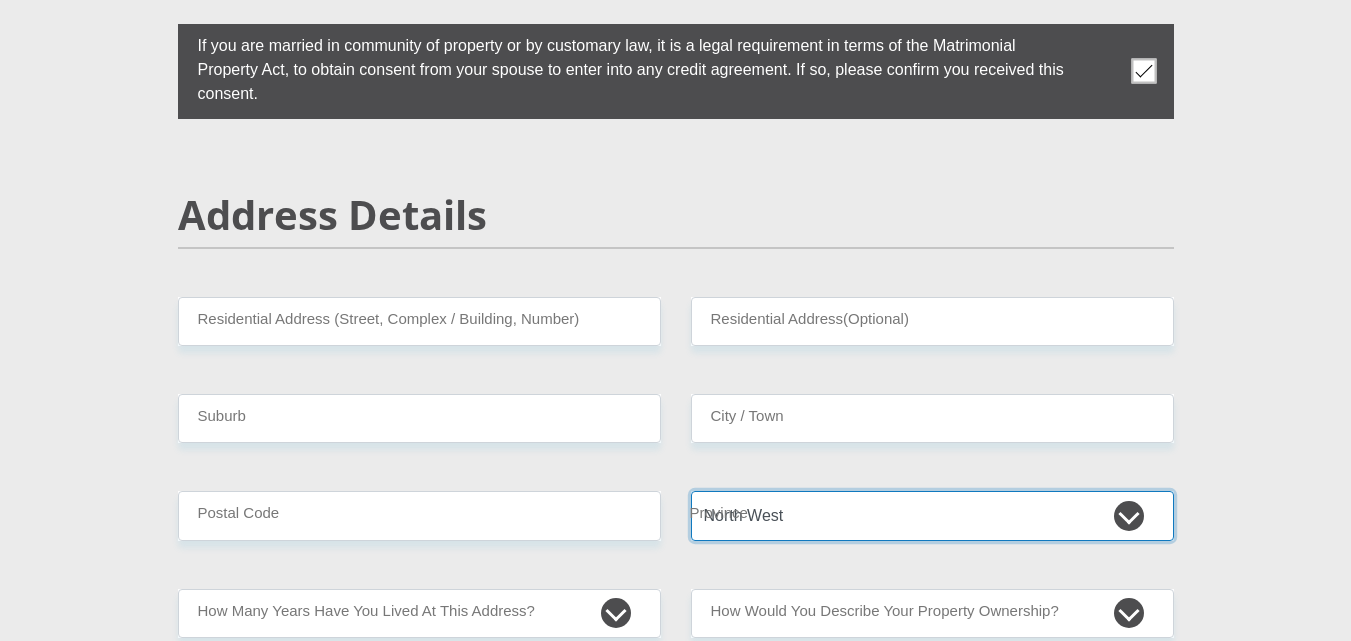 click on "Eastern Cape
Free State
Gauteng
KwaZulu-Natal
Limpopo
Mpumalanga
Northern Cape
North West
Western Cape" at bounding box center [932, 515] 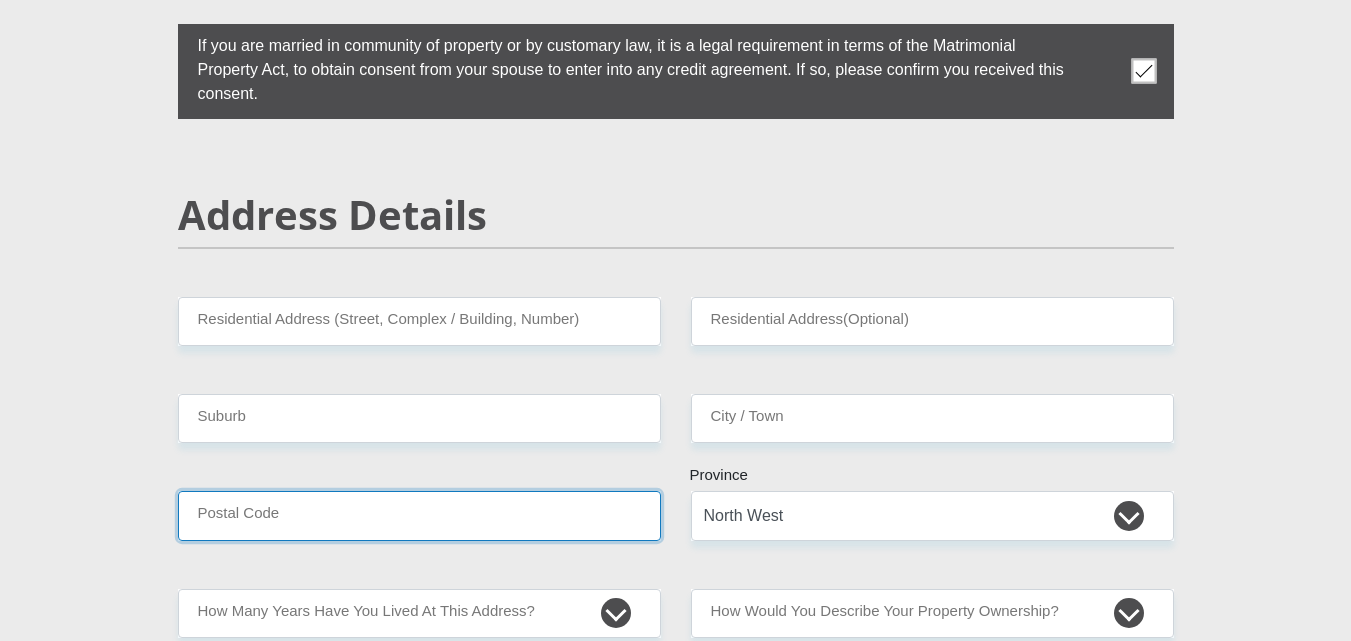 click on "Postal Code" at bounding box center [419, 515] 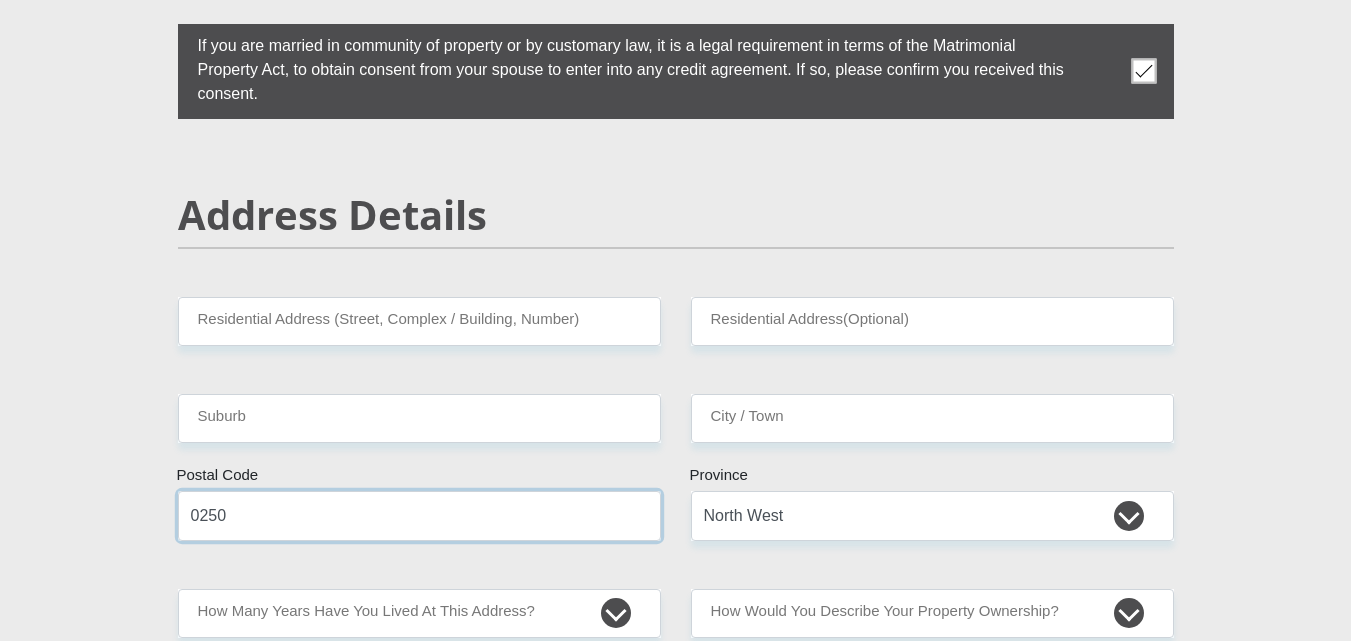 type on "0250" 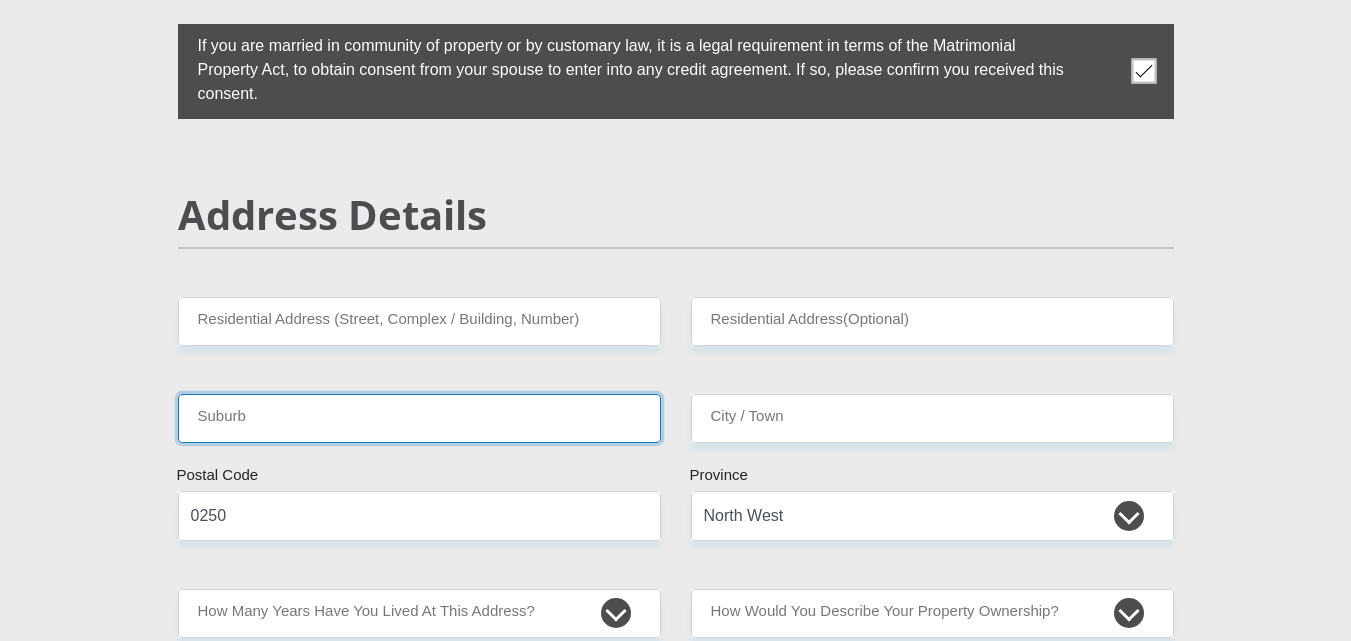 click on "Suburb" at bounding box center [419, 418] 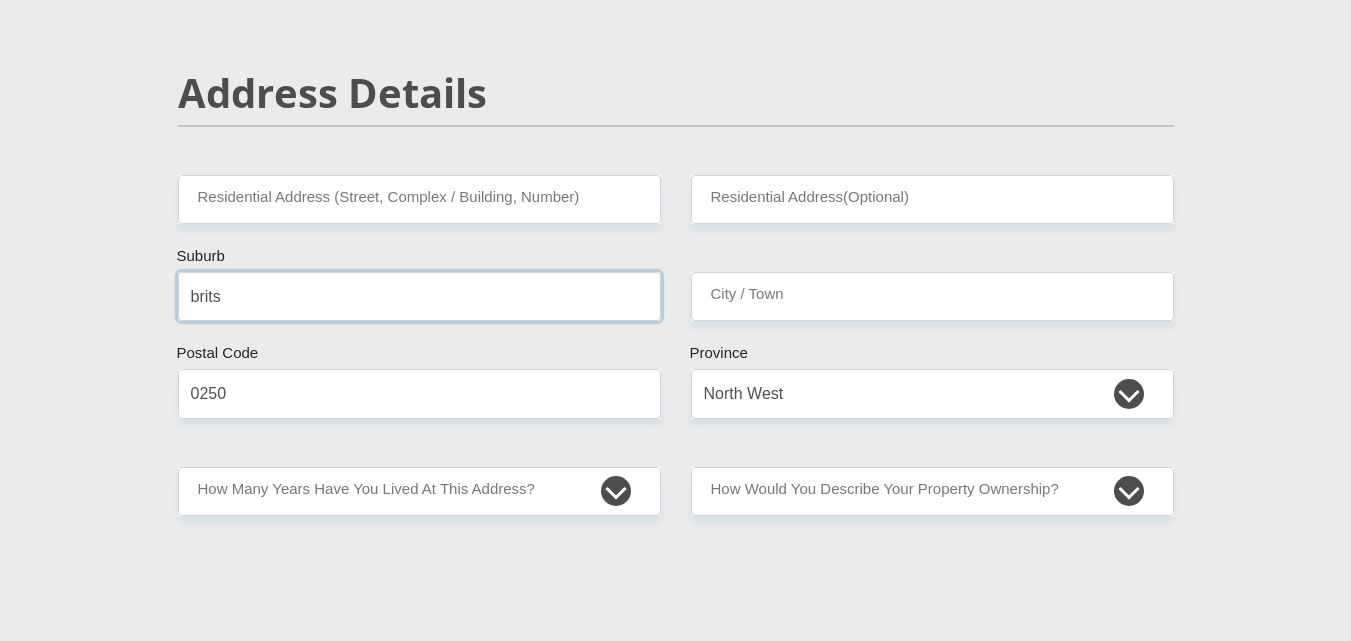 scroll, scrollTop: 933, scrollLeft: 0, axis: vertical 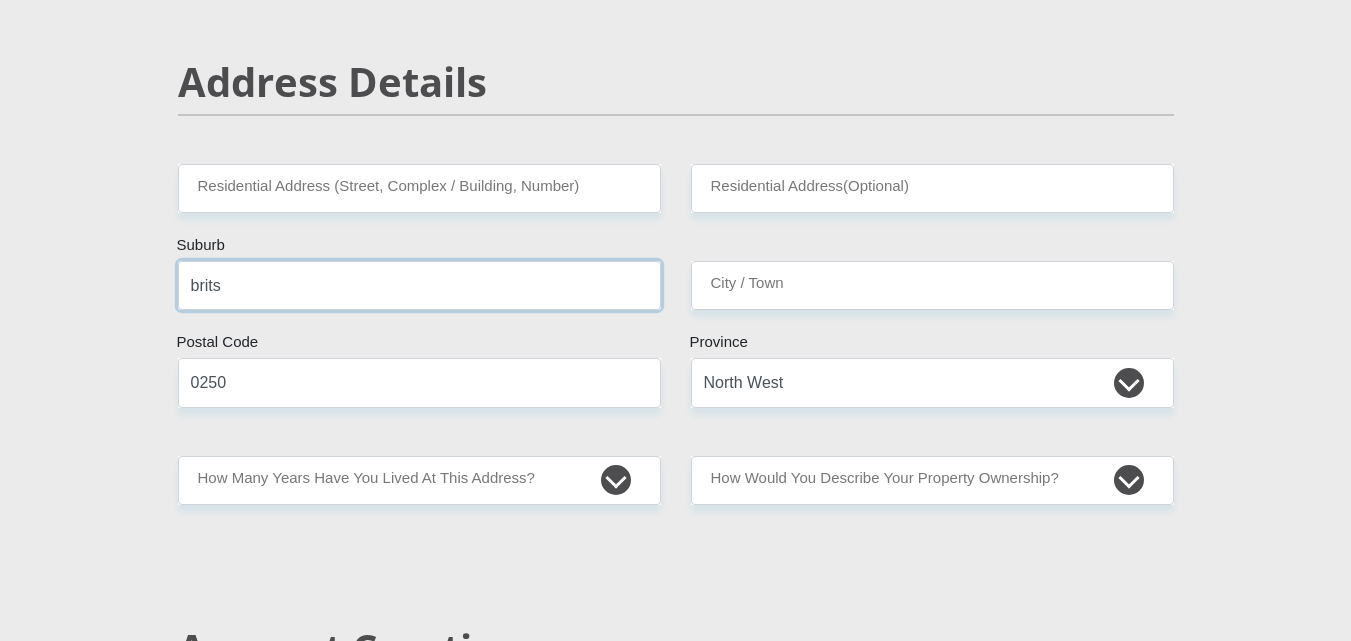 type on "brits" 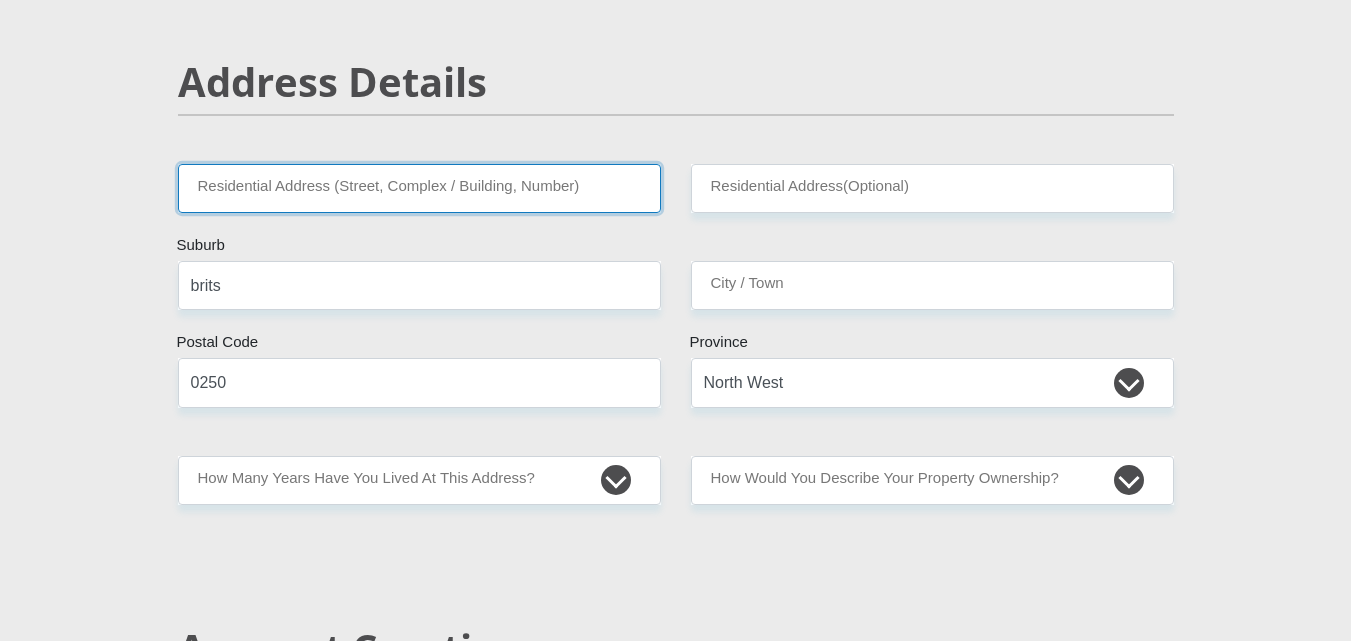 click on "Residential Address (Street, Complex / Building, Number)" at bounding box center (419, 188) 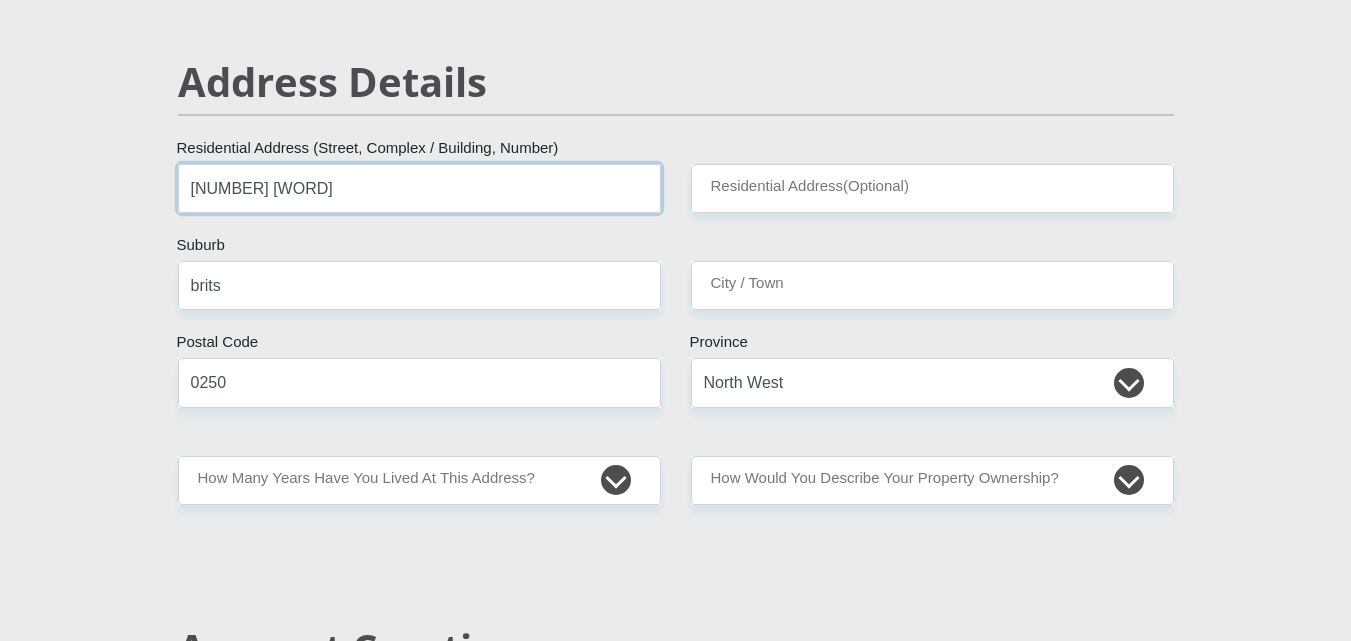 type on "21 boekenhoud" 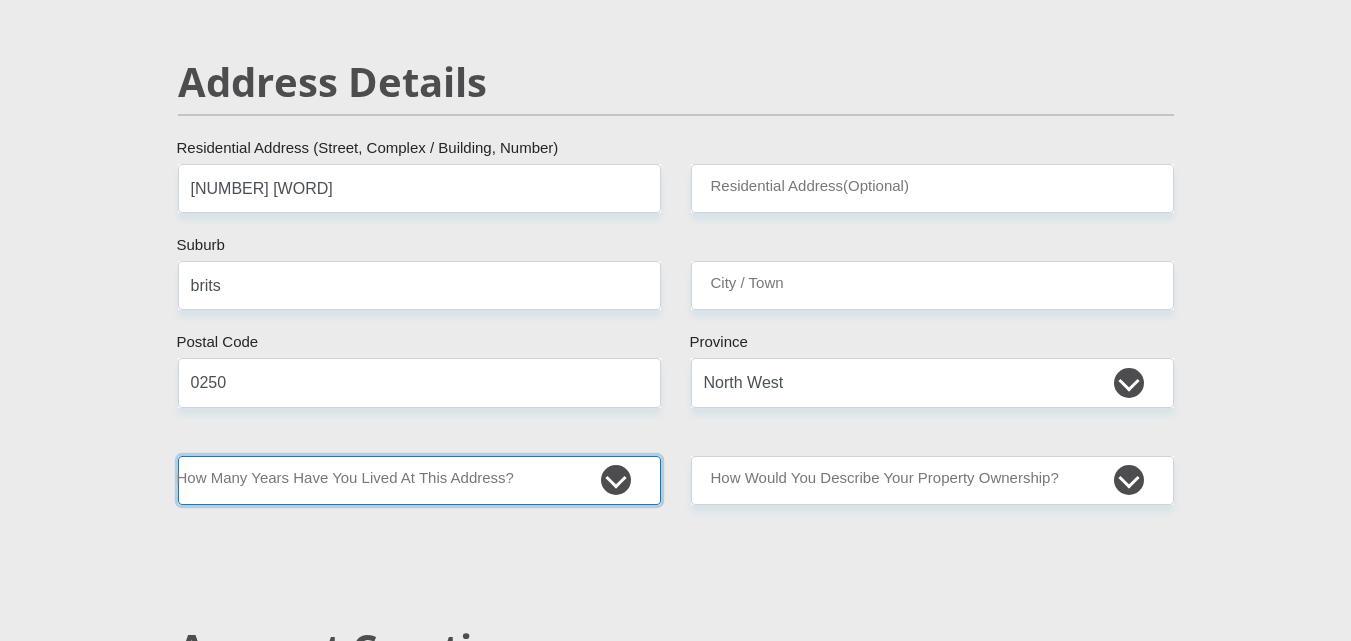 click on "less than 1 year
1-3 years
3-5 years
5+ years" at bounding box center [419, 480] 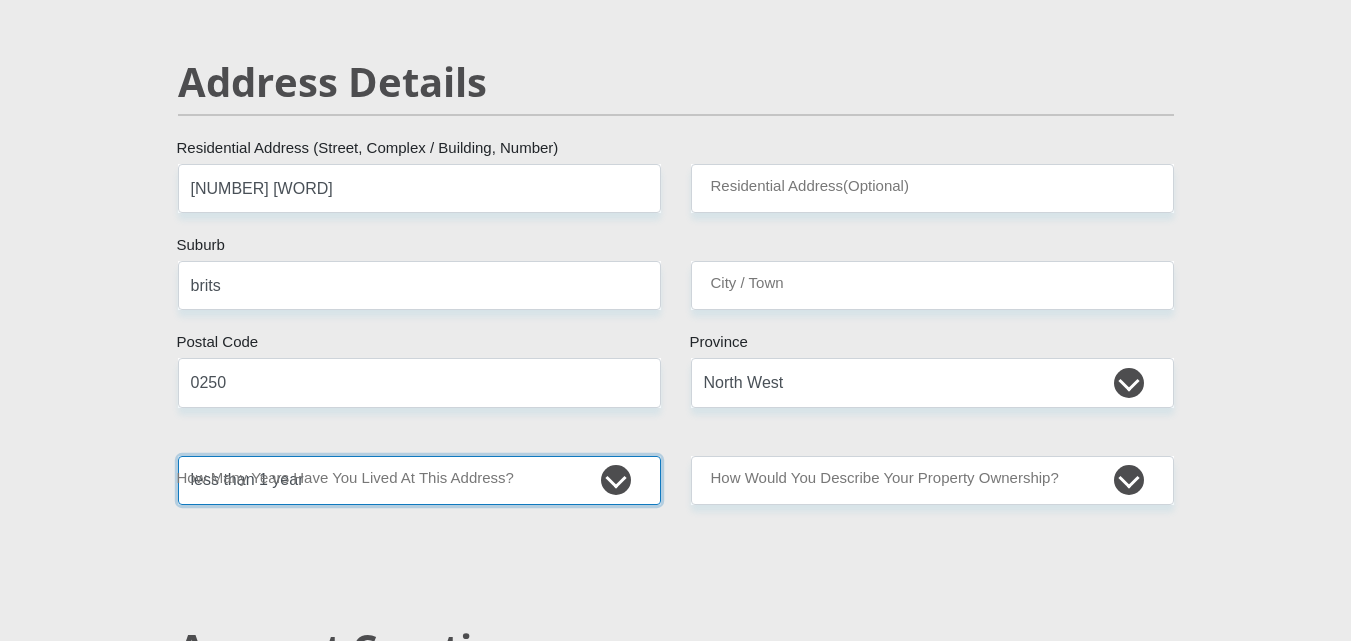 click on "less than 1 year
1-3 years
3-5 years
5+ years" at bounding box center (419, 480) 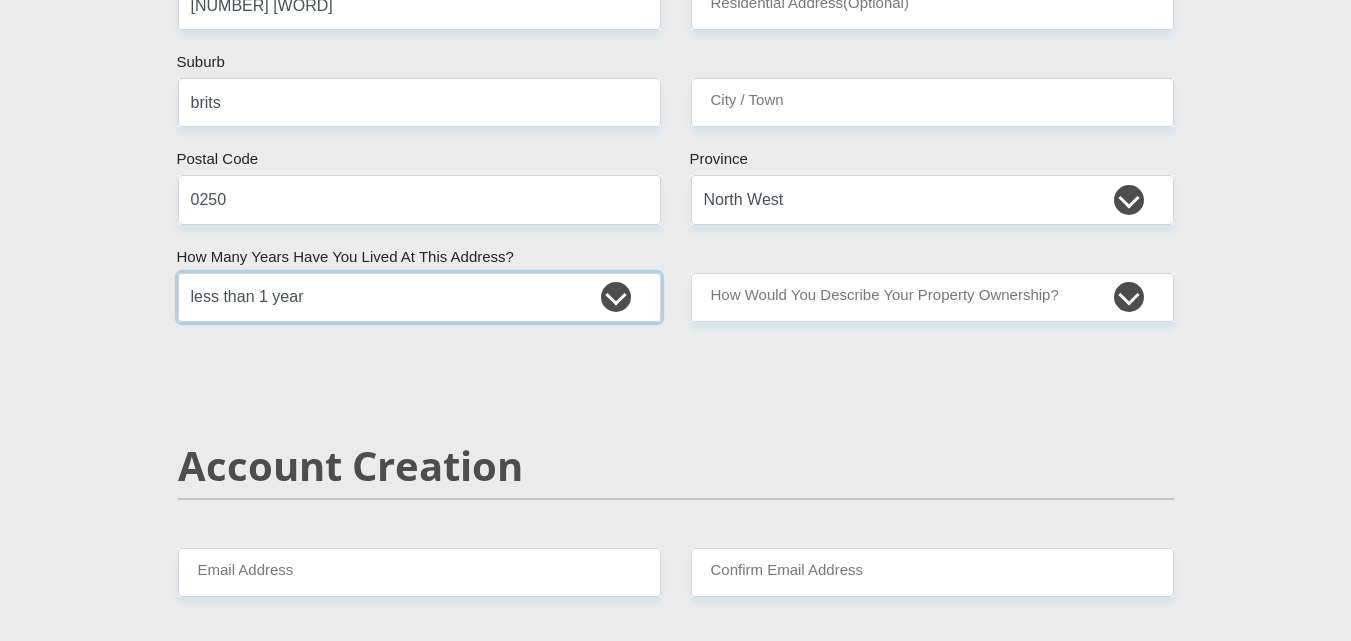 scroll, scrollTop: 1133, scrollLeft: 0, axis: vertical 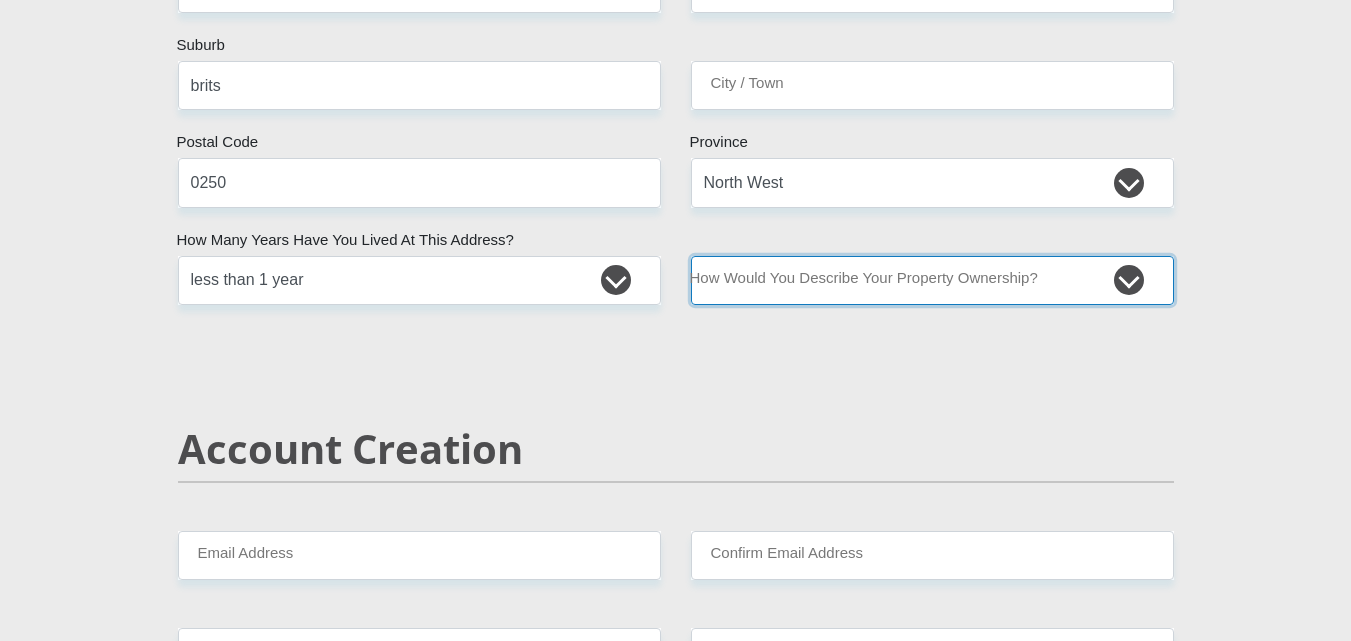 click on "Owned
Rented
Family Owned
Company Dwelling" at bounding box center (932, 280) 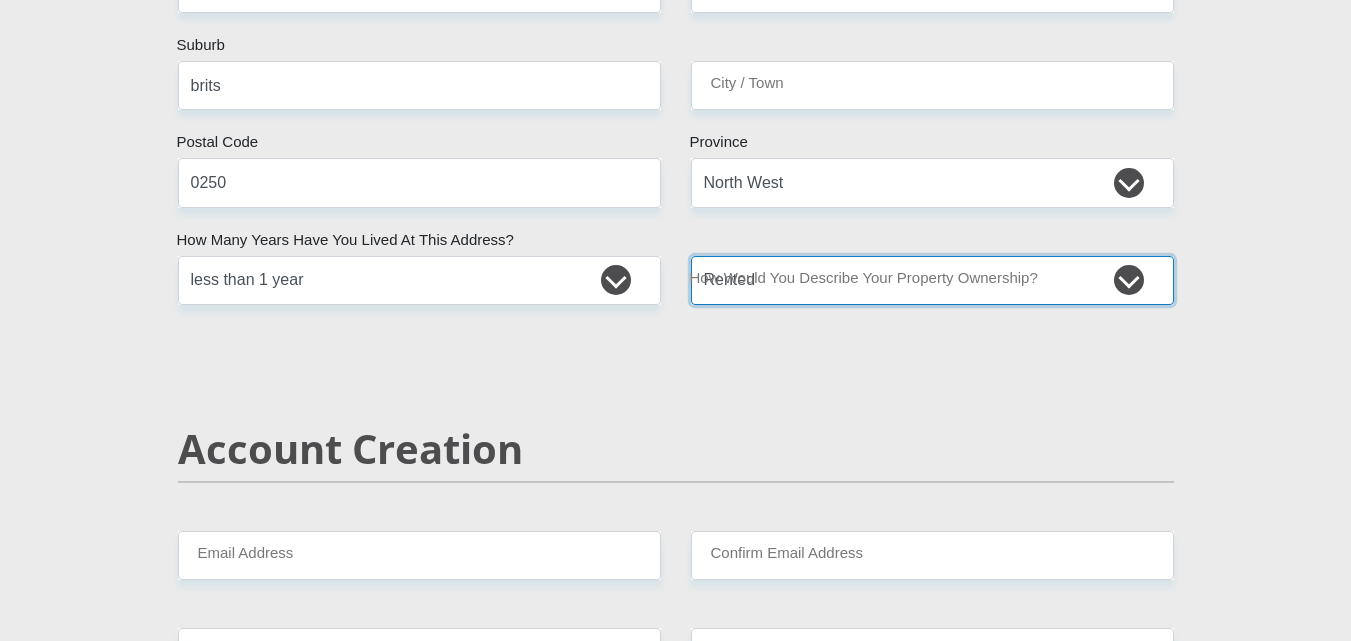 click on "Owned
Rented
Family Owned
Company Dwelling" at bounding box center (932, 280) 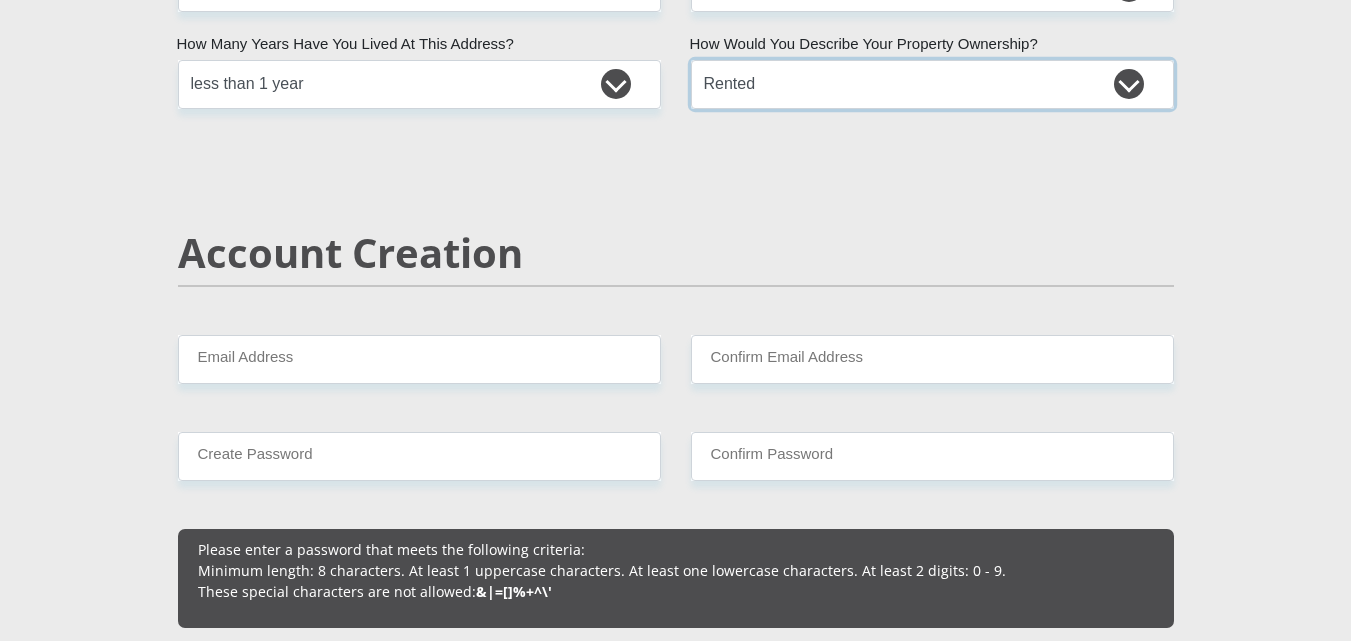 scroll, scrollTop: 1333, scrollLeft: 0, axis: vertical 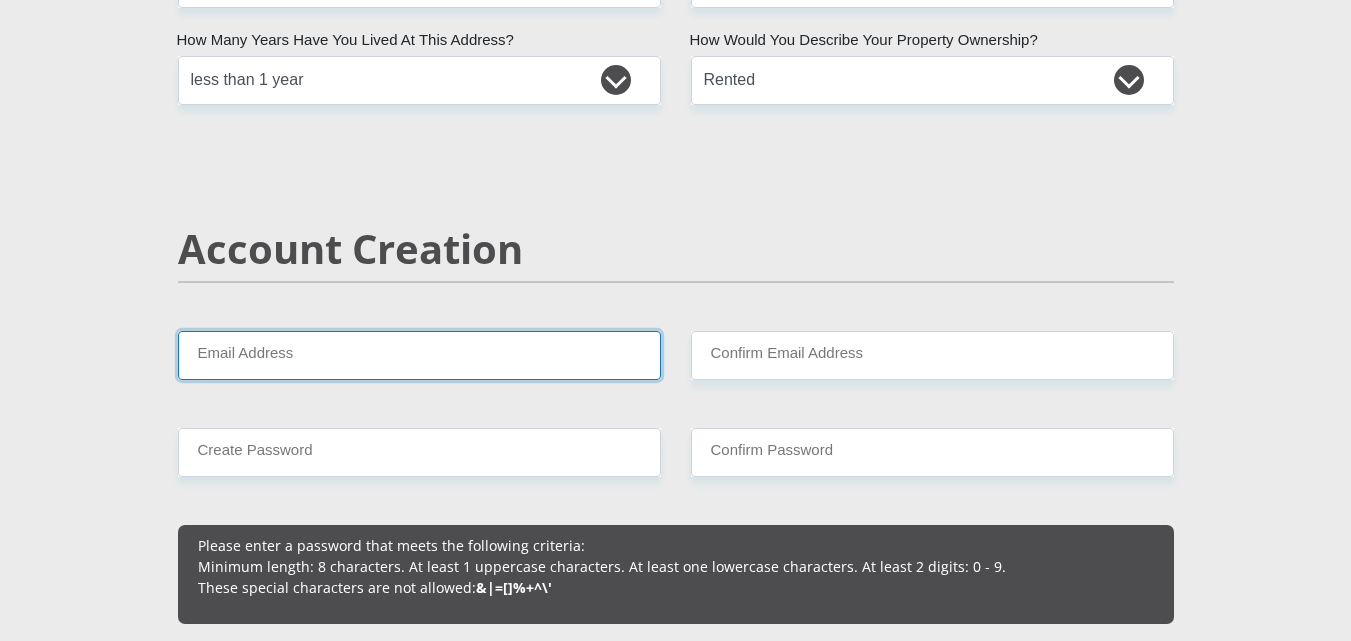 click on "Email Address" at bounding box center [419, 355] 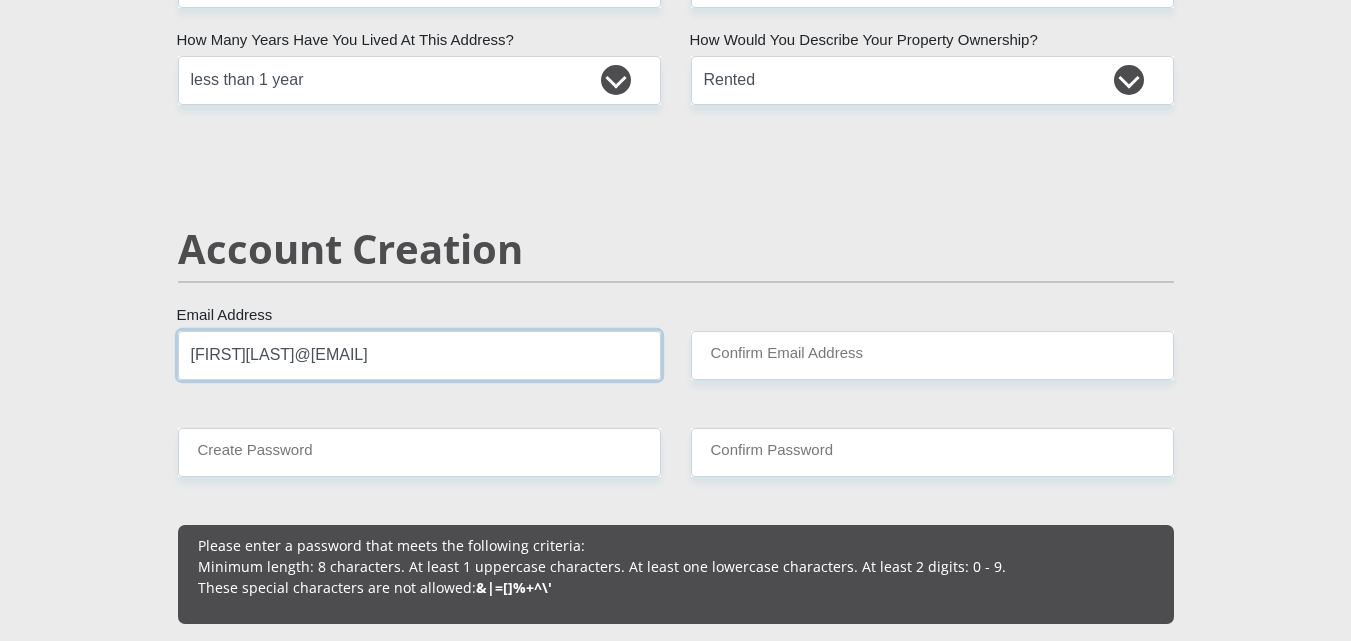 type on "lotzheinrich5@gmail.com" 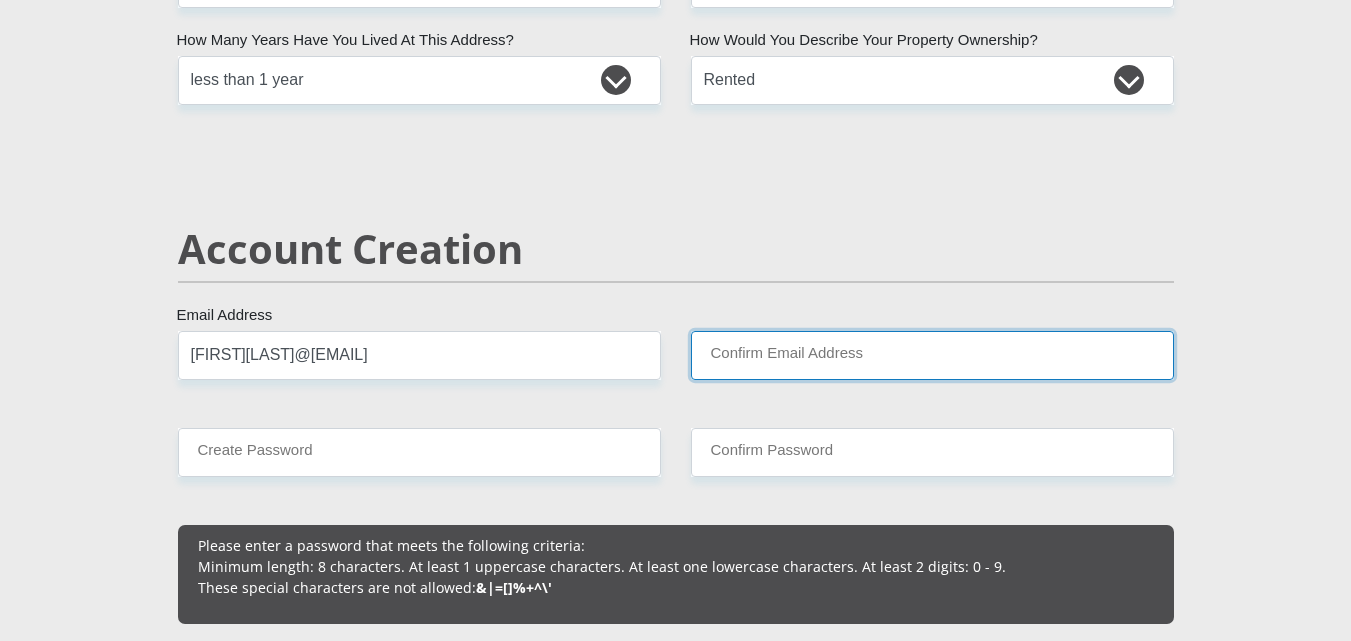click on "Confirm Email Address" at bounding box center (932, 355) 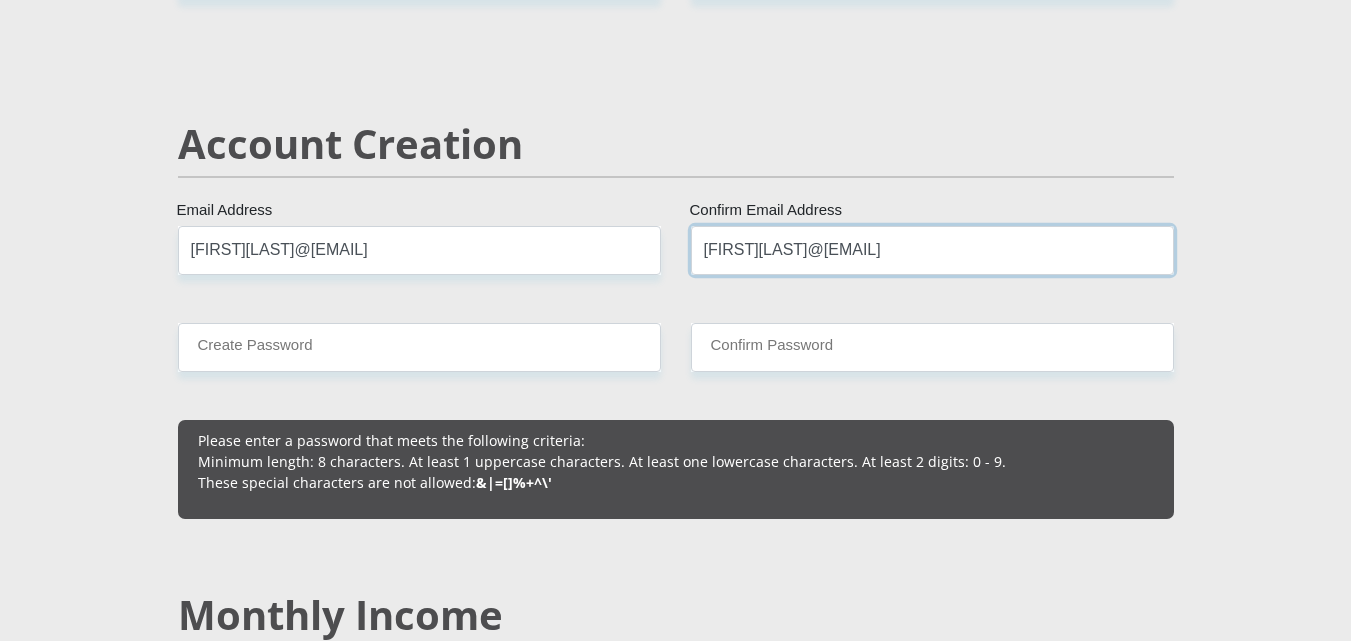 scroll, scrollTop: 1467, scrollLeft: 0, axis: vertical 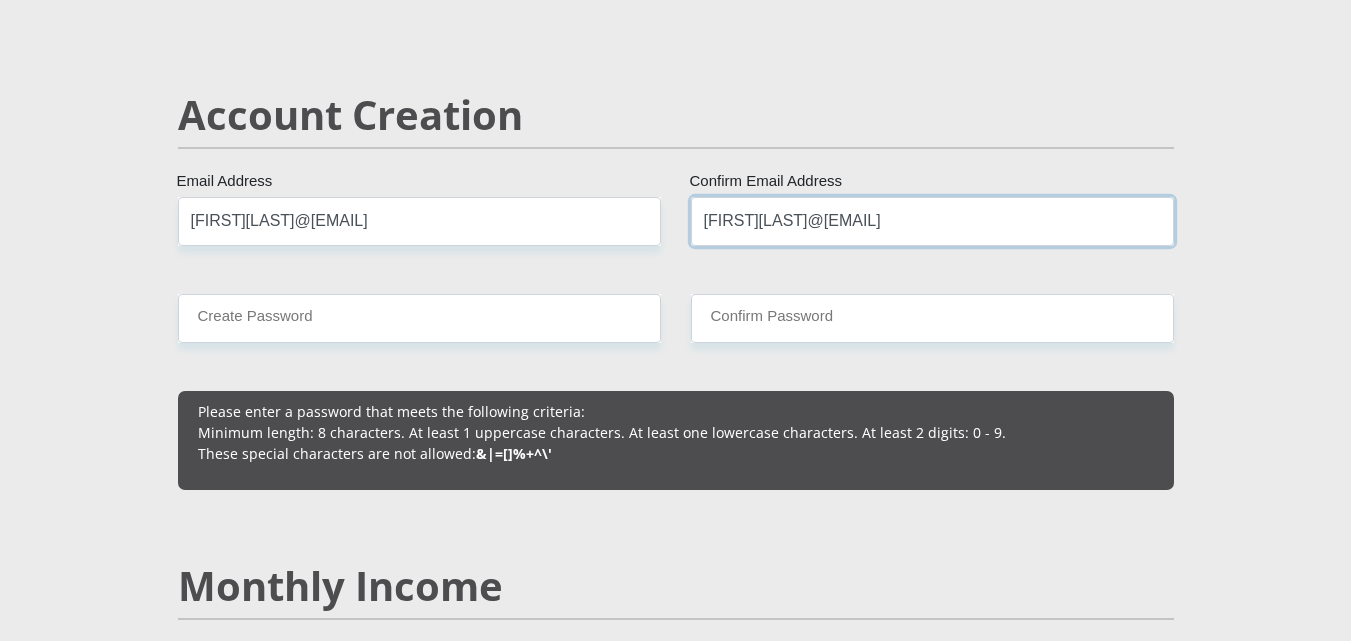 type on "lotzheinrich5@gmail.com" 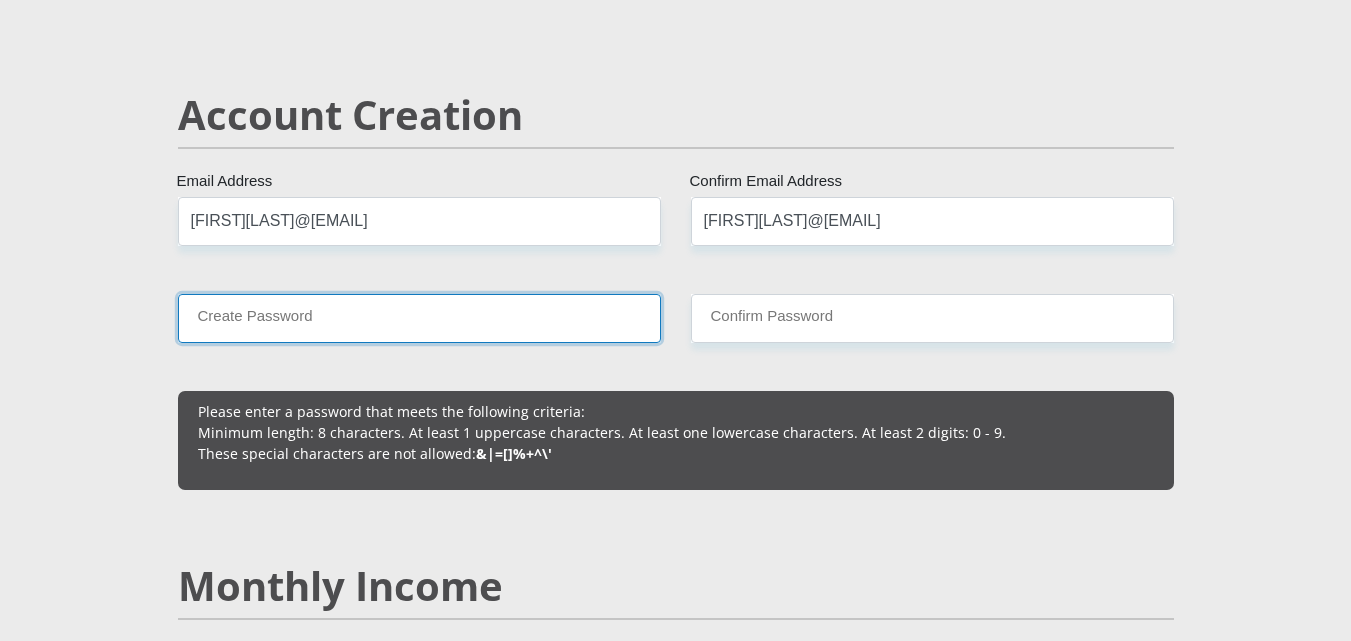 click on "Create Password" at bounding box center [419, 318] 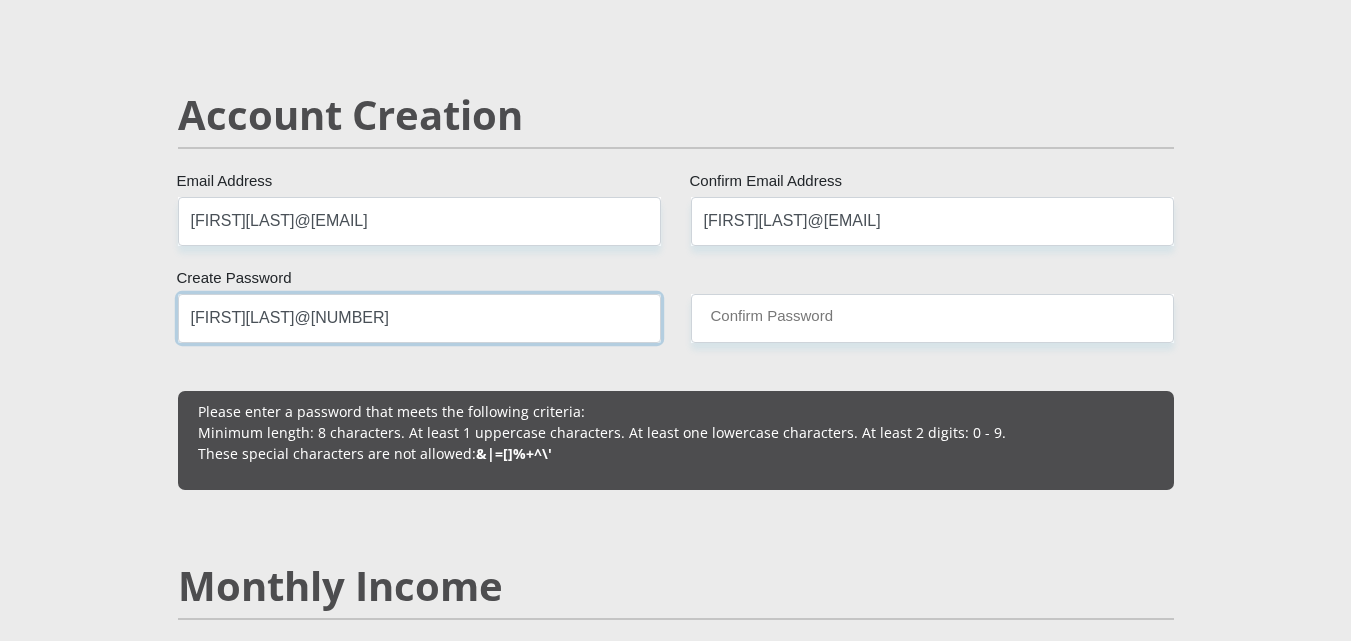type on "Ethanlotz@2024" 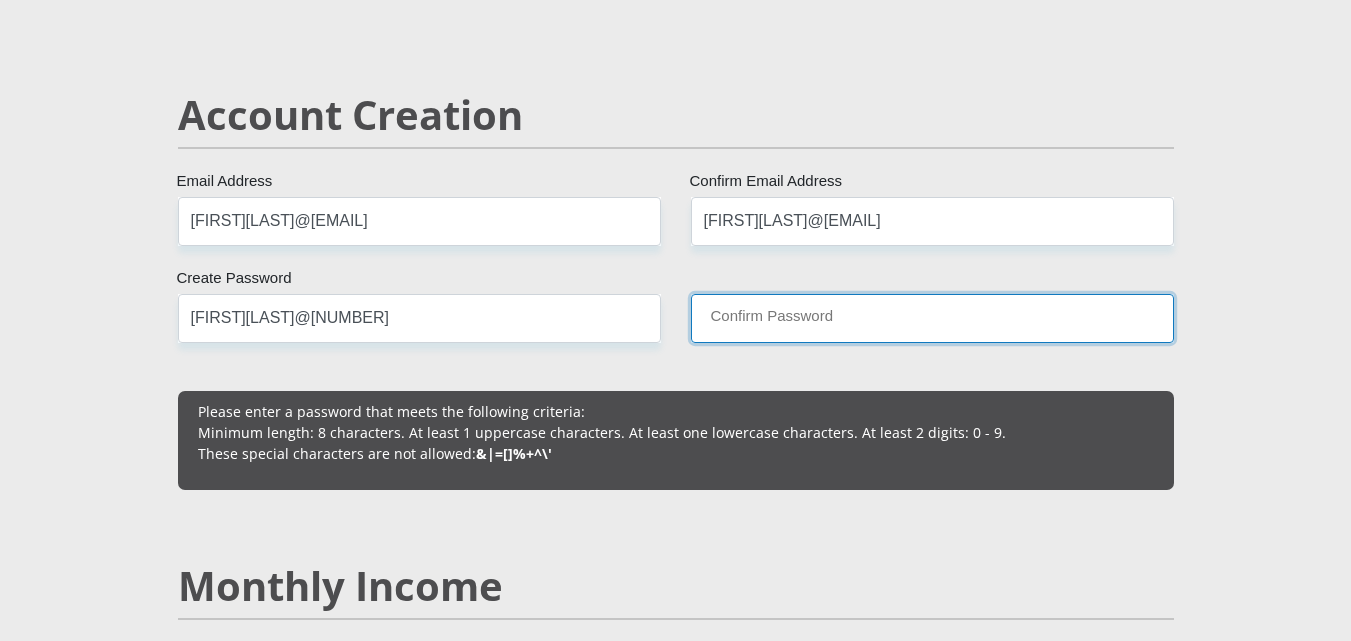 drag, startPoint x: 788, startPoint y: 316, endPoint x: 844, endPoint y: 375, distance: 81.34495 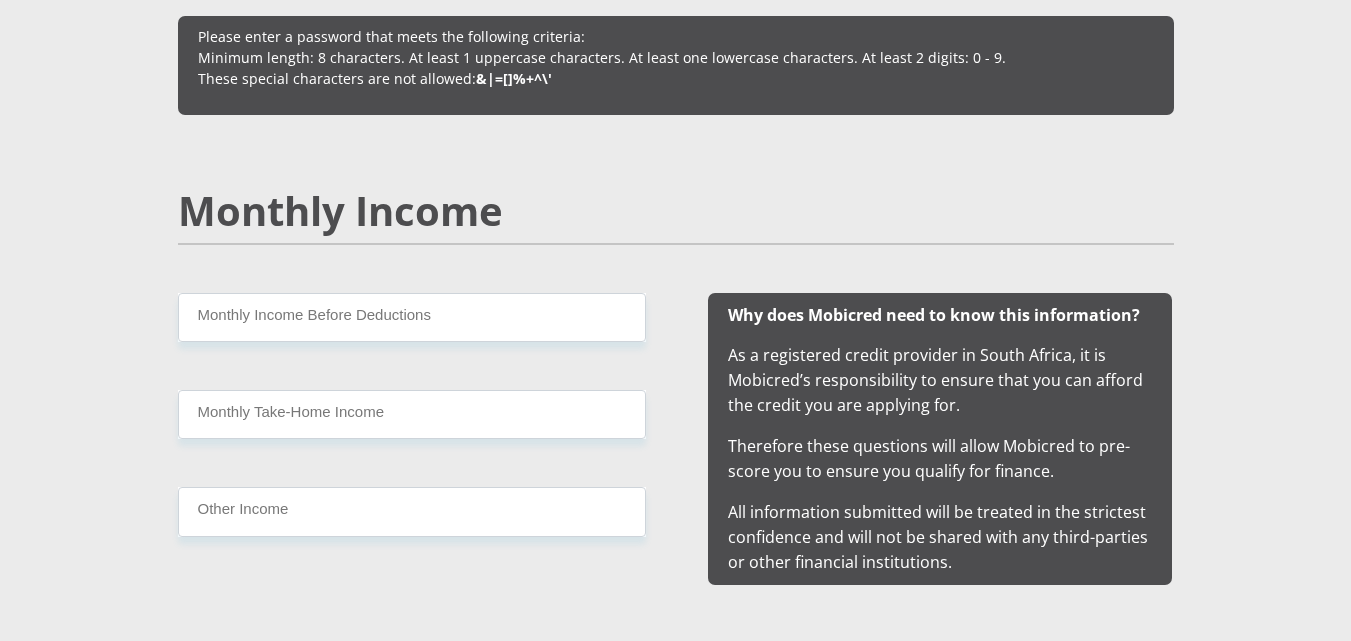 scroll, scrollTop: 1867, scrollLeft: 0, axis: vertical 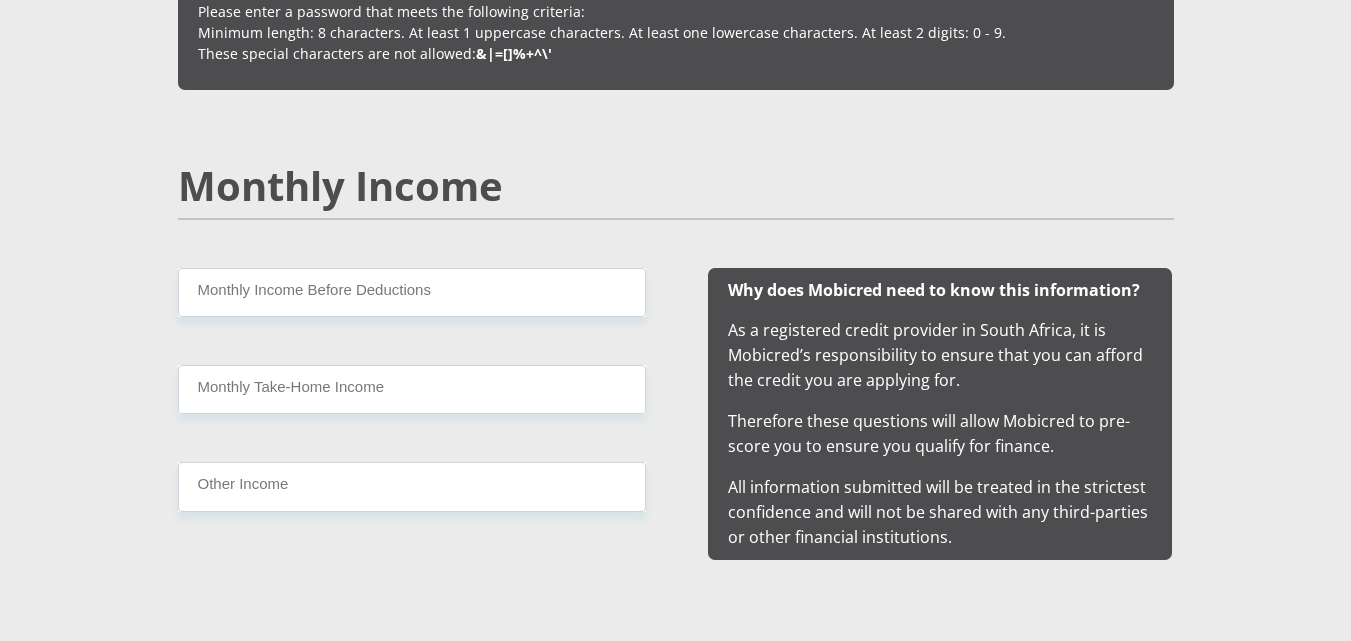 type on "Ethanlotz@2024" 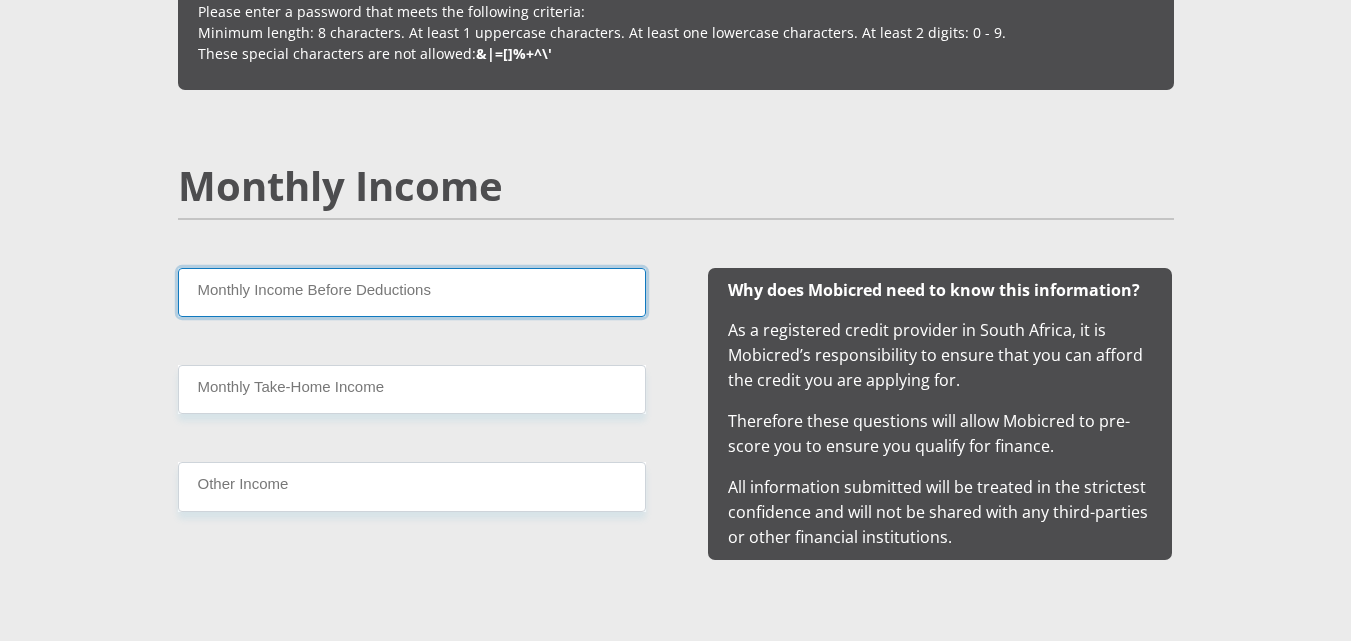 click on "Monthly Income Before Deductions" at bounding box center [412, 292] 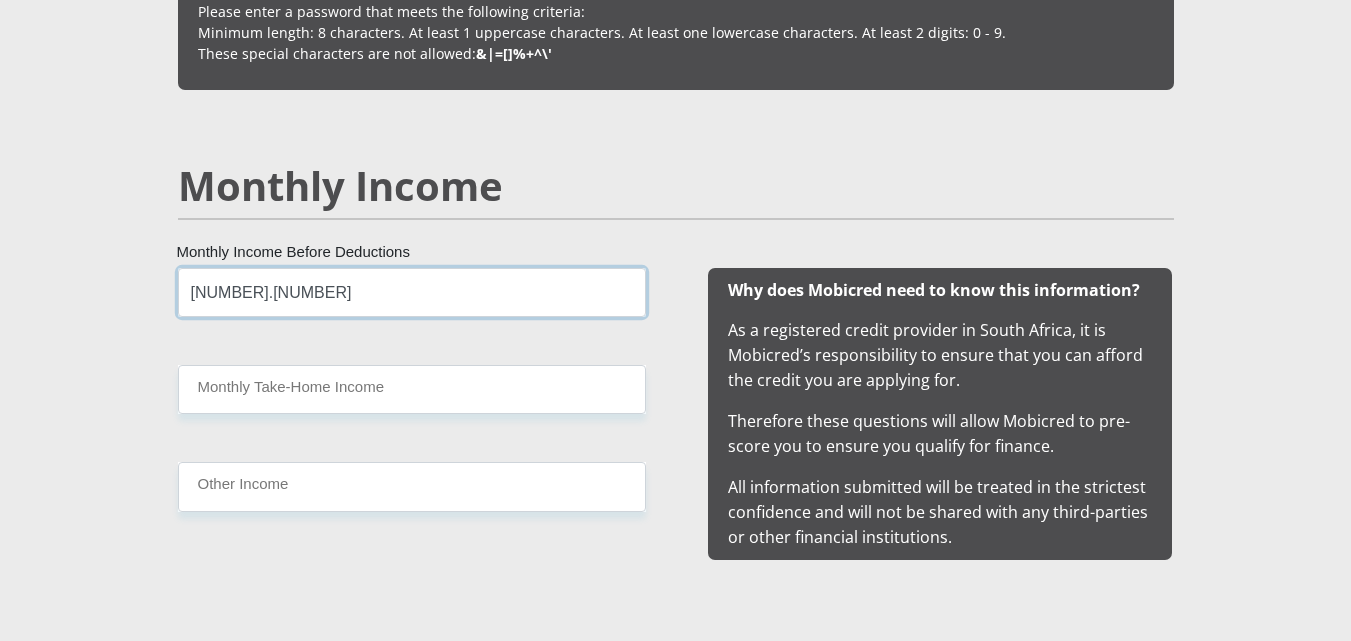type on "21638.81" 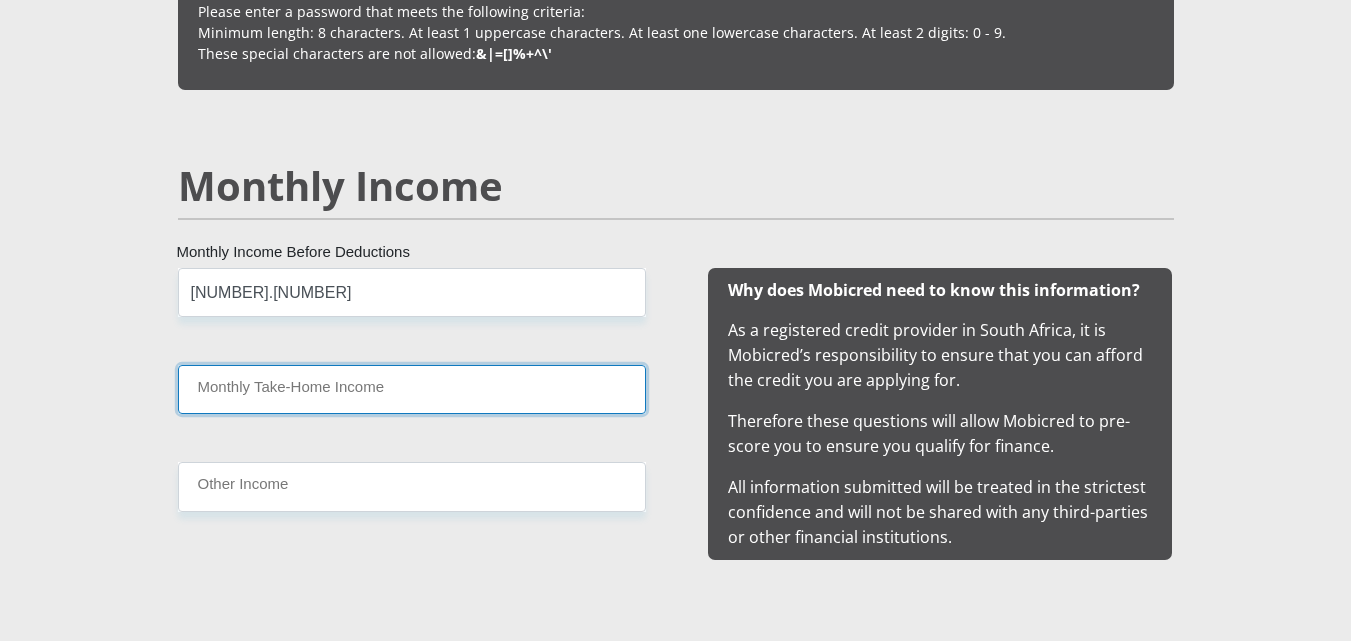 click on "Monthly Take-Home Income" at bounding box center [412, 389] 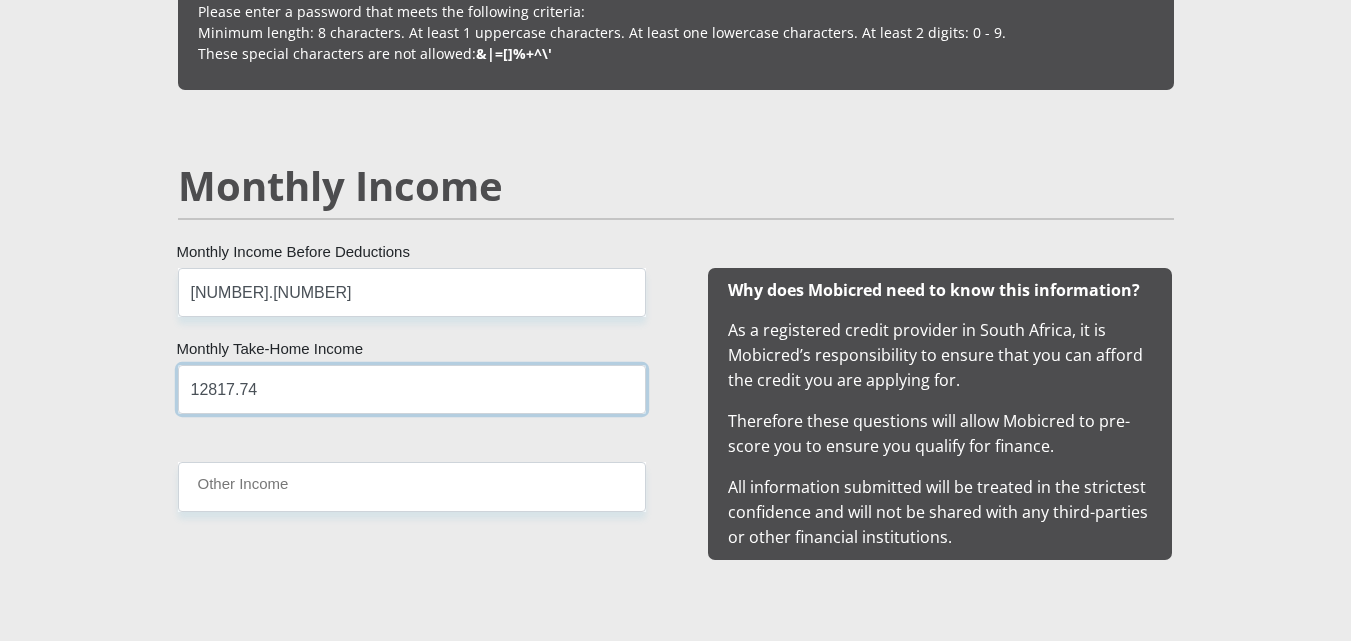 type on "12817.74" 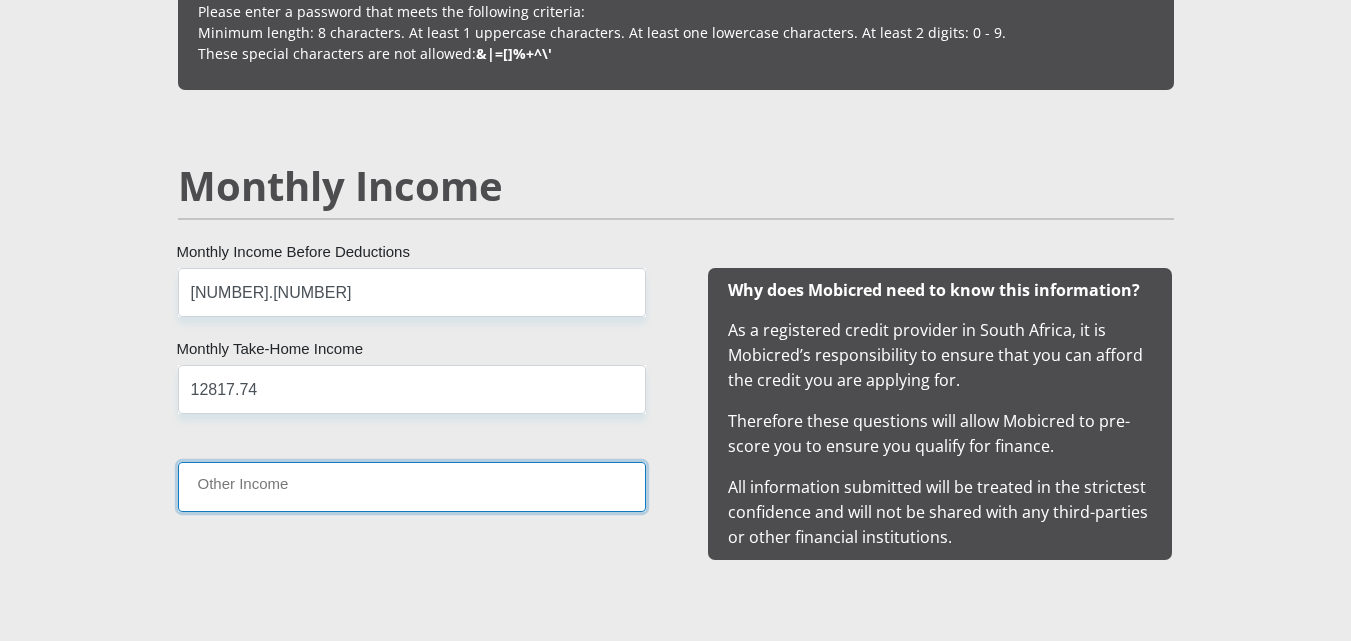 click on "Other Income" at bounding box center [412, 486] 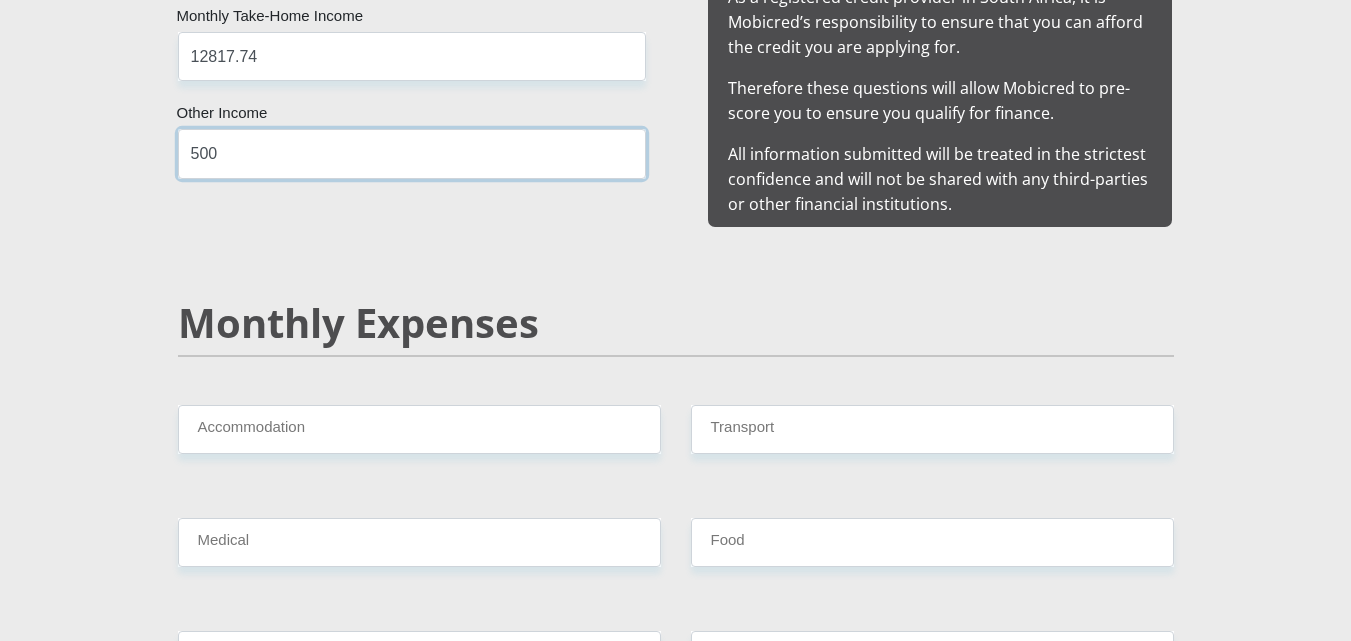 scroll, scrollTop: 2267, scrollLeft: 0, axis: vertical 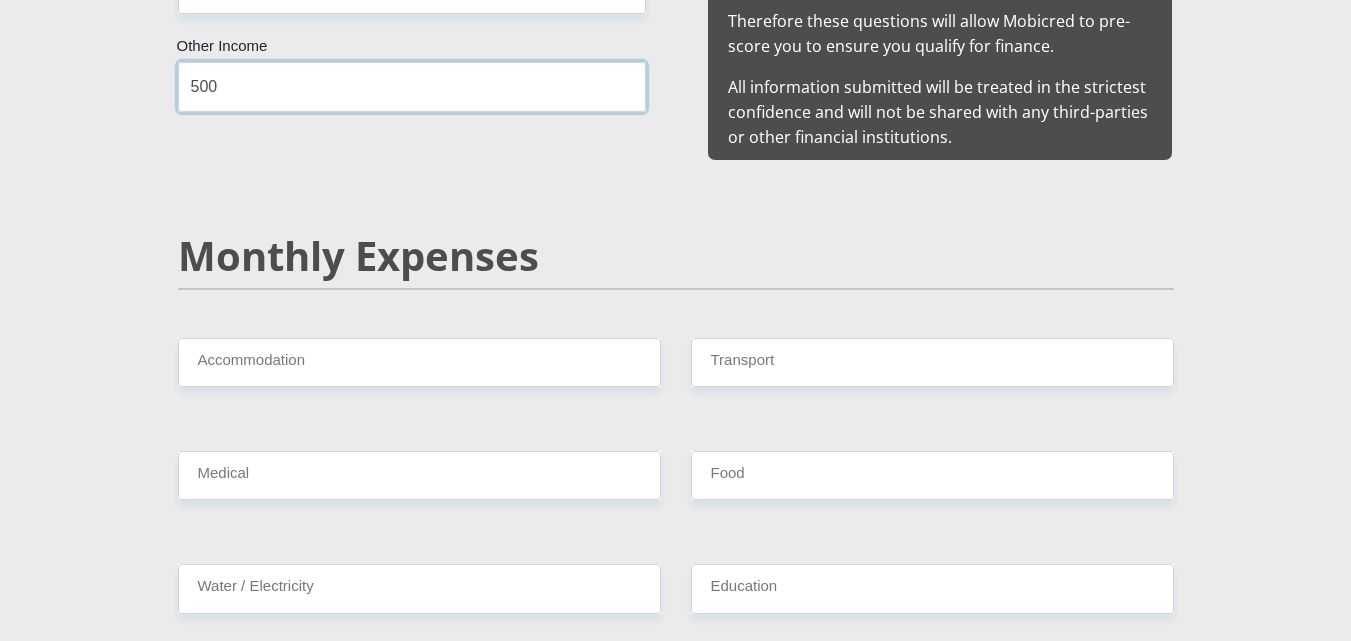 type on "500" 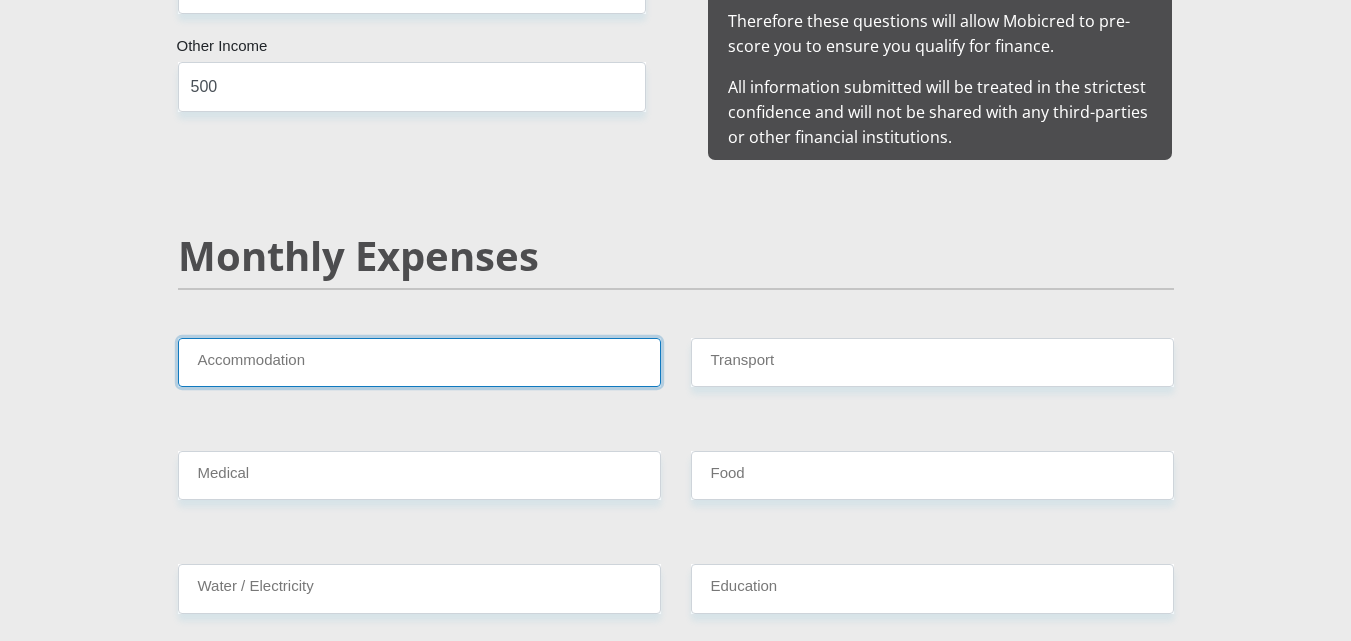 click on "Accommodation" at bounding box center [419, 362] 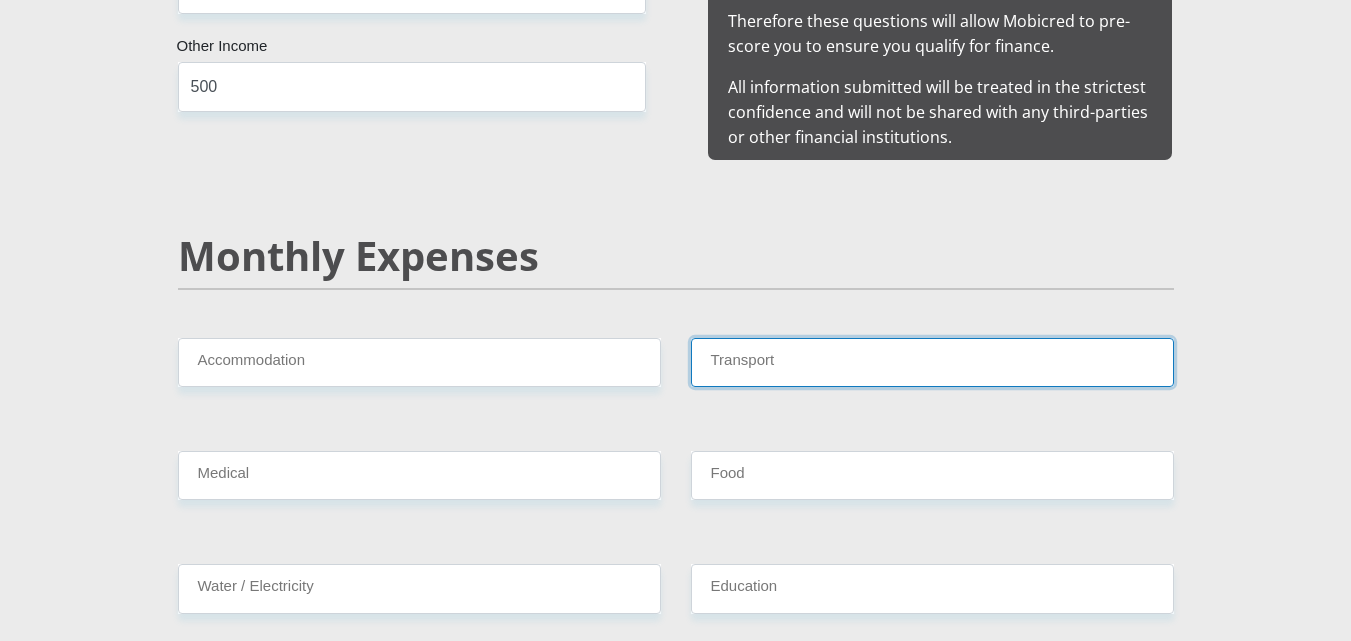 click on "Transport" at bounding box center (932, 362) 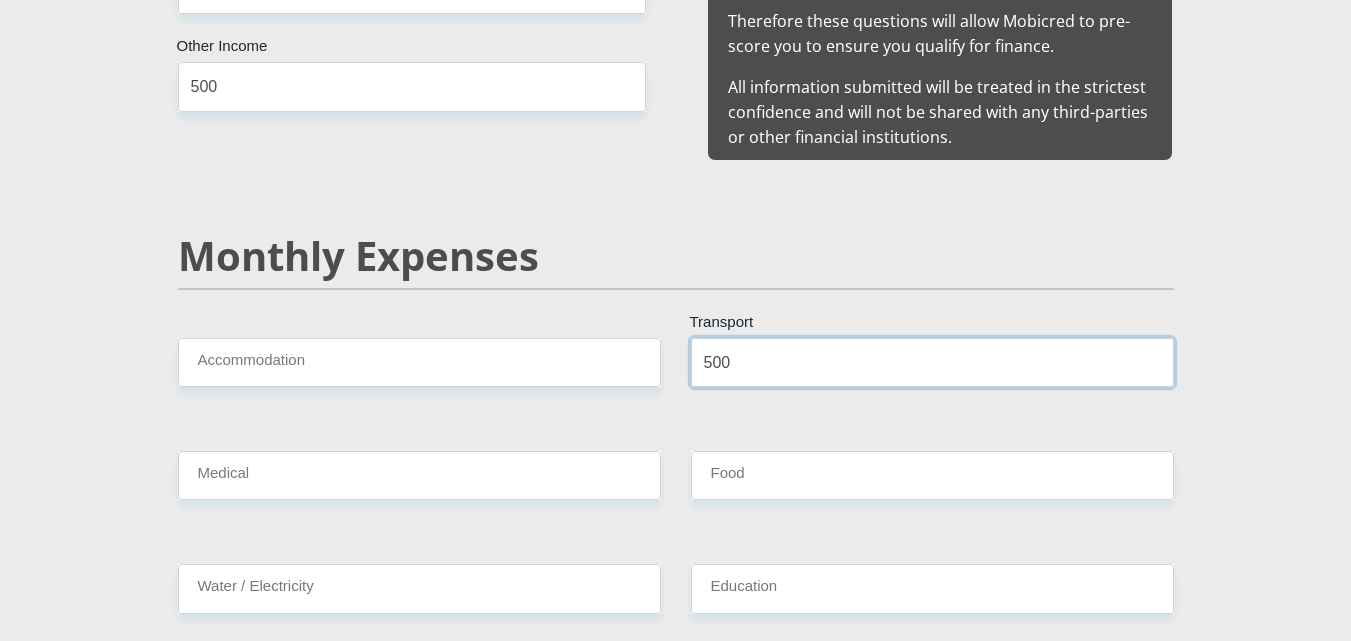 type on "500" 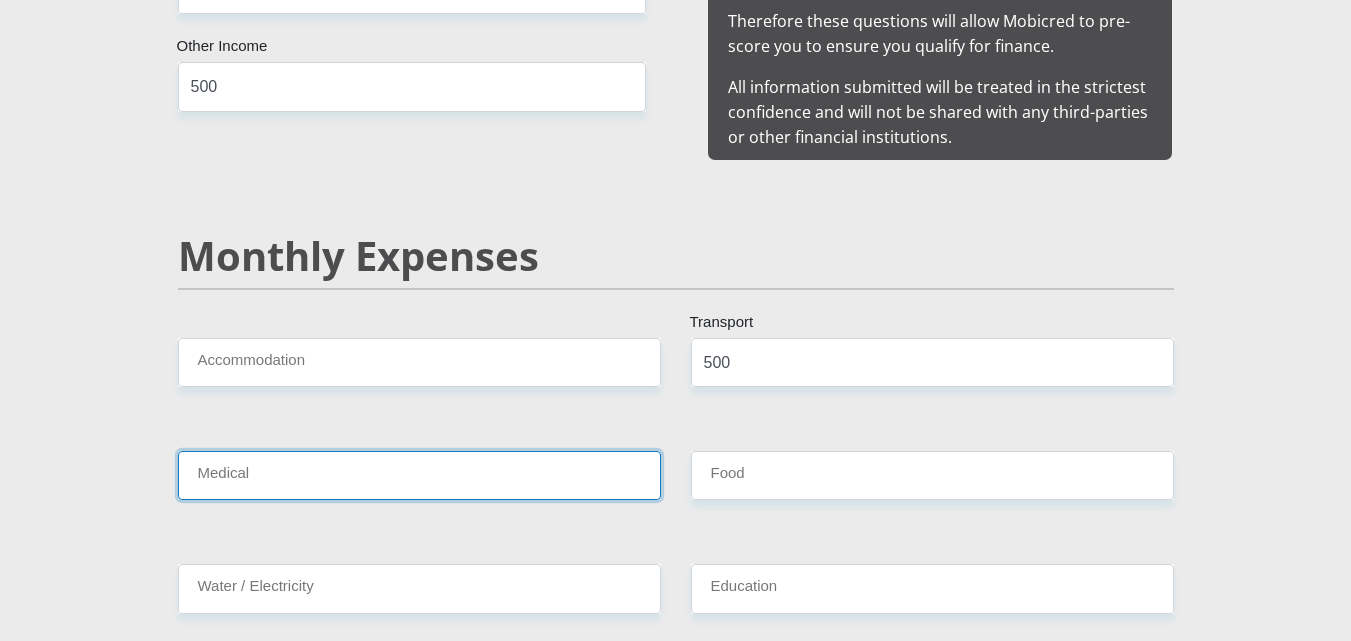 click on "Medical" at bounding box center (419, 475) 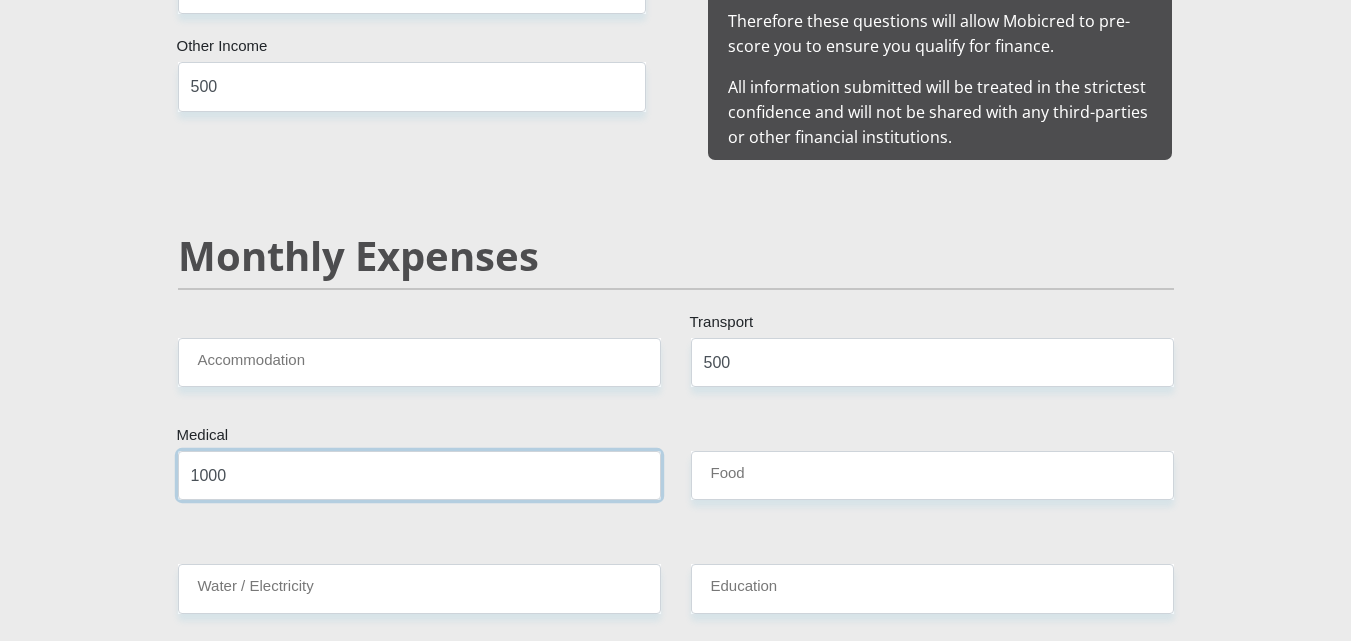type on "1000" 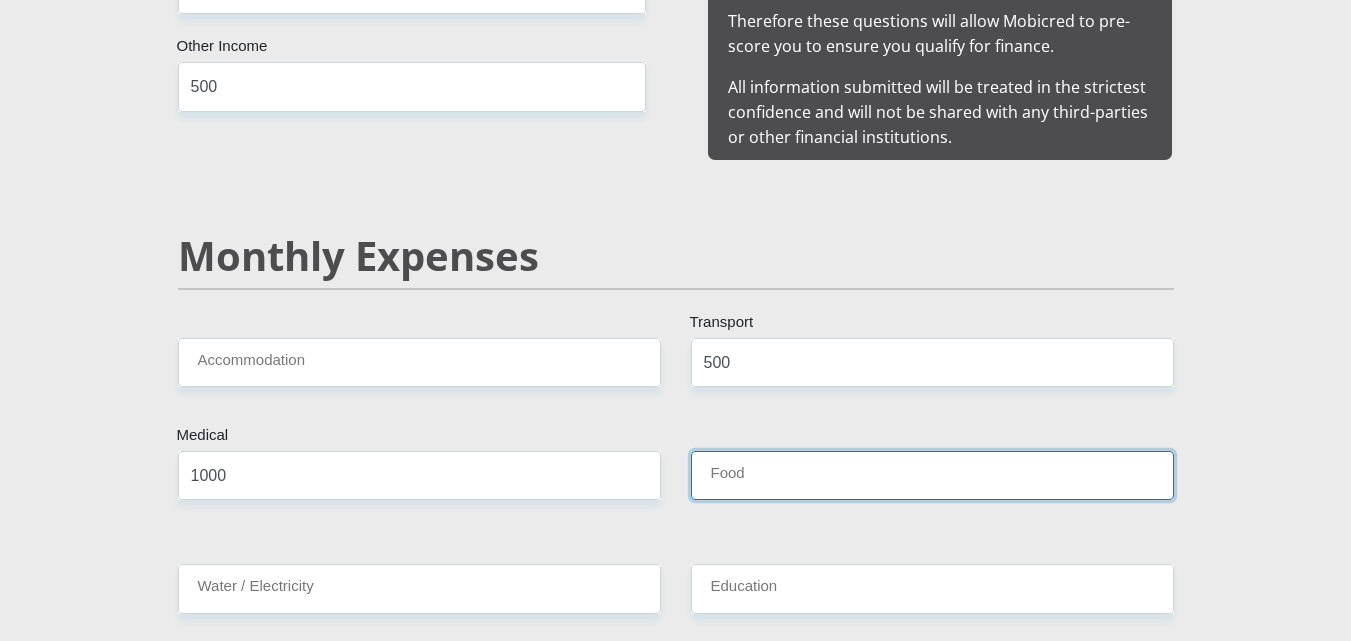 click on "Food" at bounding box center [932, 475] 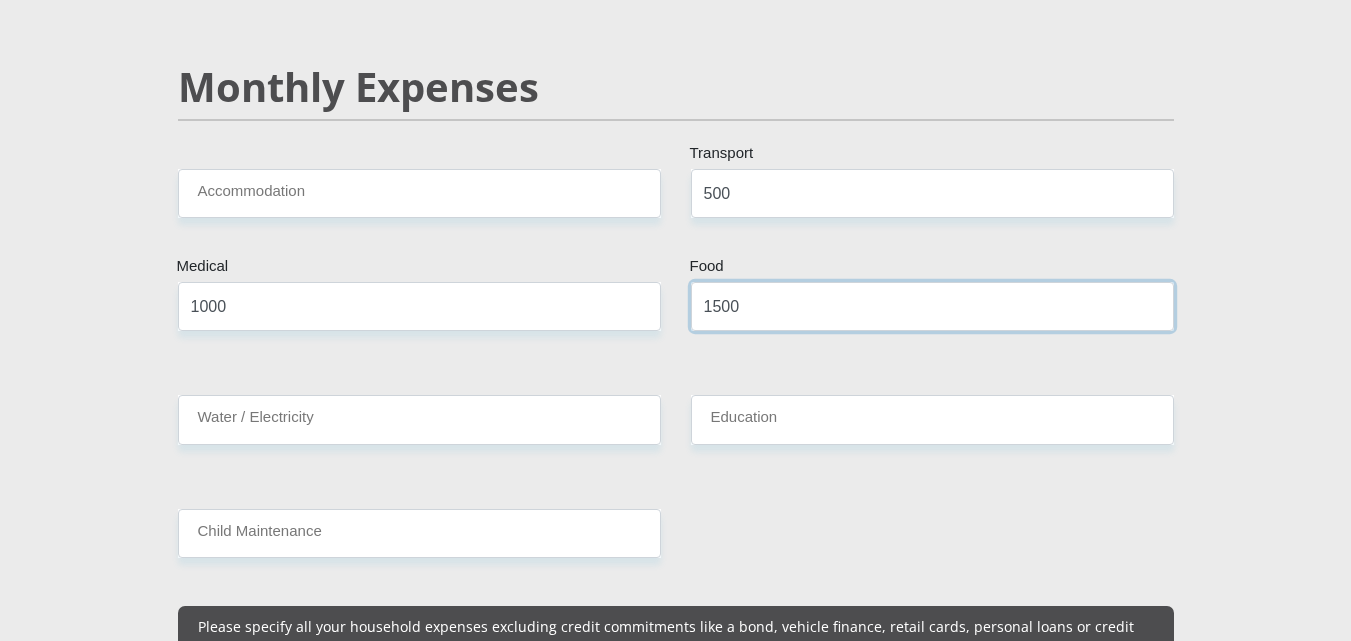 scroll, scrollTop: 2467, scrollLeft: 0, axis: vertical 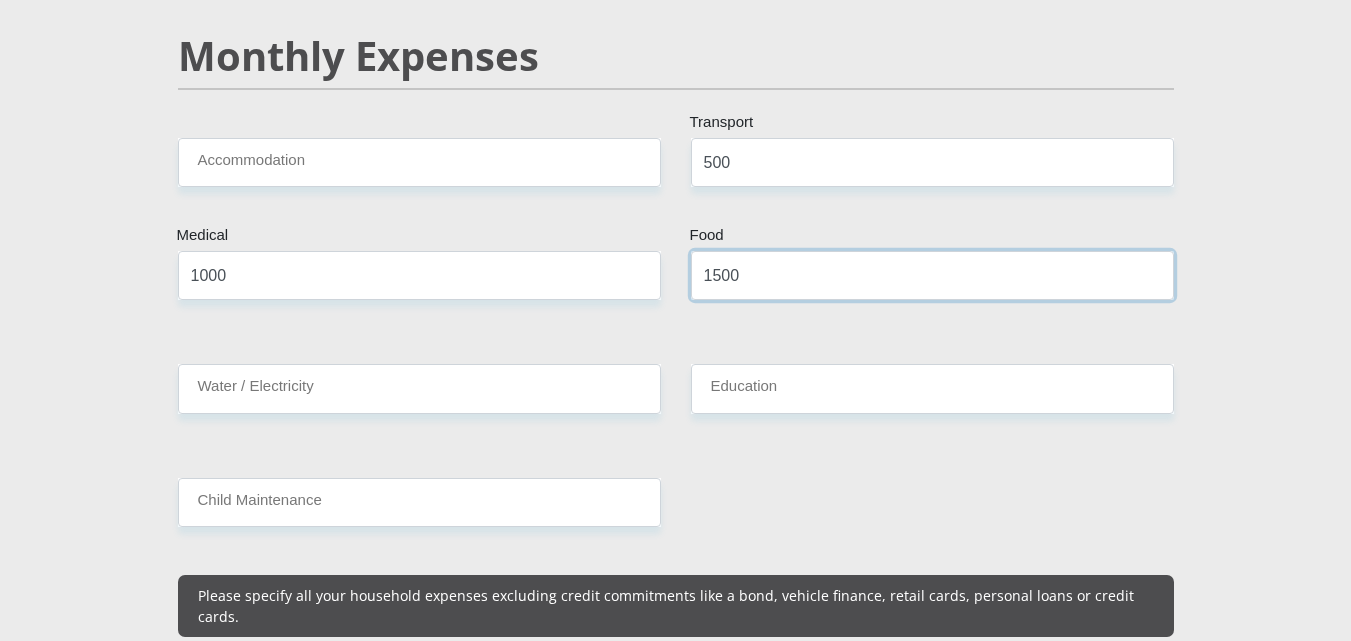 type on "1500" 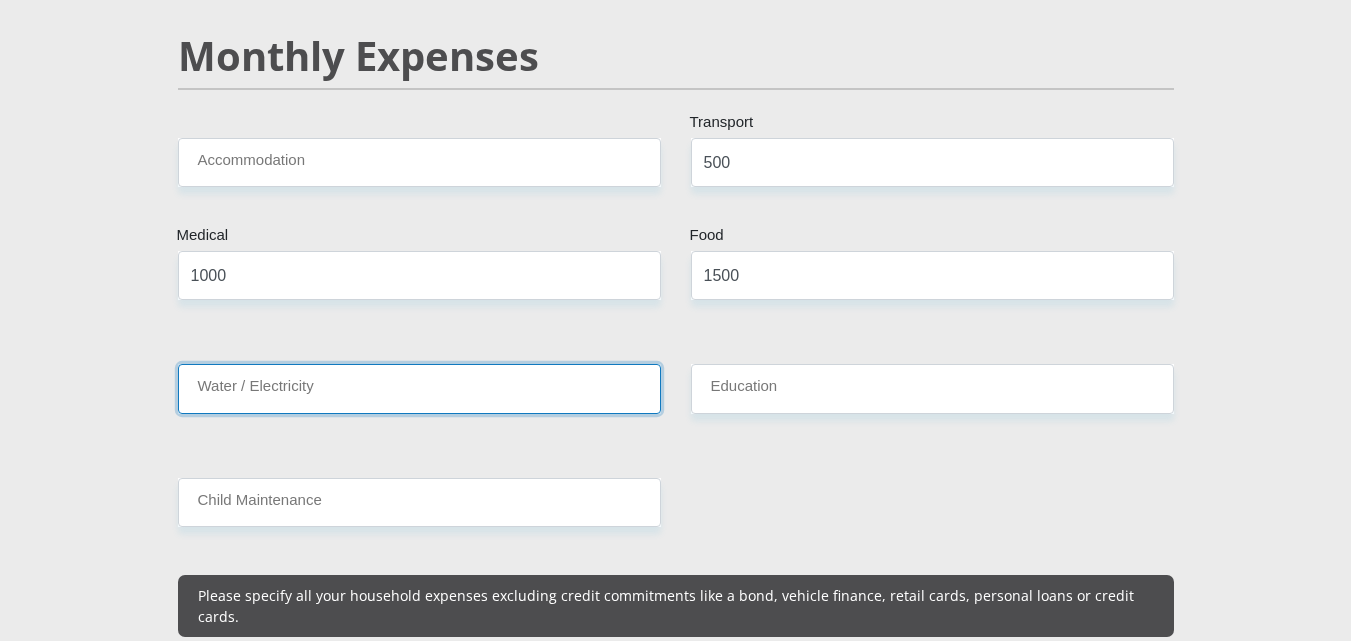 click on "Water / Electricity" at bounding box center (419, 388) 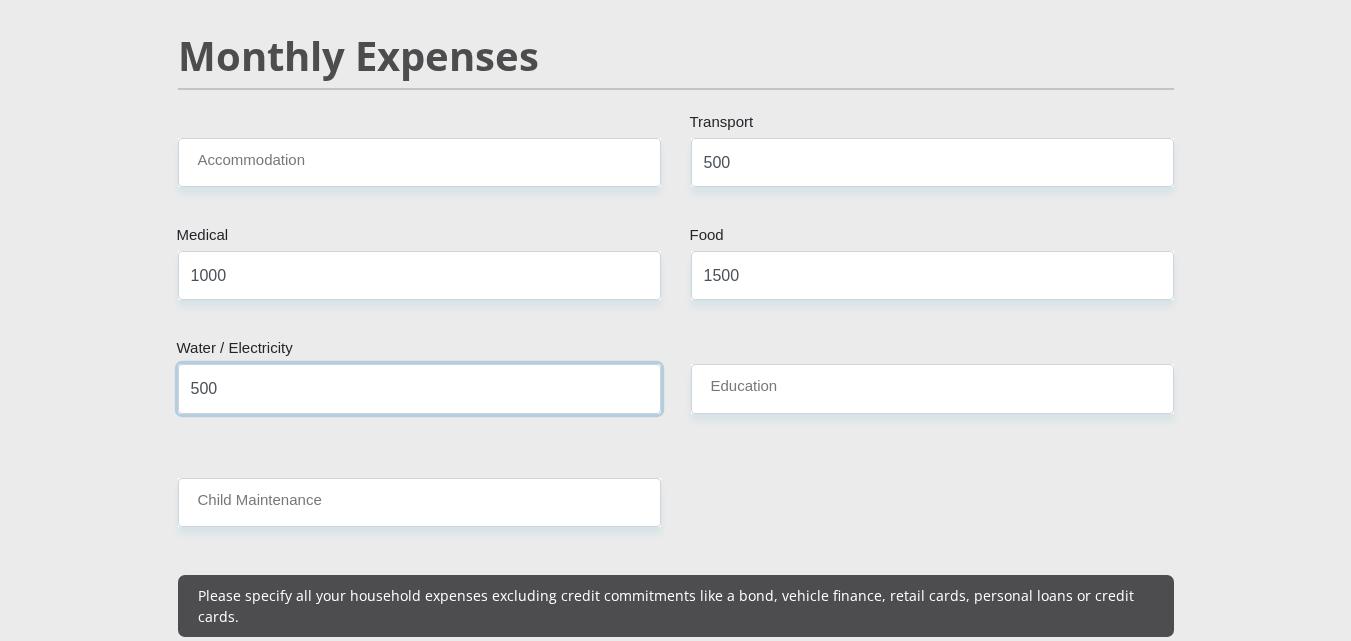 type on "500" 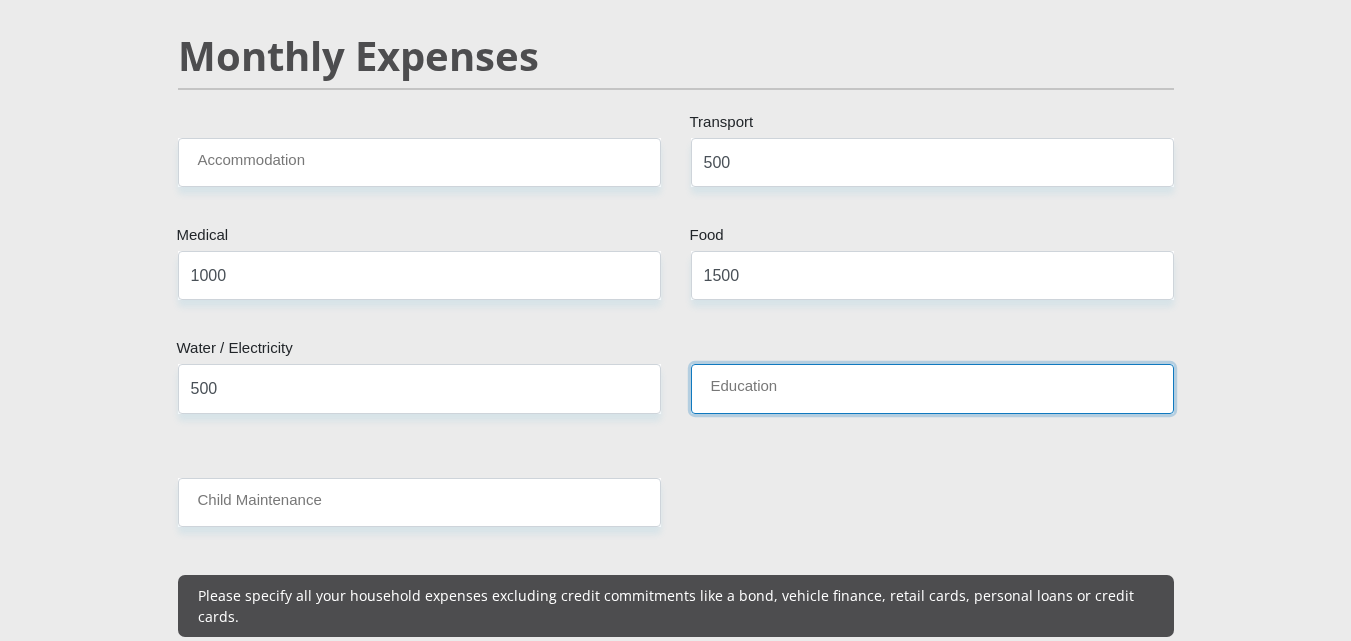 drag, startPoint x: 814, startPoint y: 407, endPoint x: 807, endPoint y: 437, distance: 30.805843 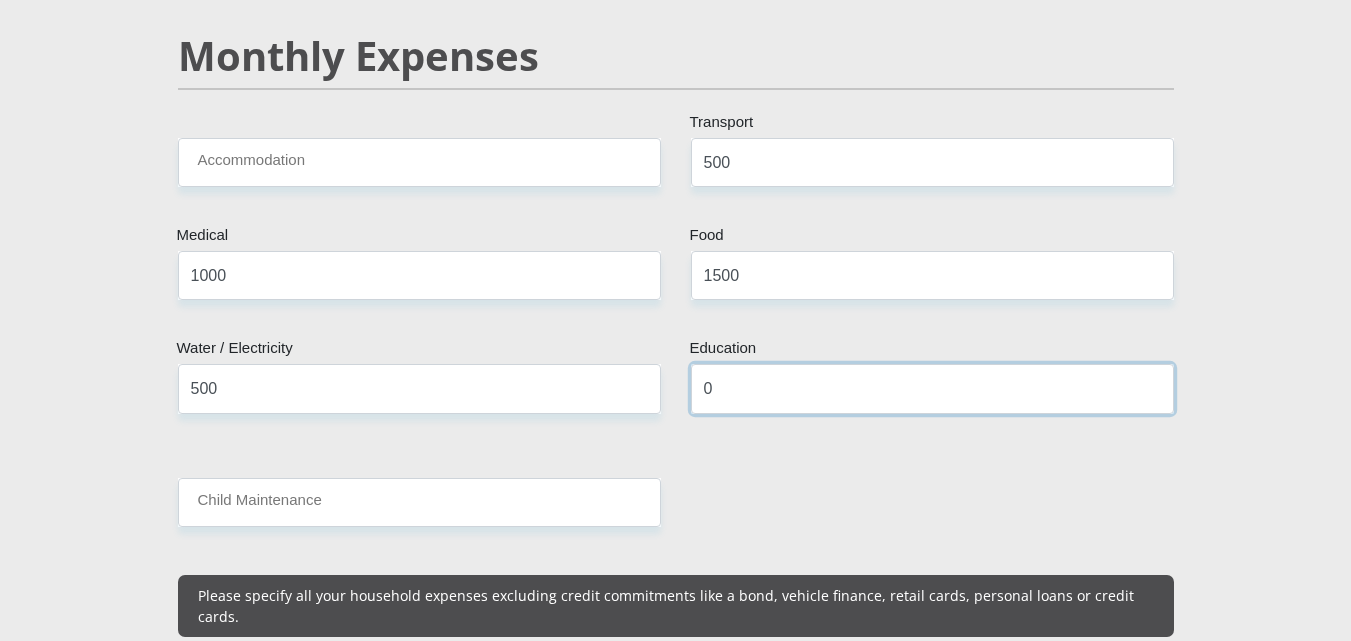 type on "0" 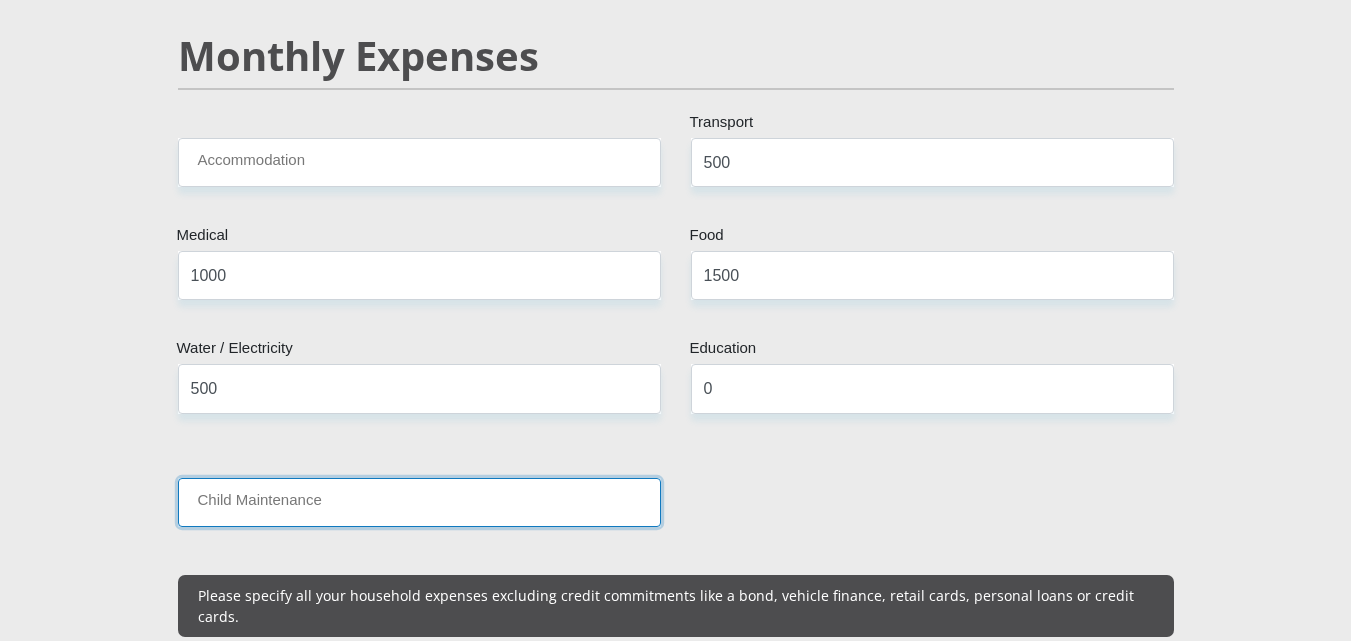 click on "Child Maintenance" at bounding box center (419, 502) 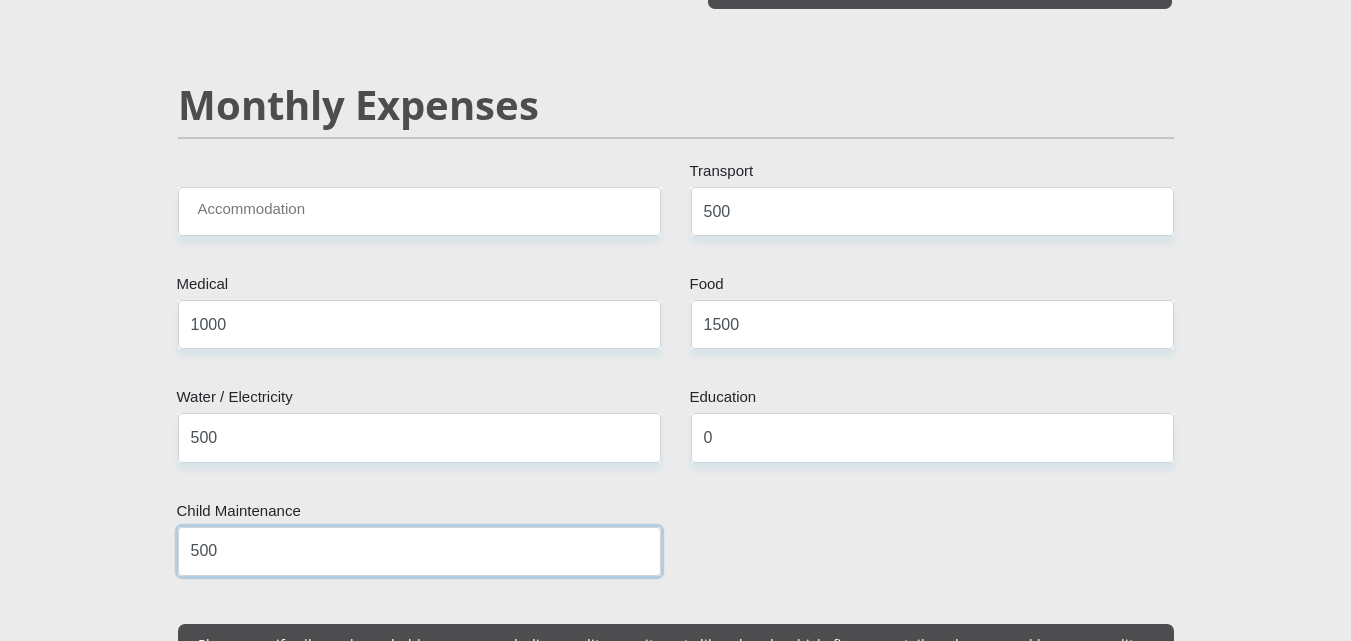 scroll, scrollTop: 2400, scrollLeft: 0, axis: vertical 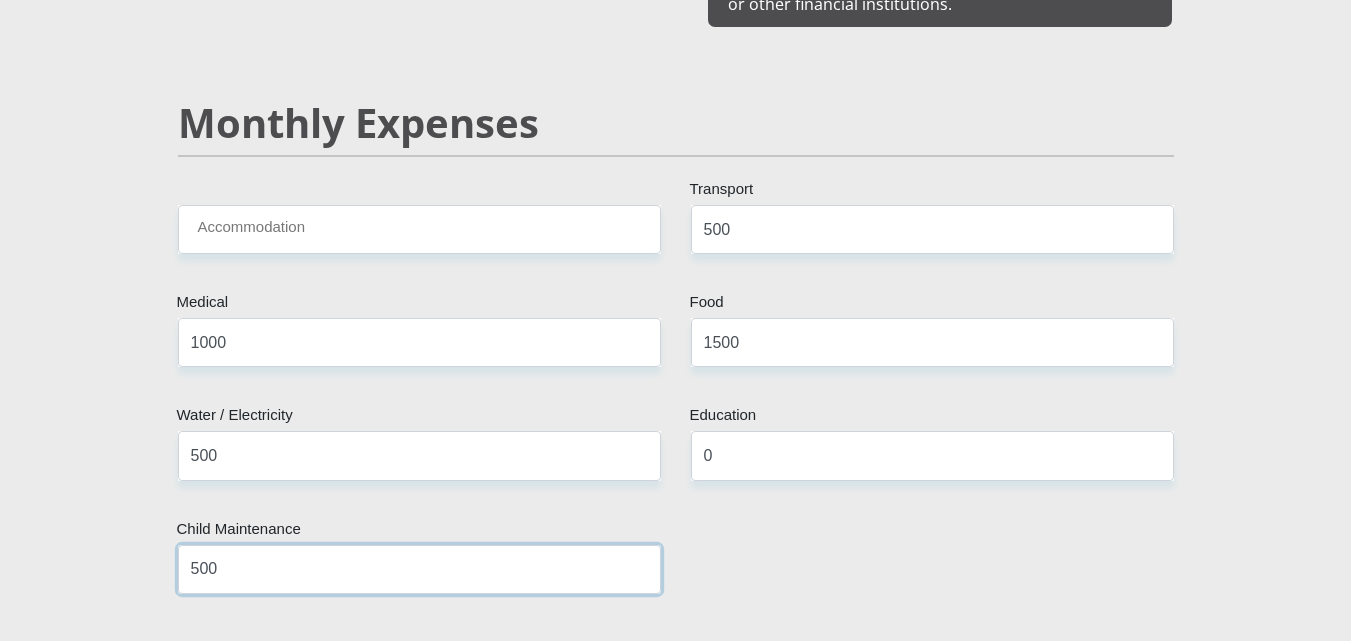 type on "500" 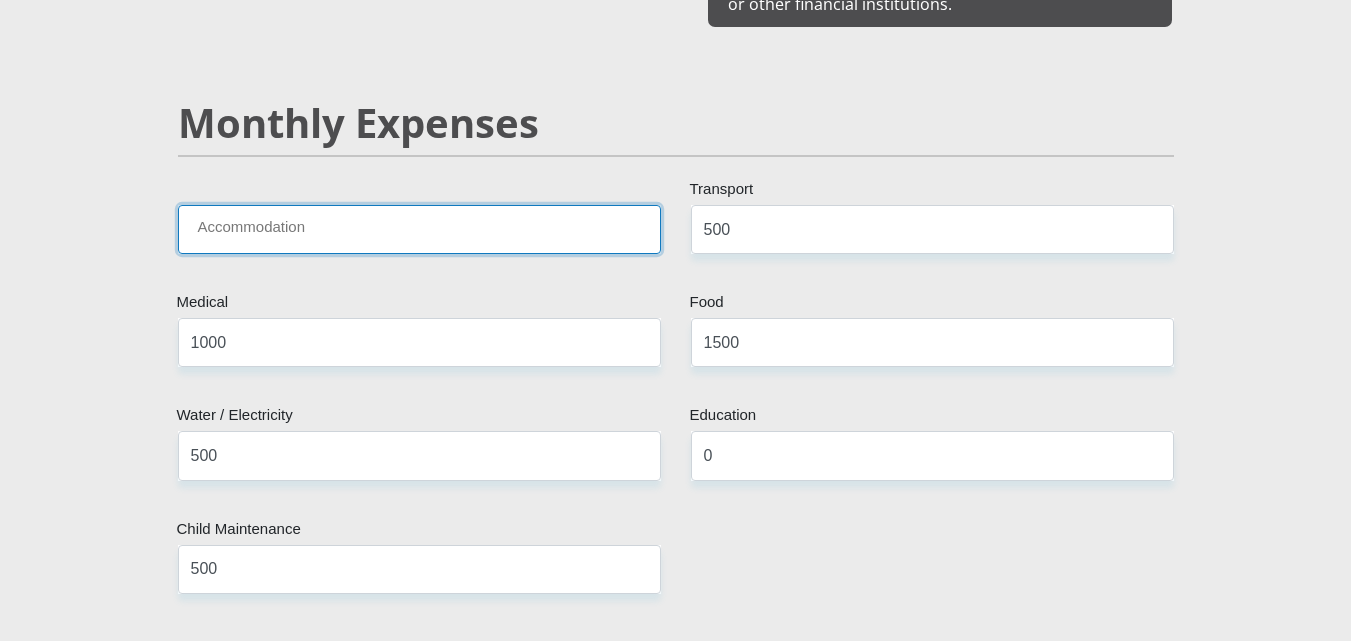click on "Accommodation" at bounding box center [419, 229] 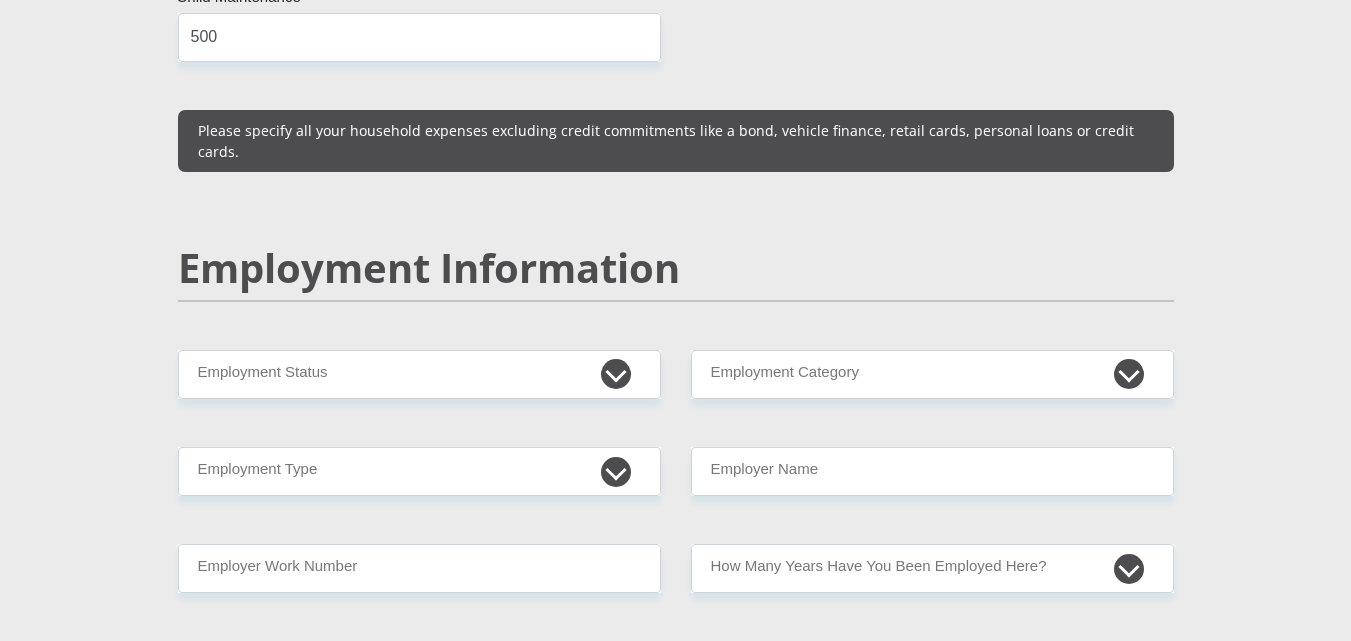 scroll, scrollTop: 2933, scrollLeft: 0, axis: vertical 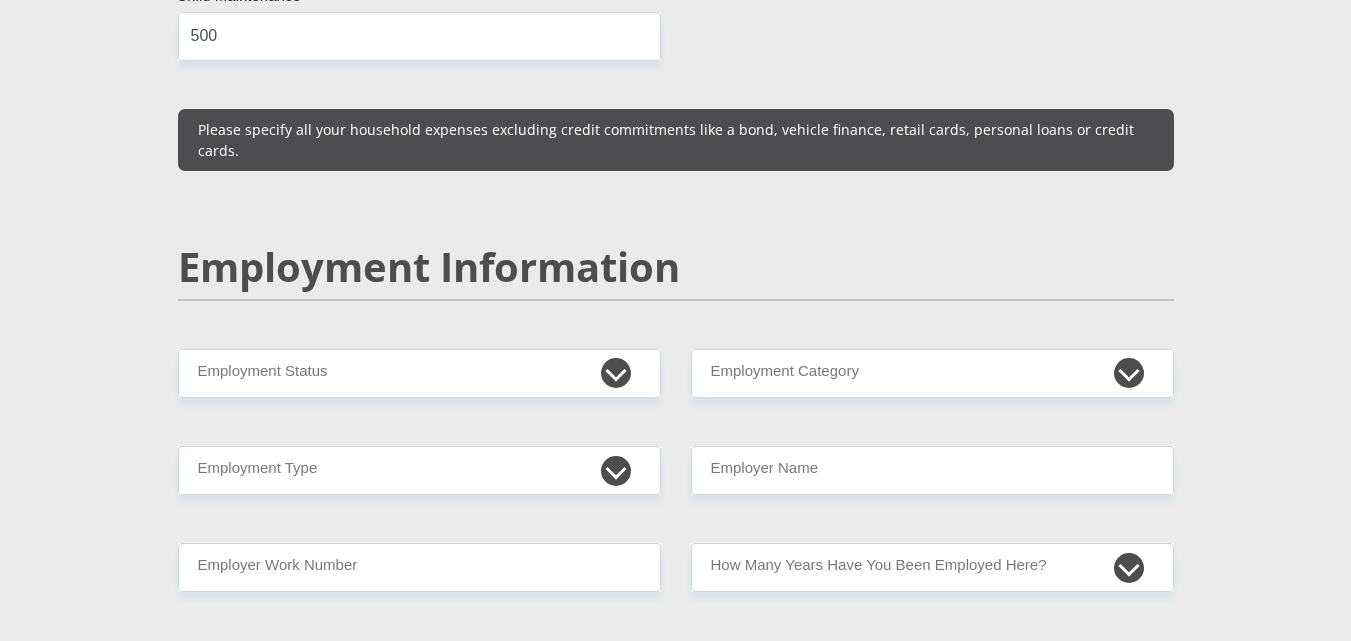 type on "0" 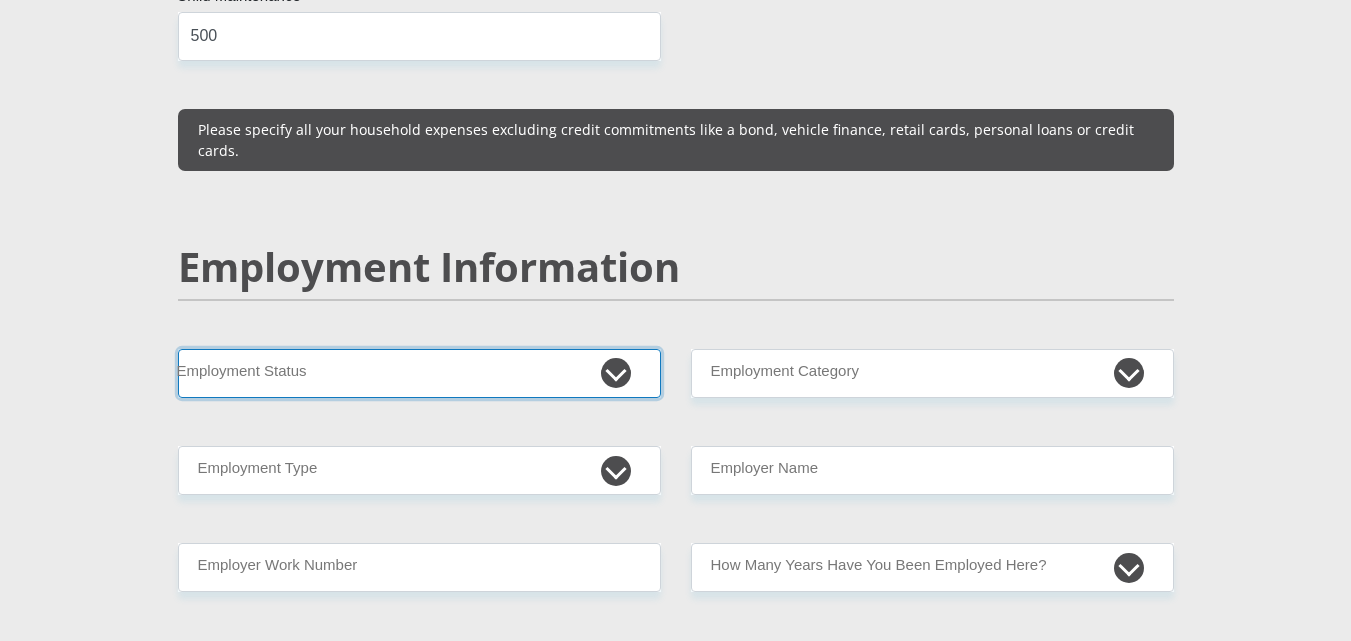 click on "Permanent/Full-time
Part-time/Casual
Contract Worker
Self-Employed
Housewife
Retired
Student
Medically Boarded
Disability
Unemployed" at bounding box center [419, 373] 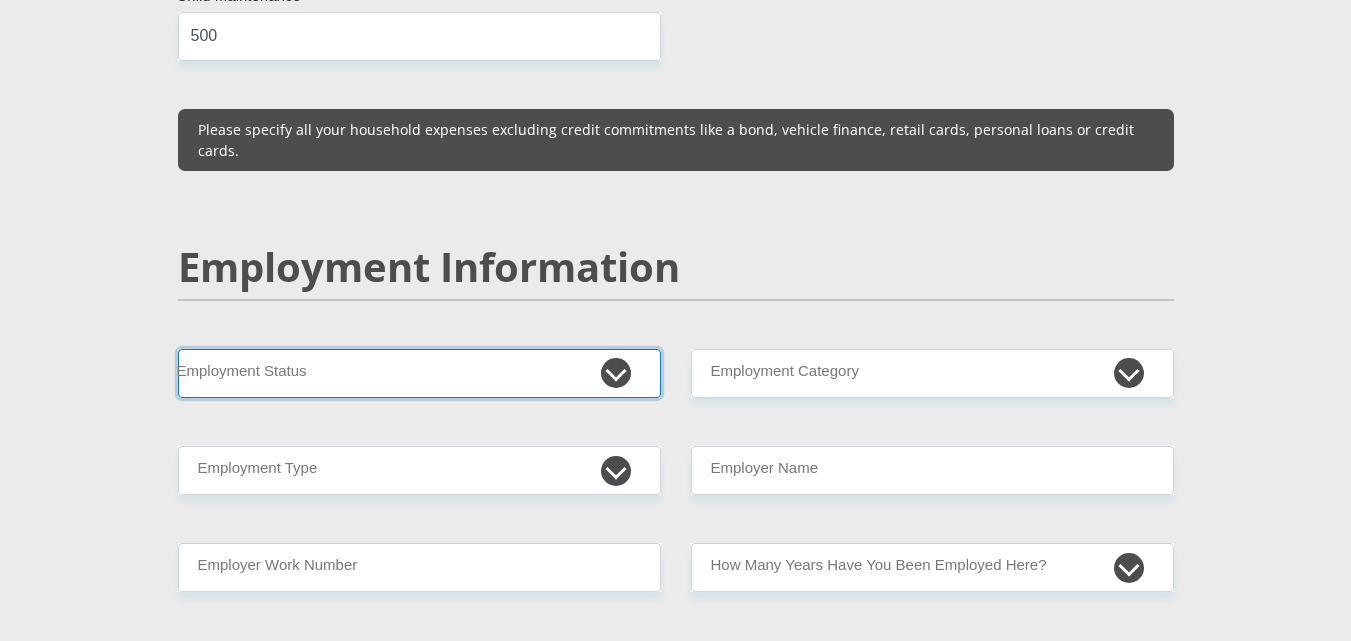 select on "1" 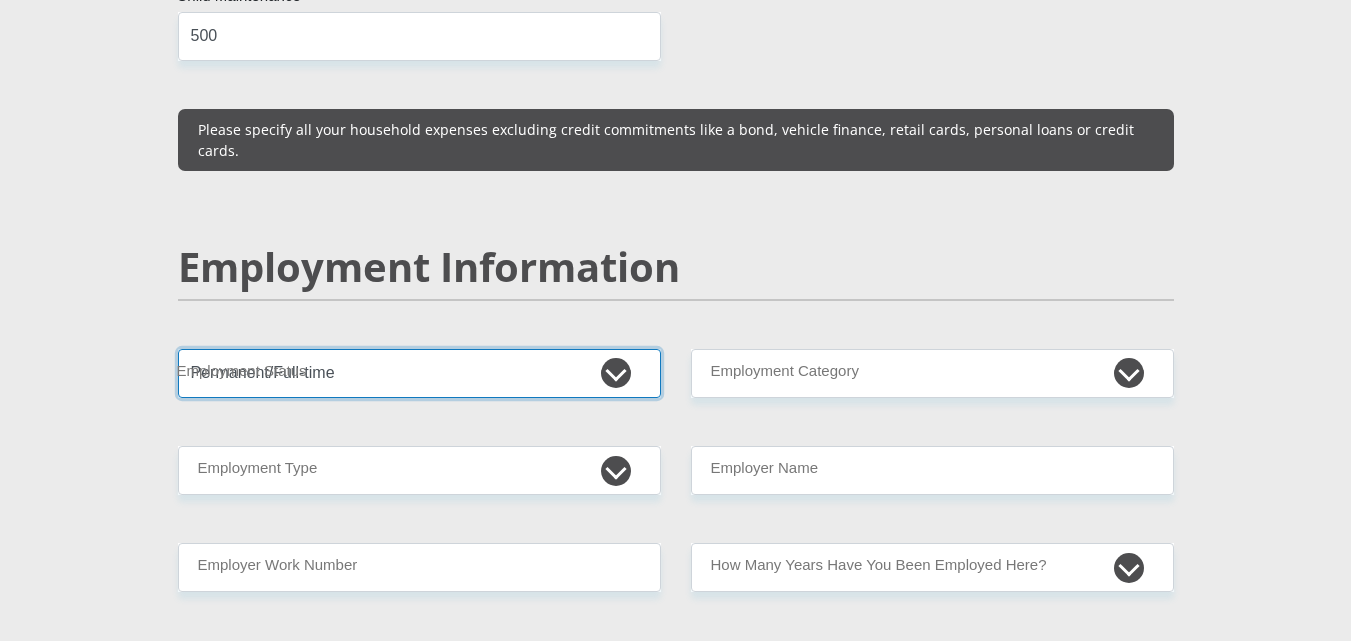 click on "Permanent/Full-time
Part-time/Casual
Contract Worker
Self-Employed
Housewife
Retired
Student
Medically Boarded
Disability
Unemployed" at bounding box center (419, 373) 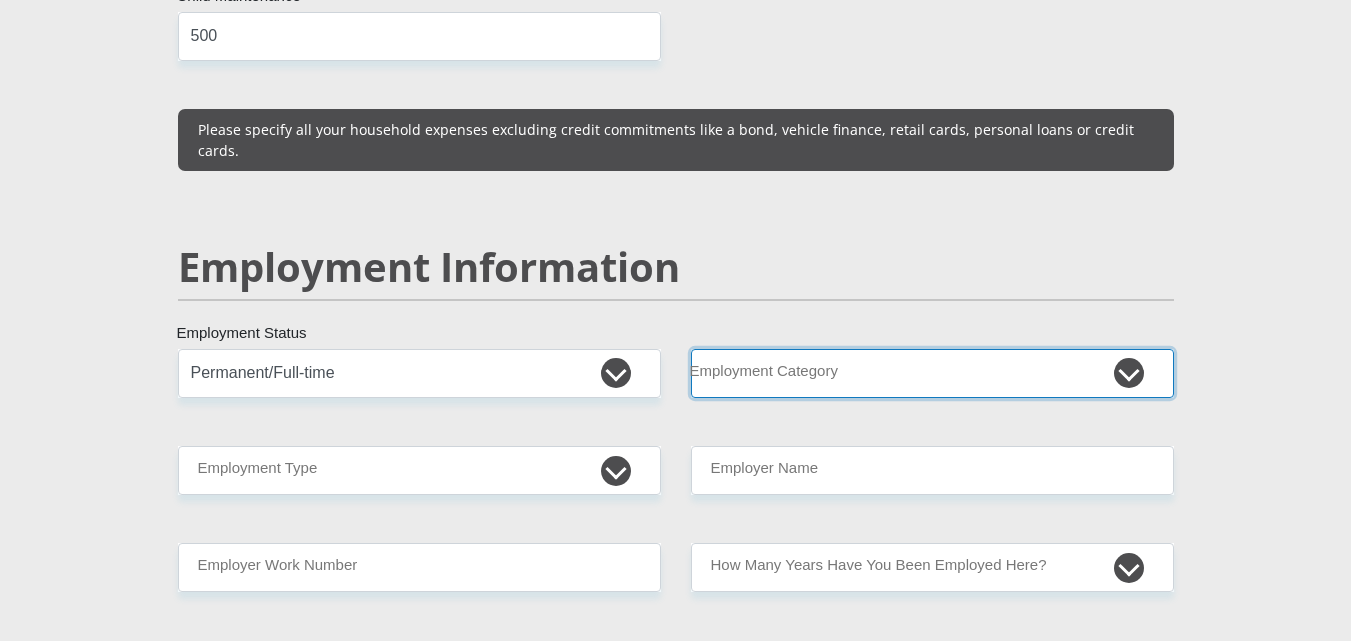 click on "AGRICULTURE
ALCOHOL & TOBACCO
CONSTRUCTION MATERIALS
METALLURGY
EQUIPMENT FOR RENEWABLE ENERGY
SPECIALIZED CONTRACTORS
CAR
GAMING (INCL. INTERNET
OTHER WHOLESALE
UNLICENSED PHARMACEUTICALS
CURRENCY EXCHANGE HOUSES
OTHER FINANCIAL INSTITUTIONS & INSURANCE
REAL ESTATE AGENTS
OIL & GAS
OTHER MATERIALS (E.G. IRON ORE)
PRECIOUS STONES & PRECIOUS METALS
POLITICAL ORGANIZATIONS
RELIGIOUS ORGANIZATIONS(NOT SECTS)
ACTI. HAVING BUSINESS DEAL WITH PUBLIC ADMINISTRATION
LAUNDROMATS" at bounding box center (932, 373) 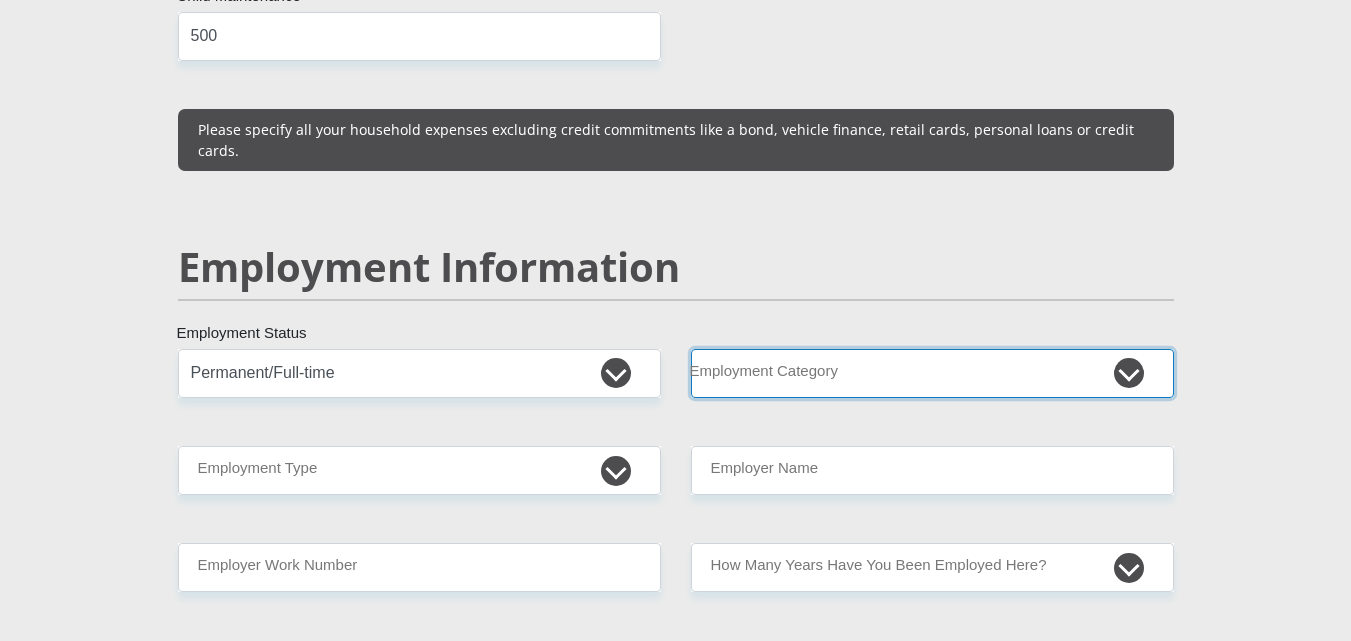 select on "14" 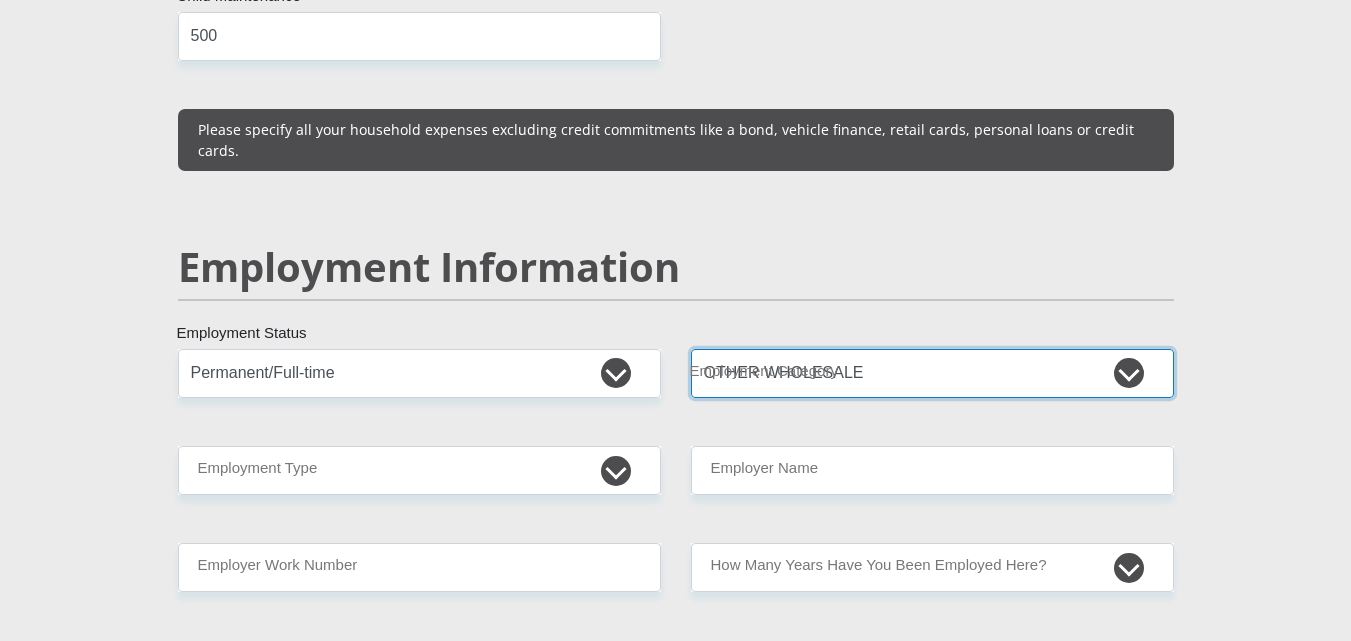click on "AGRICULTURE
ALCOHOL & TOBACCO
CONSTRUCTION MATERIALS
METALLURGY
EQUIPMENT FOR RENEWABLE ENERGY
SPECIALIZED CONTRACTORS
CAR
GAMING (INCL. INTERNET
OTHER WHOLESALE
UNLICENSED PHARMACEUTICALS
CURRENCY EXCHANGE HOUSES
OTHER FINANCIAL INSTITUTIONS & INSURANCE
REAL ESTATE AGENTS
OIL & GAS
OTHER MATERIALS (E.G. IRON ORE)
PRECIOUS STONES & PRECIOUS METALS
POLITICAL ORGANIZATIONS
RELIGIOUS ORGANIZATIONS(NOT SECTS)
ACTI. HAVING BUSINESS DEAL WITH PUBLIC ADMINISTRATION
LAUNDROMATS" at bounding box center (932, 373) 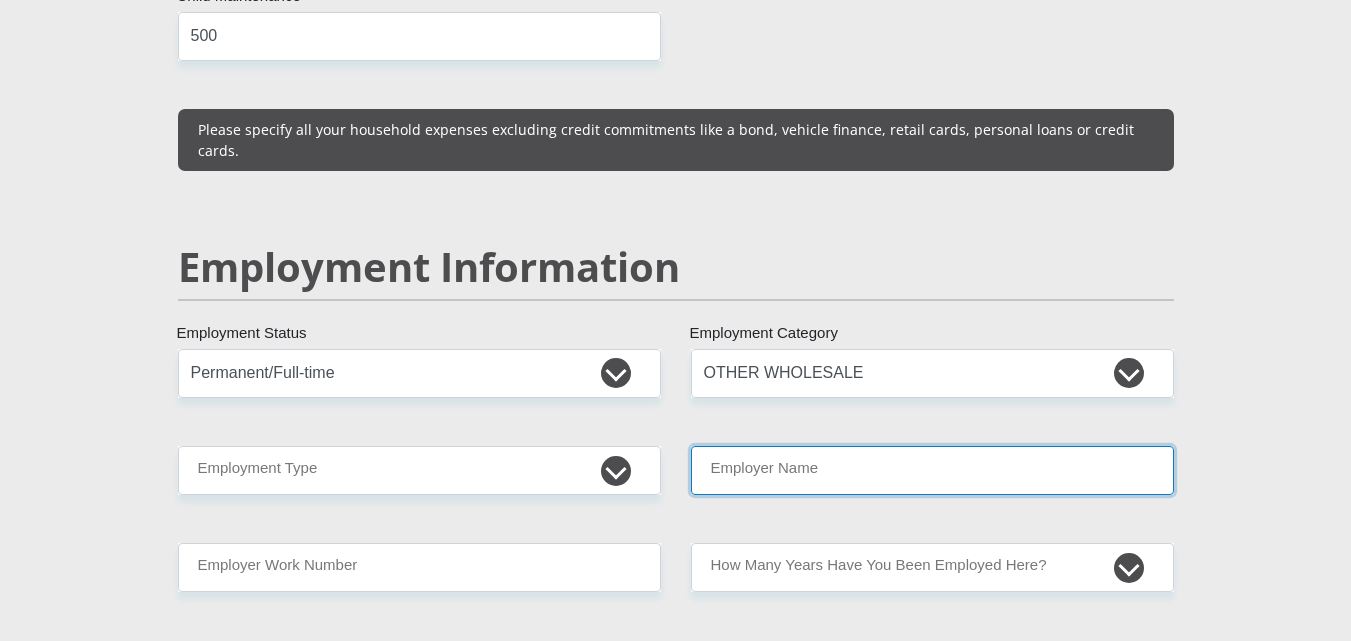 click on "Employer Name" at bounding box center [932, 470] 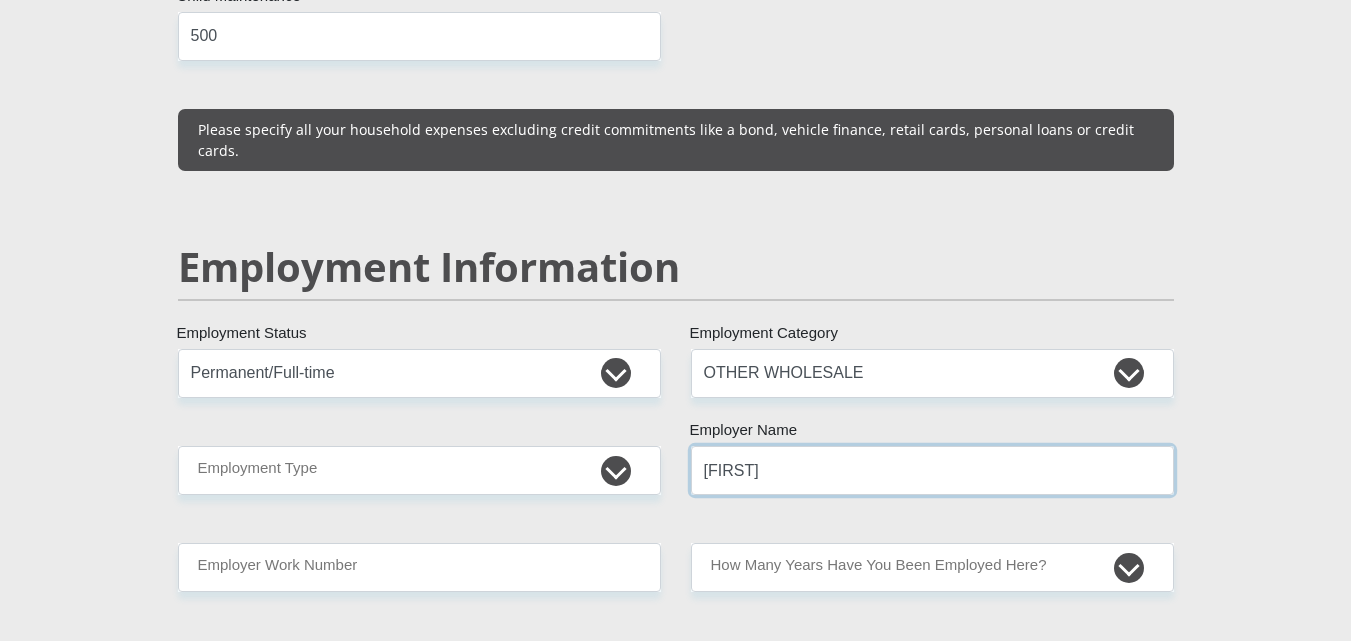 type on "heinrich" 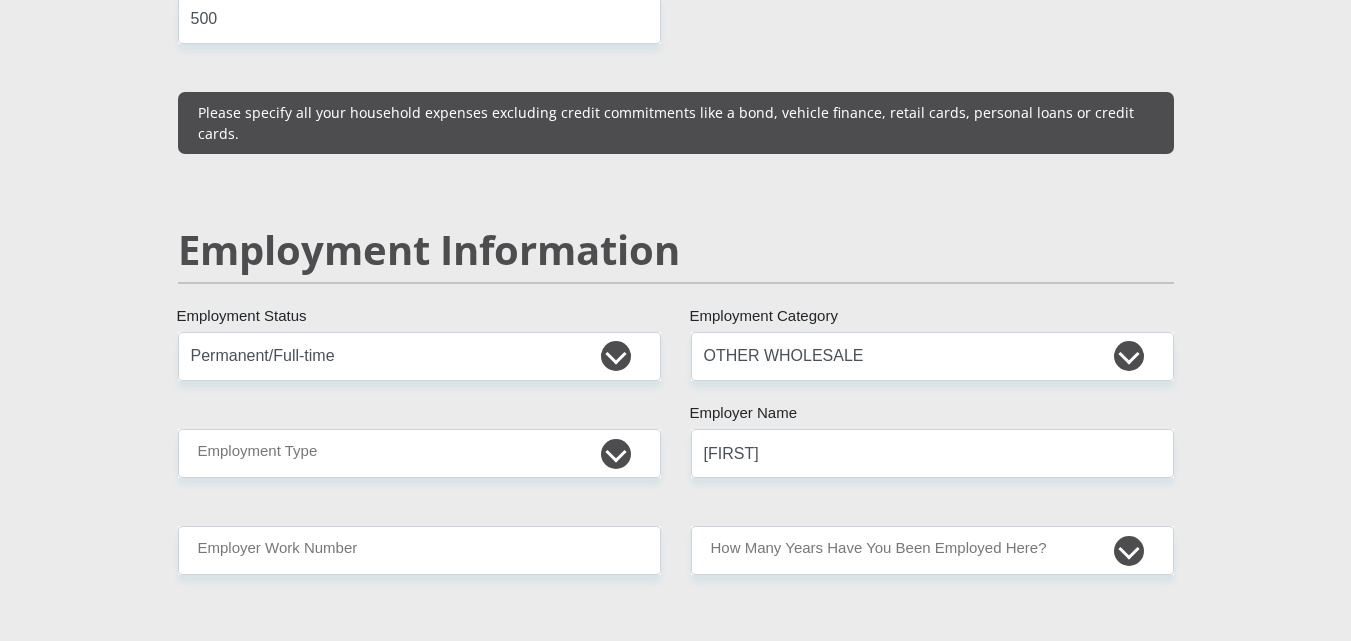 drag, startPoint x: 514, startPoint y: 382, endPoint x: 505, endPoint y: 392, distance: 13.453624 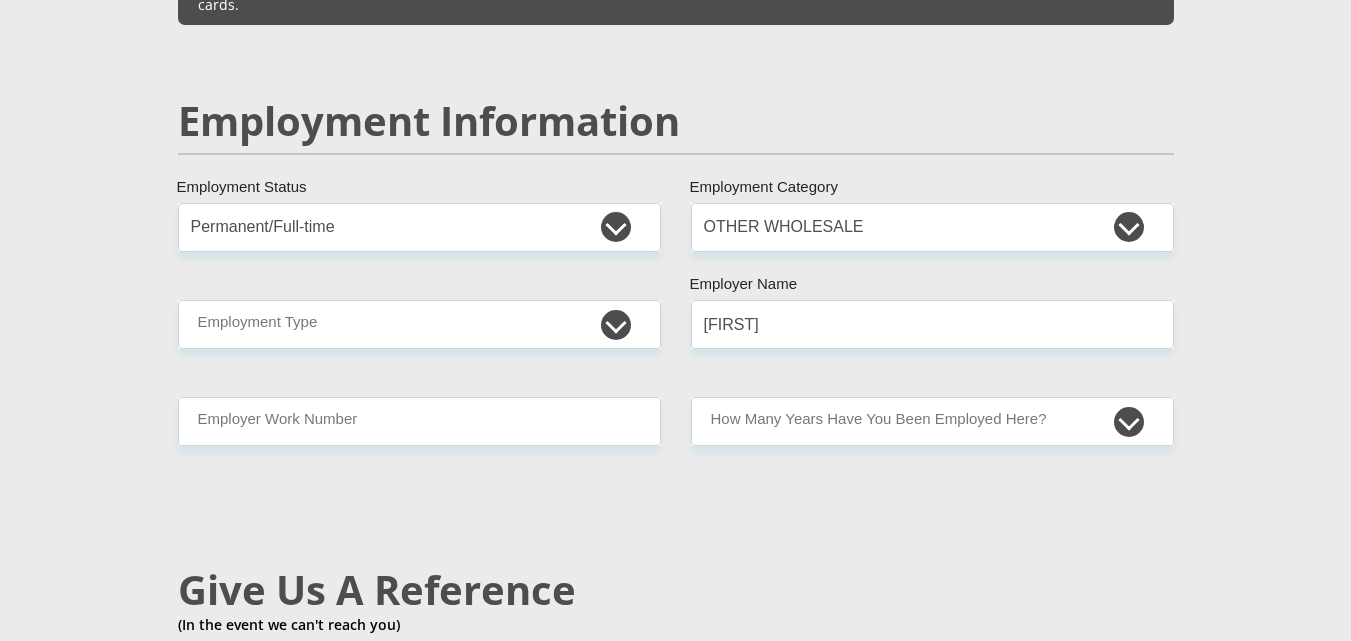 scroll, scrollTop: 3133, scrollLeft: 0, axis: vertical 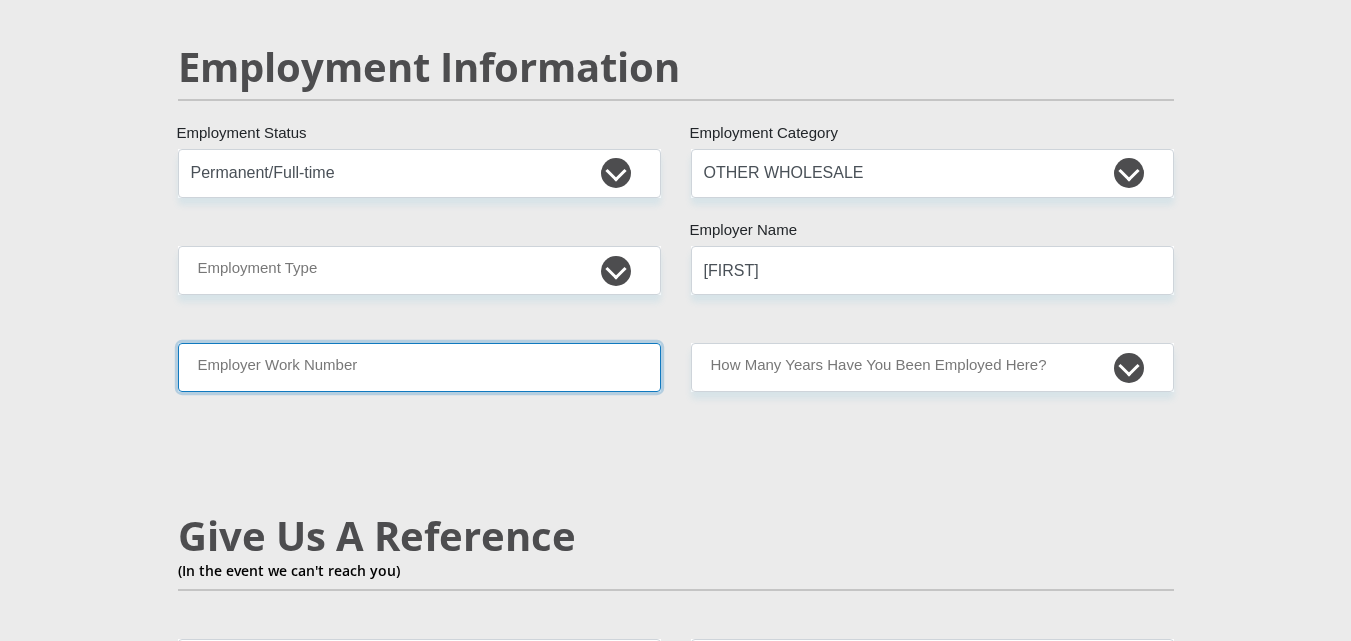 click on "Employer Work Number" at bounding box center (419, 367) 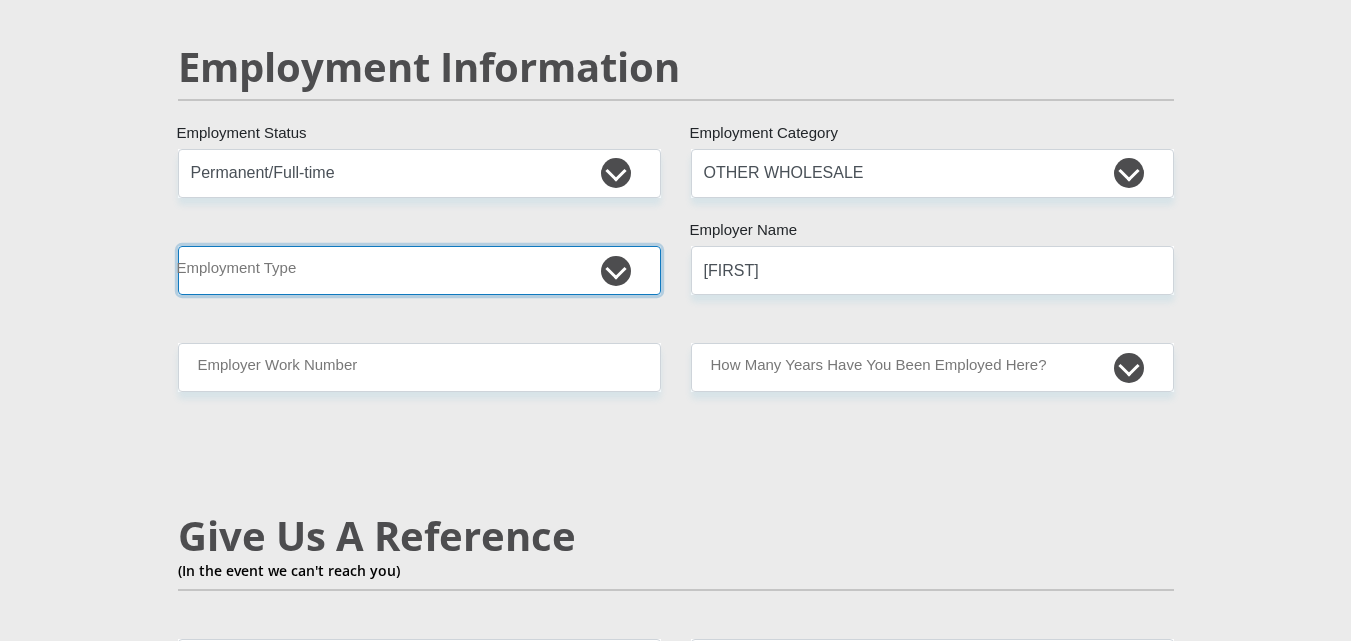 click on "College/Lecturer
Craft Seller
Creative
Driver
Executive
Farmer
Forces - Non Commissioned
Forces - Officer
Hawker
Housewife
Labourer
Licenced Professional
Manager
Miner
Non Licenced Professional
Office Staff/Clerk
Outside Worker
Pensioner
Permanent Teacher
Production/Manufacturing
Sales
Self-Employed
Semi-Professional Worker
Service Industry  Social Worker  Student" at bounding box center (419, 270) 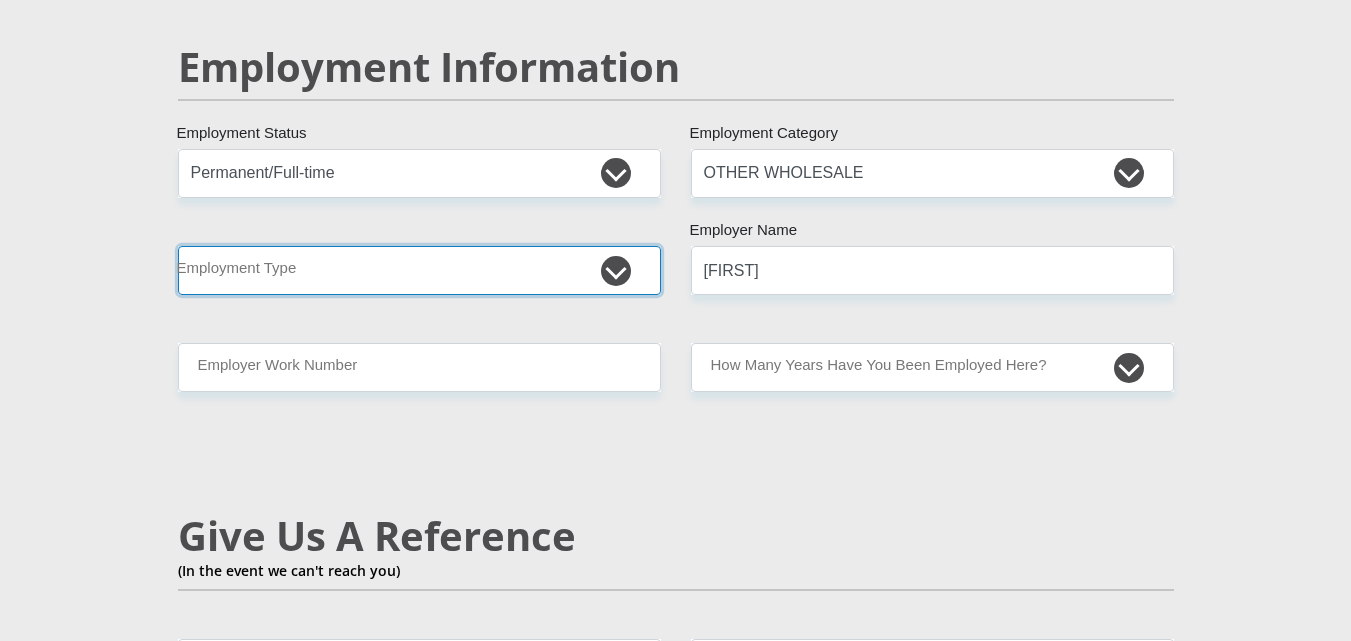 select on "Sales" 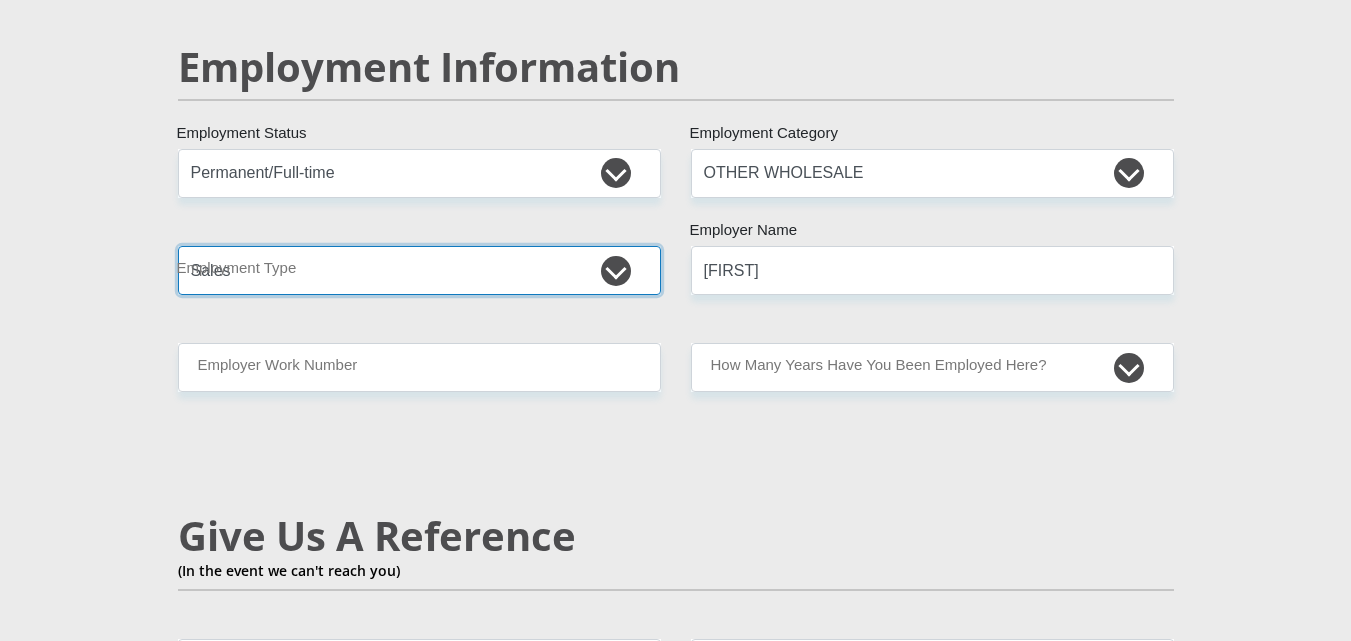 click on "College/Lecturer
Craft Seller
Creative
Driver
Executive
Farmer
Forces - Non Commissioned
Forces - Officer
Hawker
Housewife
Labourer
Licenced Professional
Manager
Miner
Non Licenced Professional
Office Staff/Clerk
Outside Worker
Pensioner
Permanent Teacher
Production/Manufacturing
Sales
Self-Employed
Semi-Professional Worker
Service Industry  Social Worker  Student" at bounding box center (419, 270) 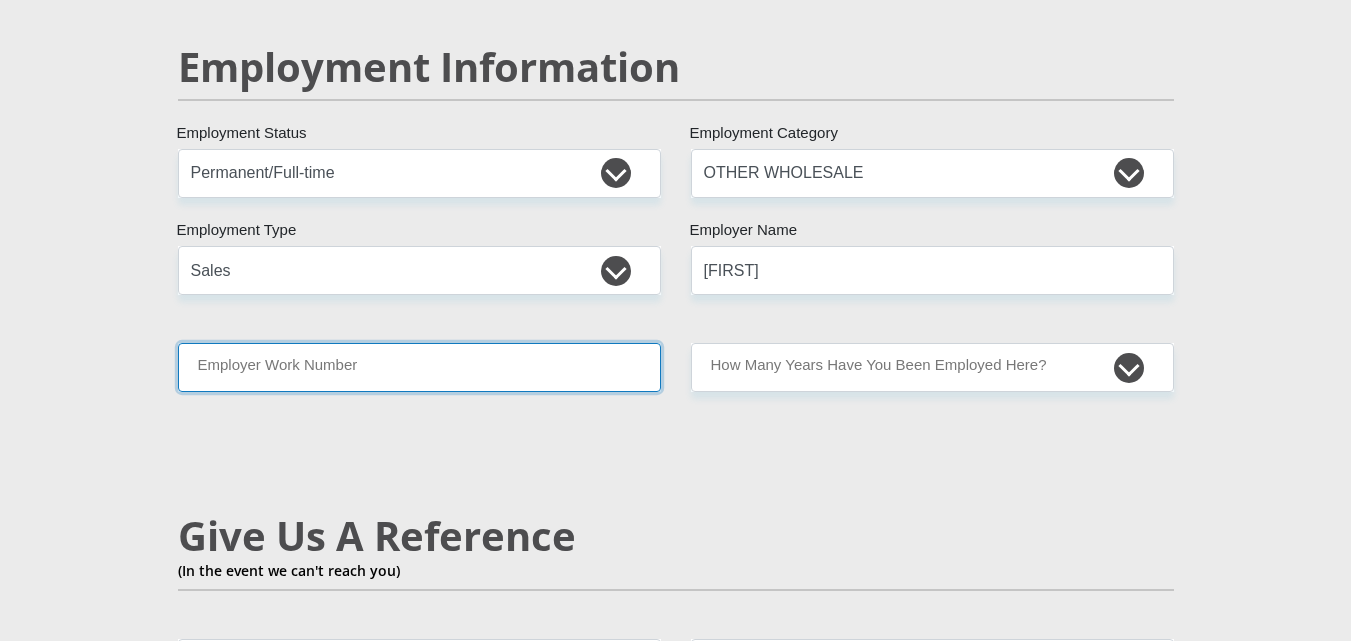 click on "Employer Work Number" at bounding box center [419, 367] 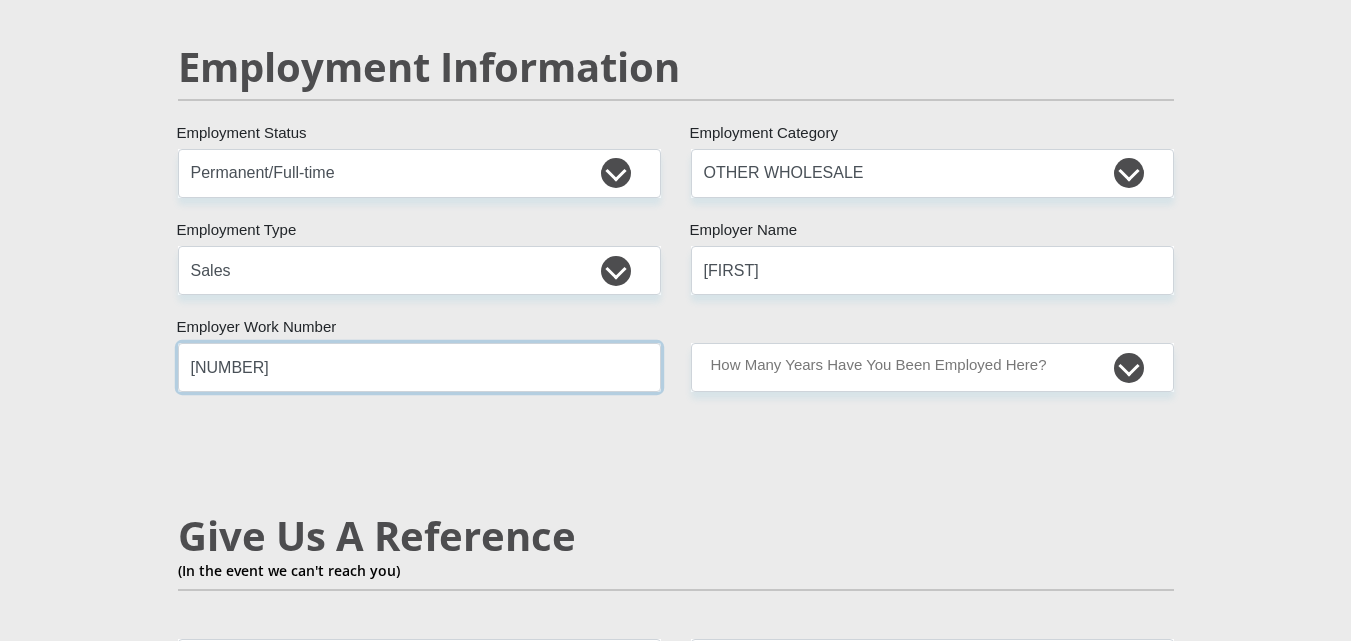 type on "0122524347" 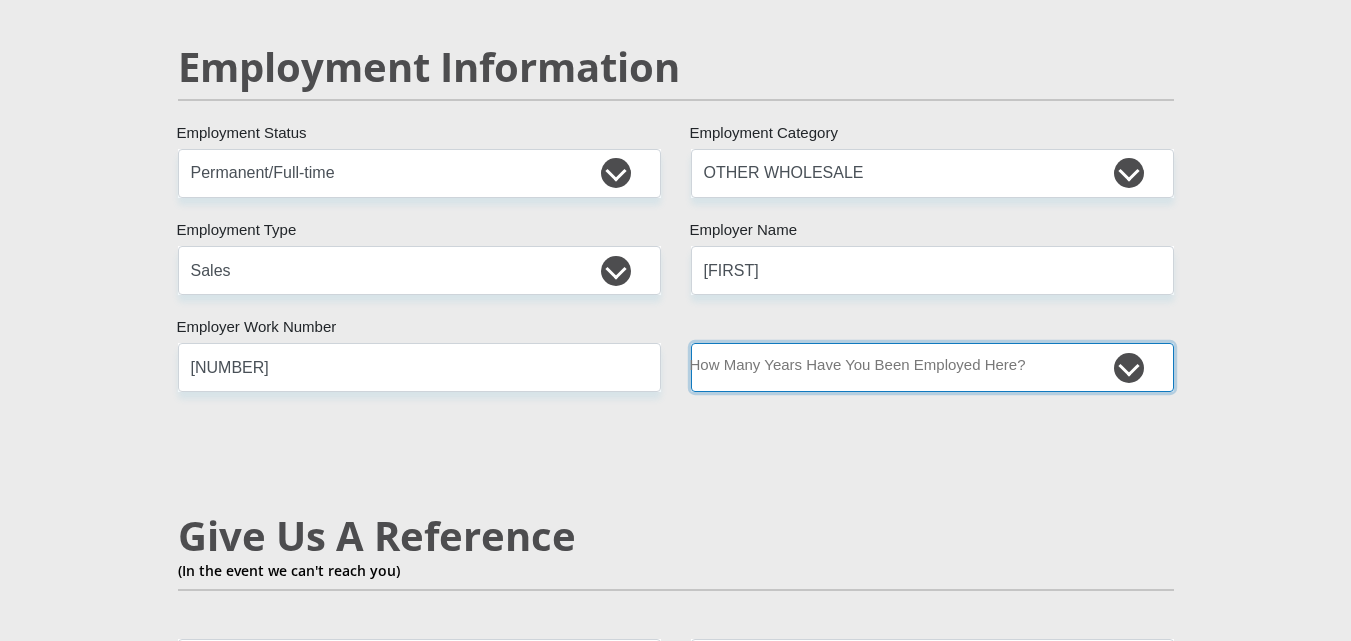 click on "less than 1 year
1-3 years
3-5 years
5+ years" at bounding box center [932, 367] 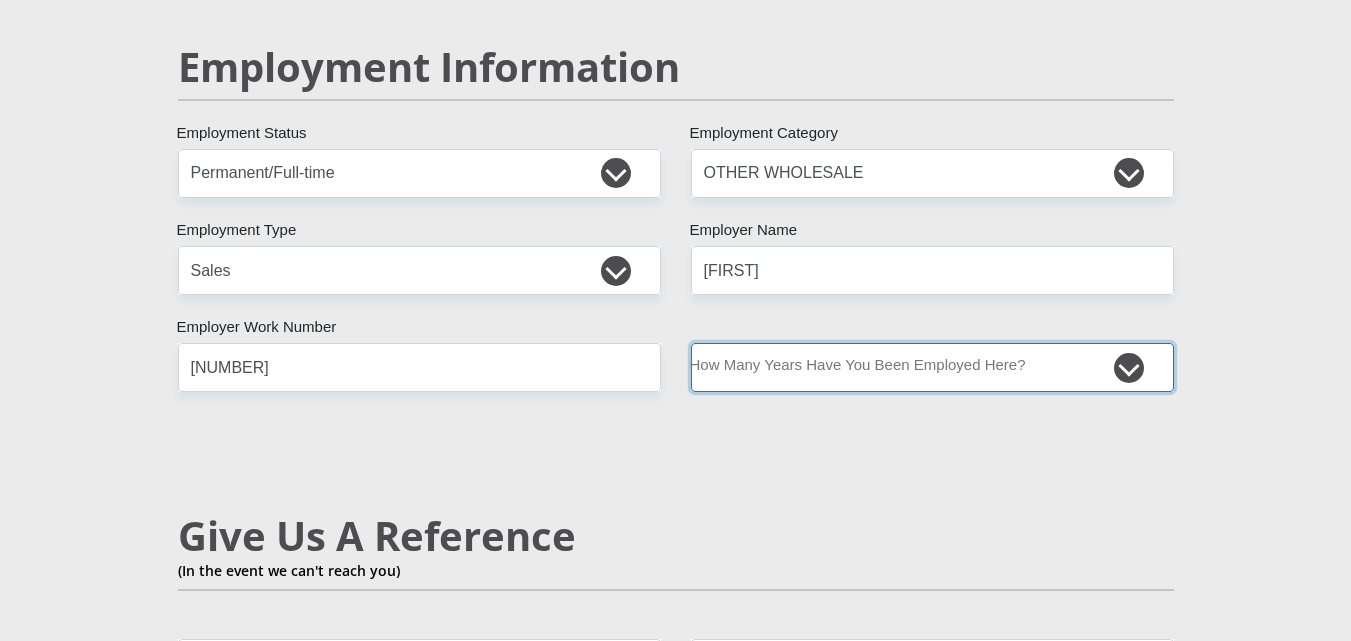 select on "48" 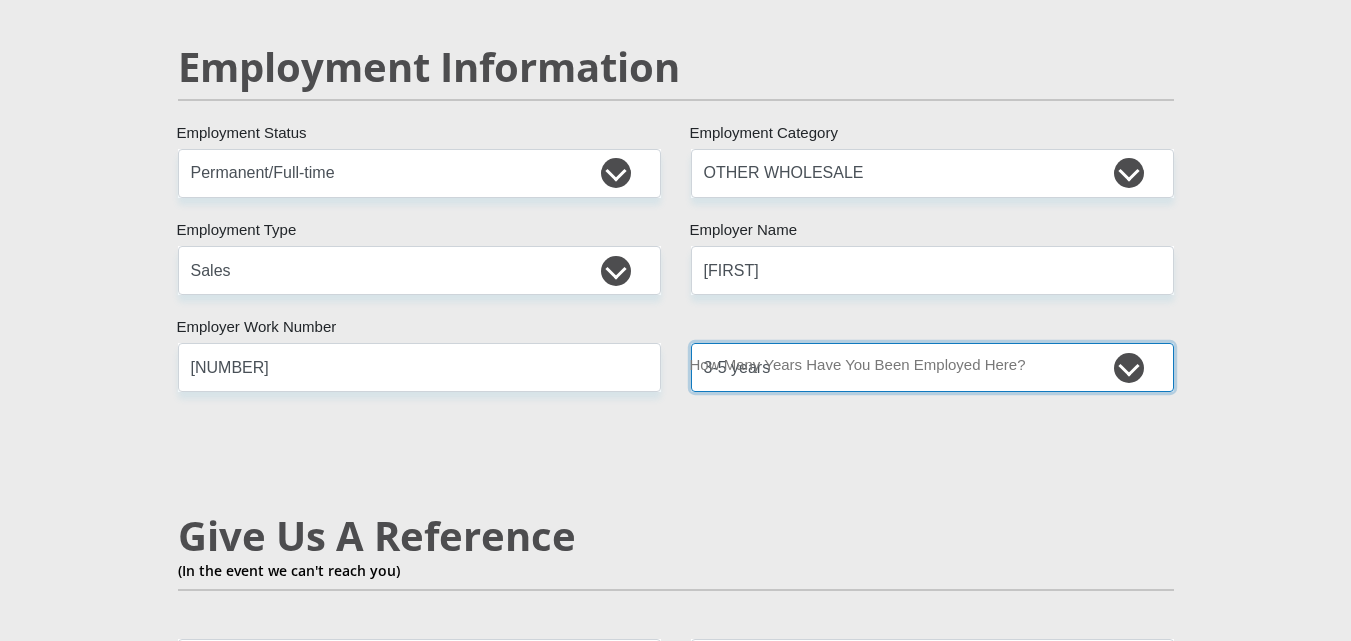 click on "less than 1 year
1-3 years
3-5 years
5+ years" at bounding box center (932, 367) 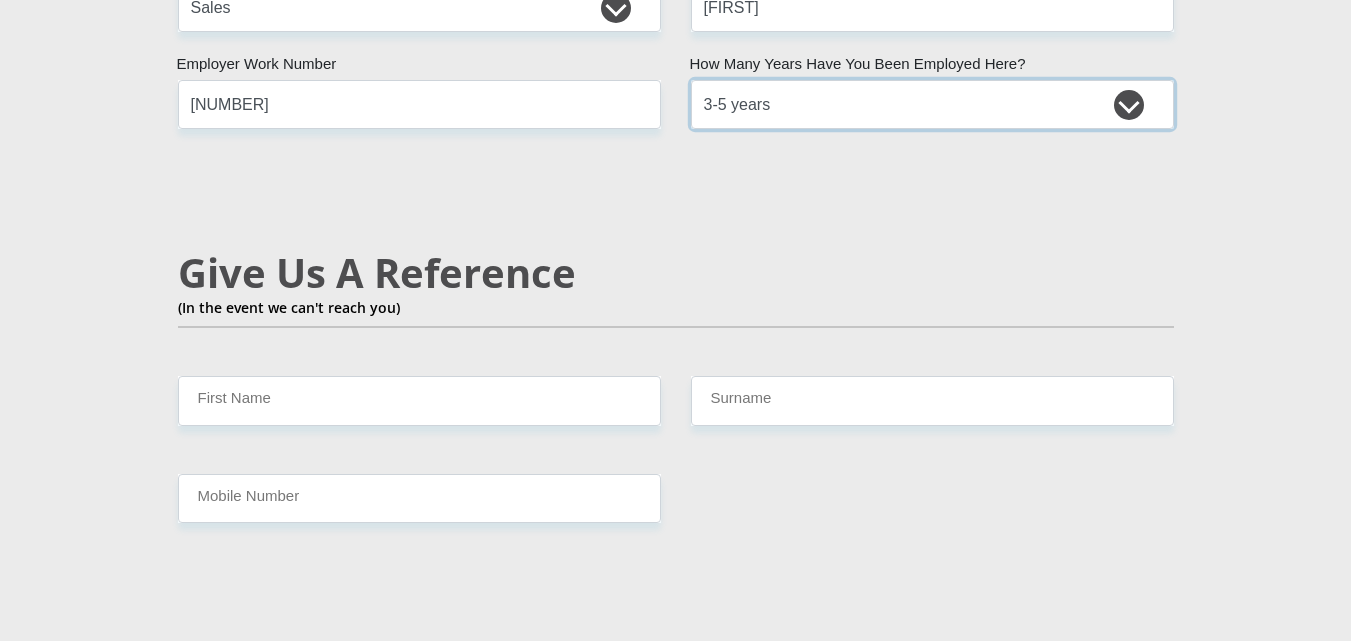 scroll, scrollTop: 3400, scrollLeft: 0, axis: vertical 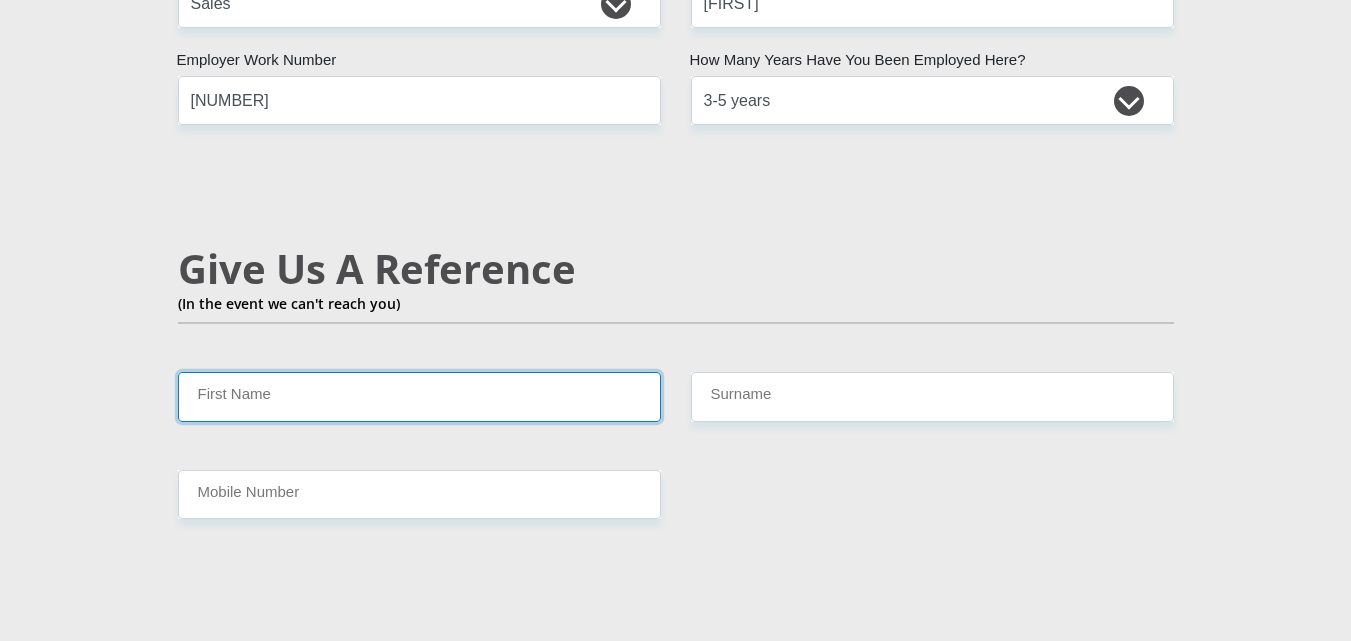 click on "First Name" at bounding box center [419, 396] 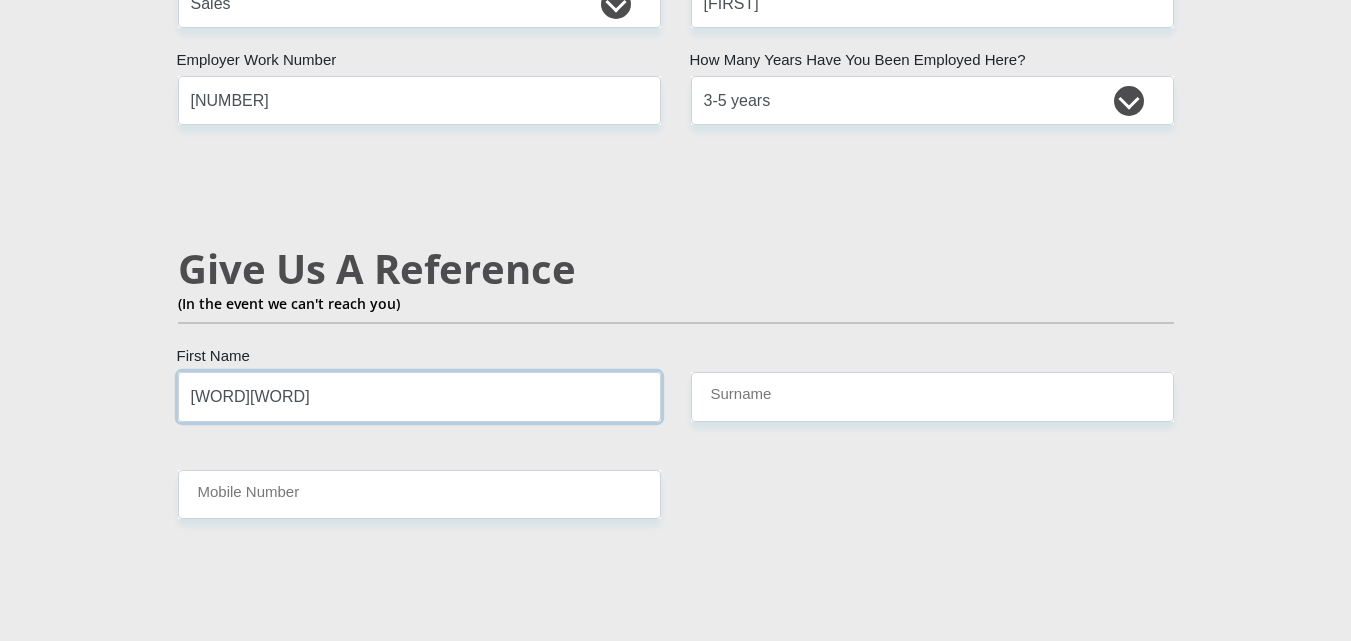 type on "sornia" 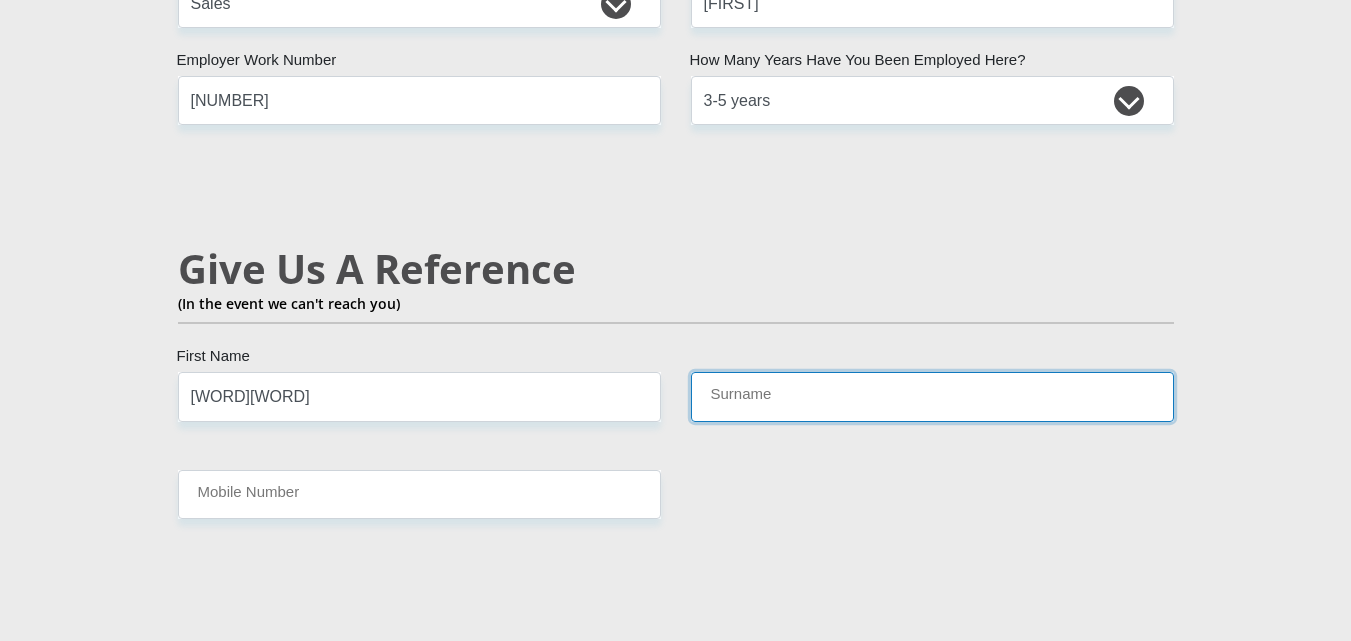 click on "Surname" at bounding box center (932, 396) 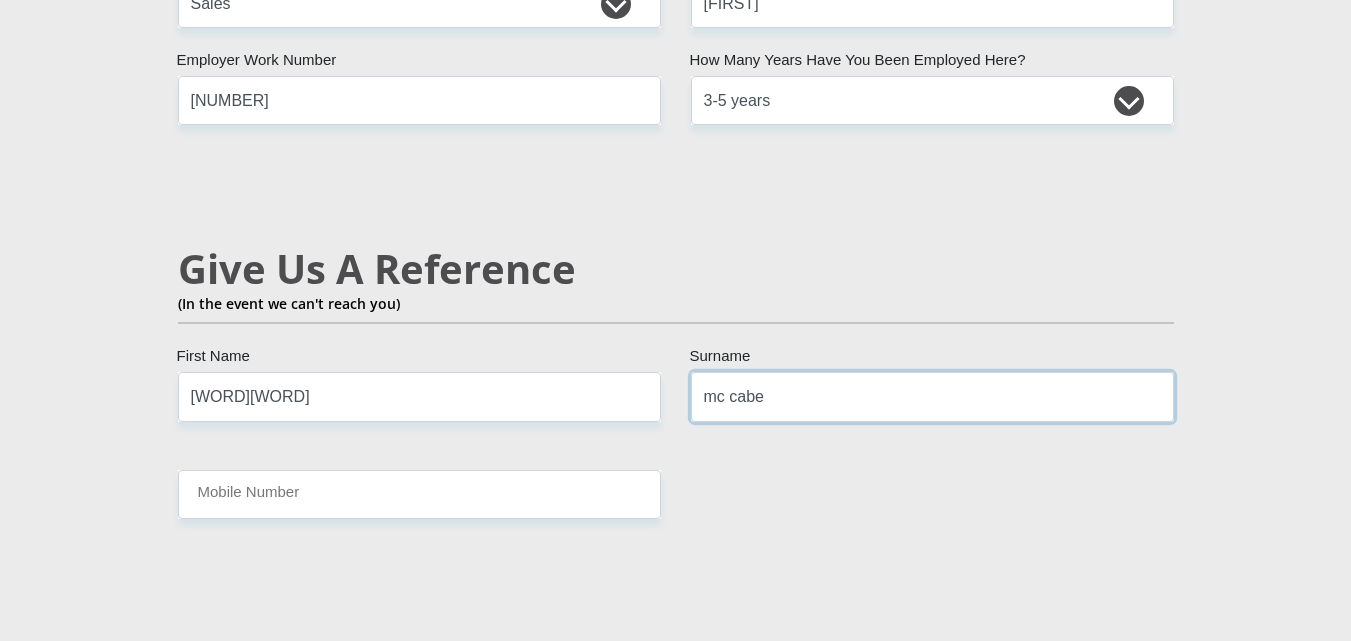 type on "mc cabe" 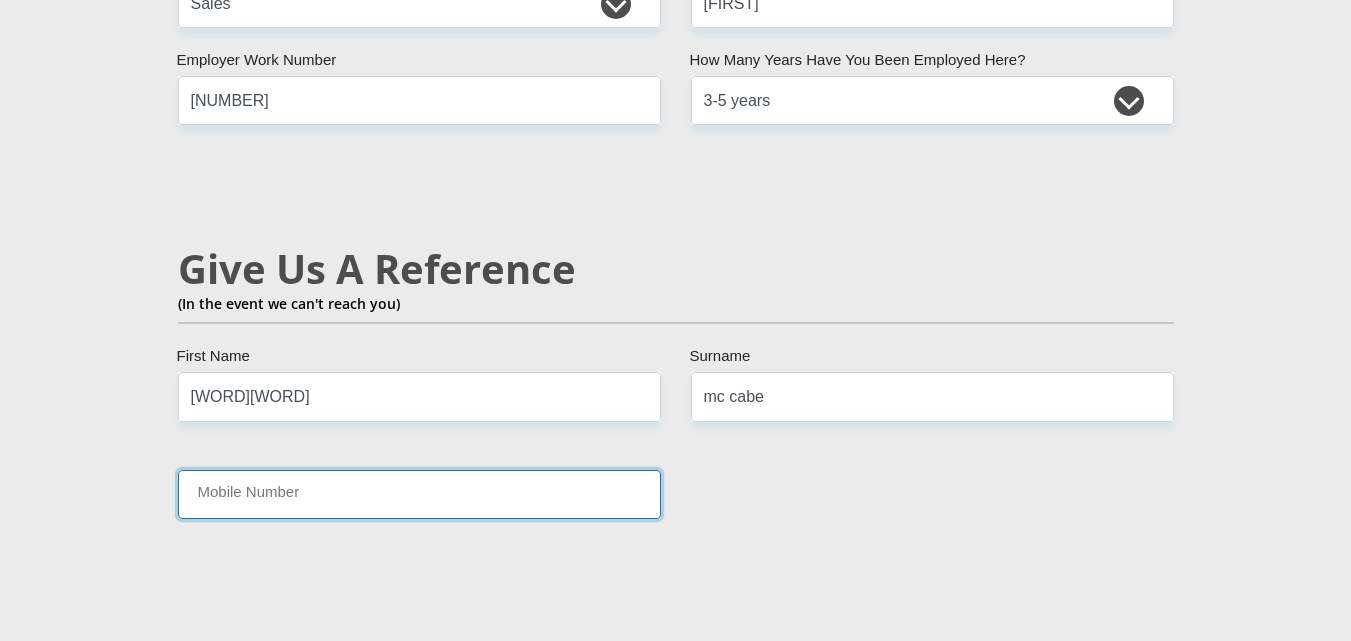 click on "Mobile Number" at bounding box center (419, 494) 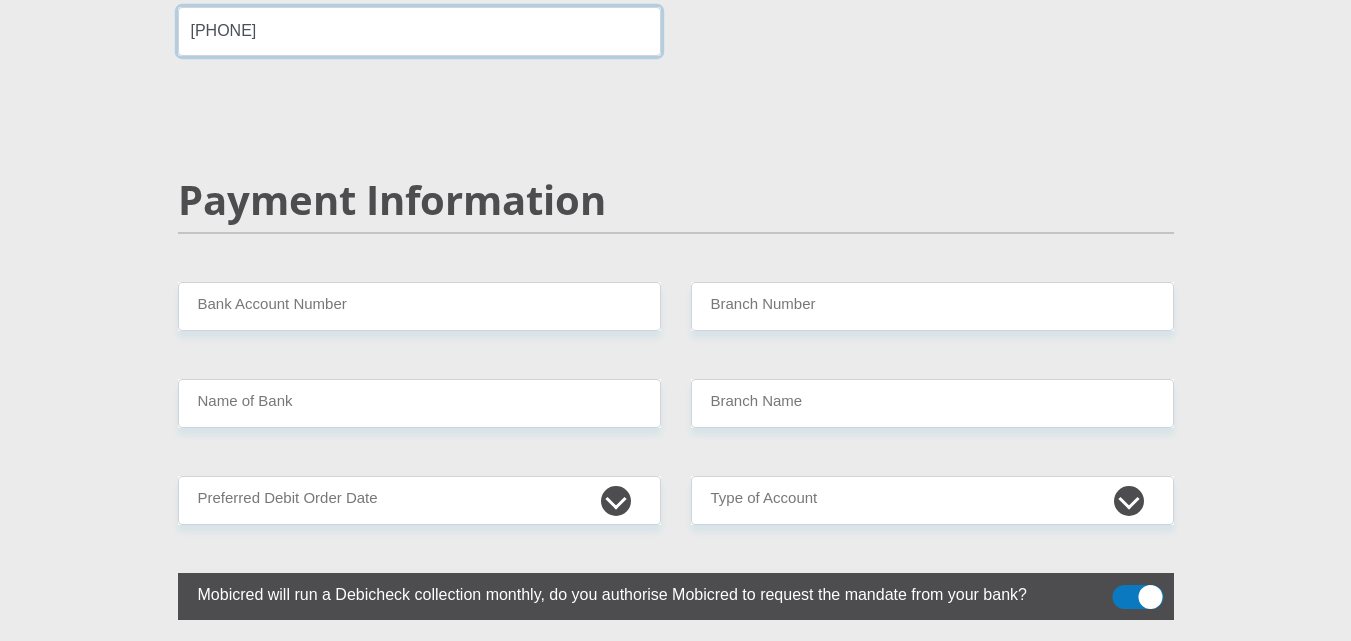 scroll, scrollTop: 3867, scrollLeft: 0, axis: vertical 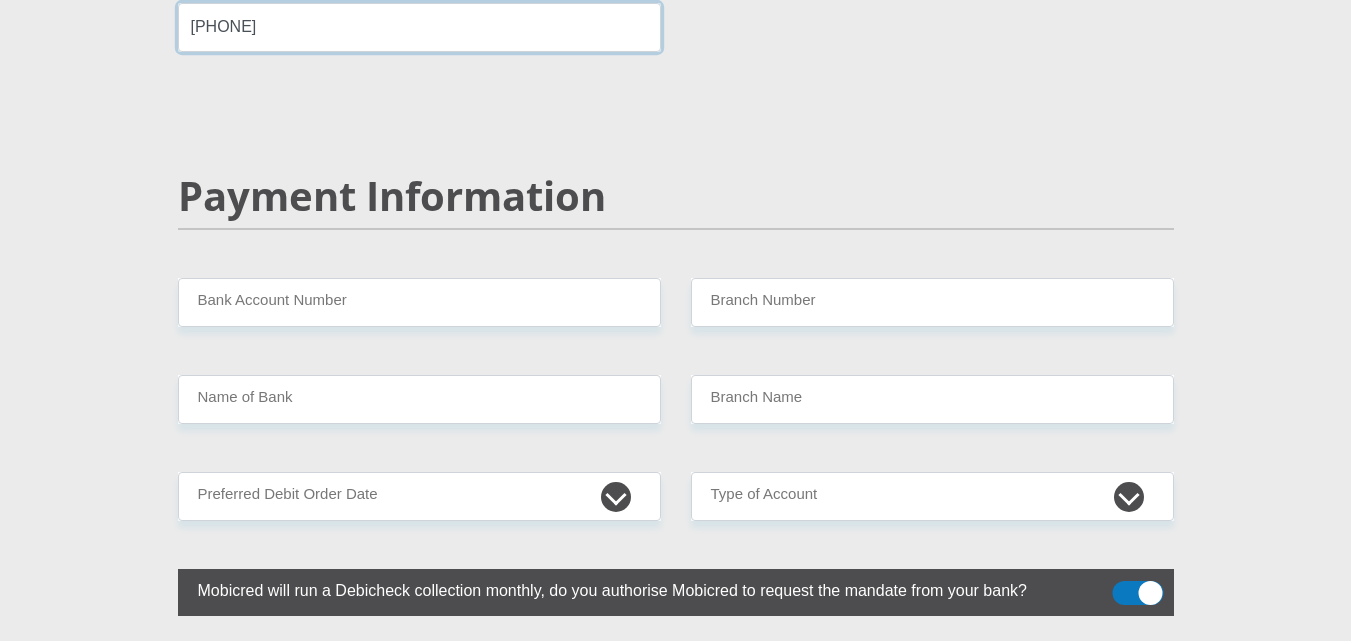 type on "0726020346" 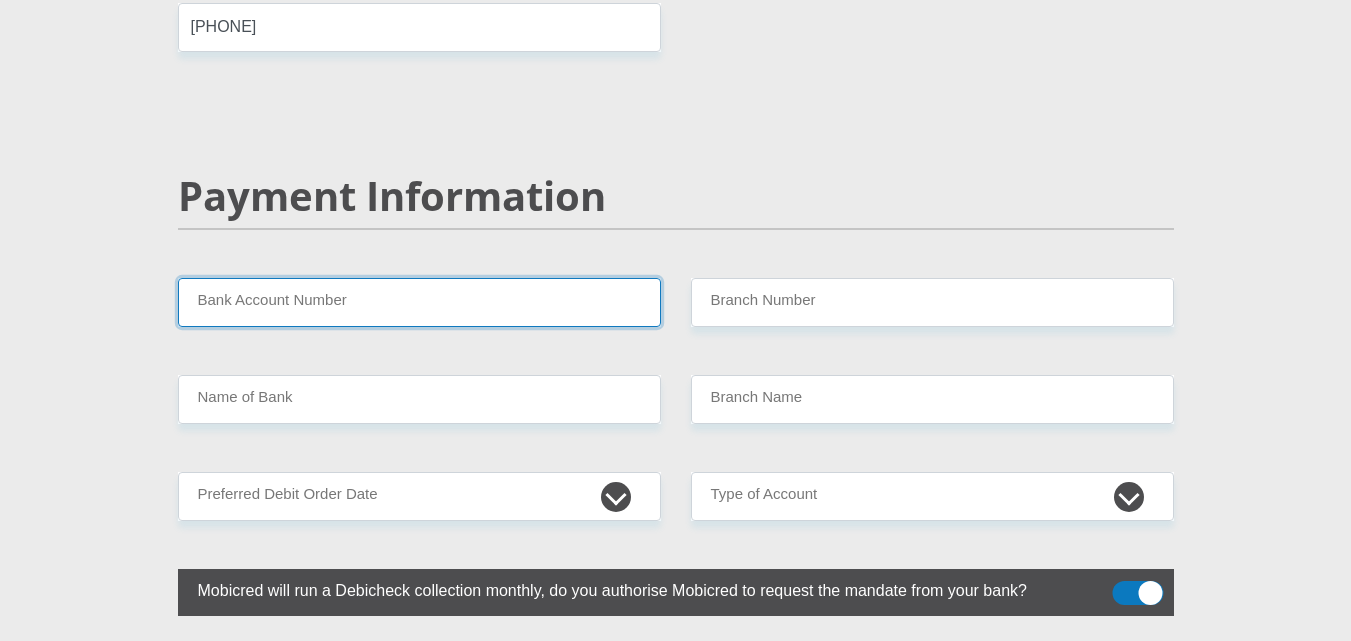 click on "Bank Account Number" at bounding box center [419, 302] 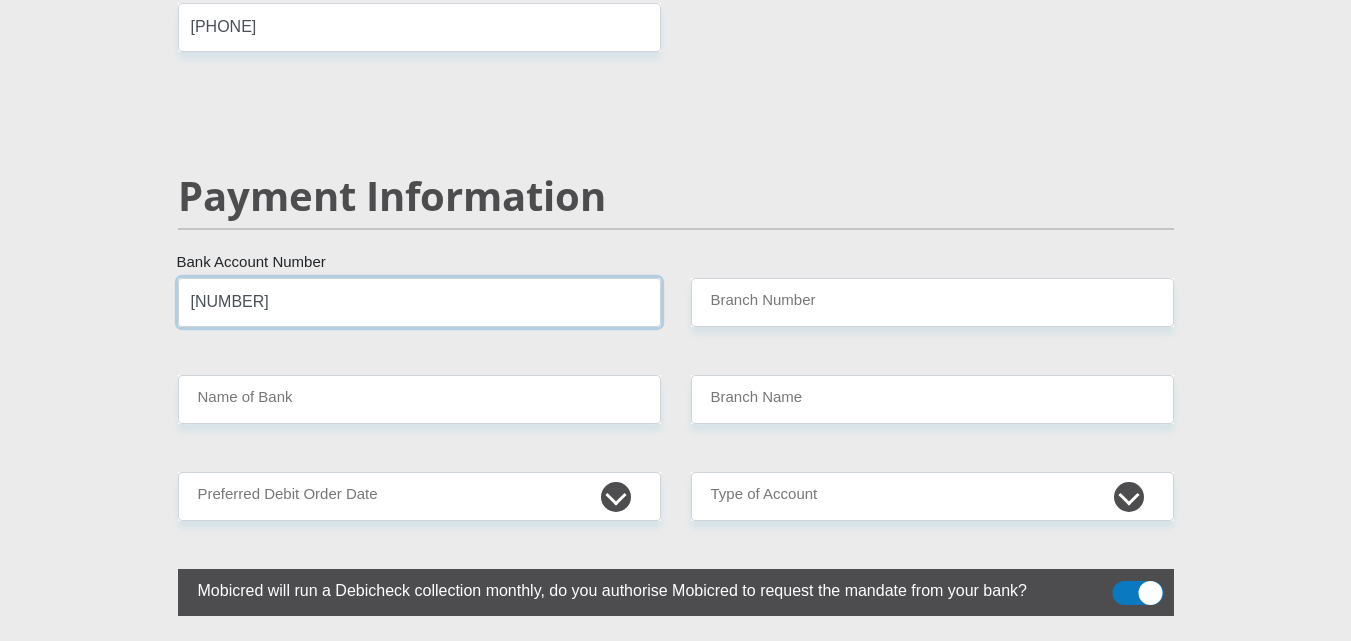 type on "1339035705" 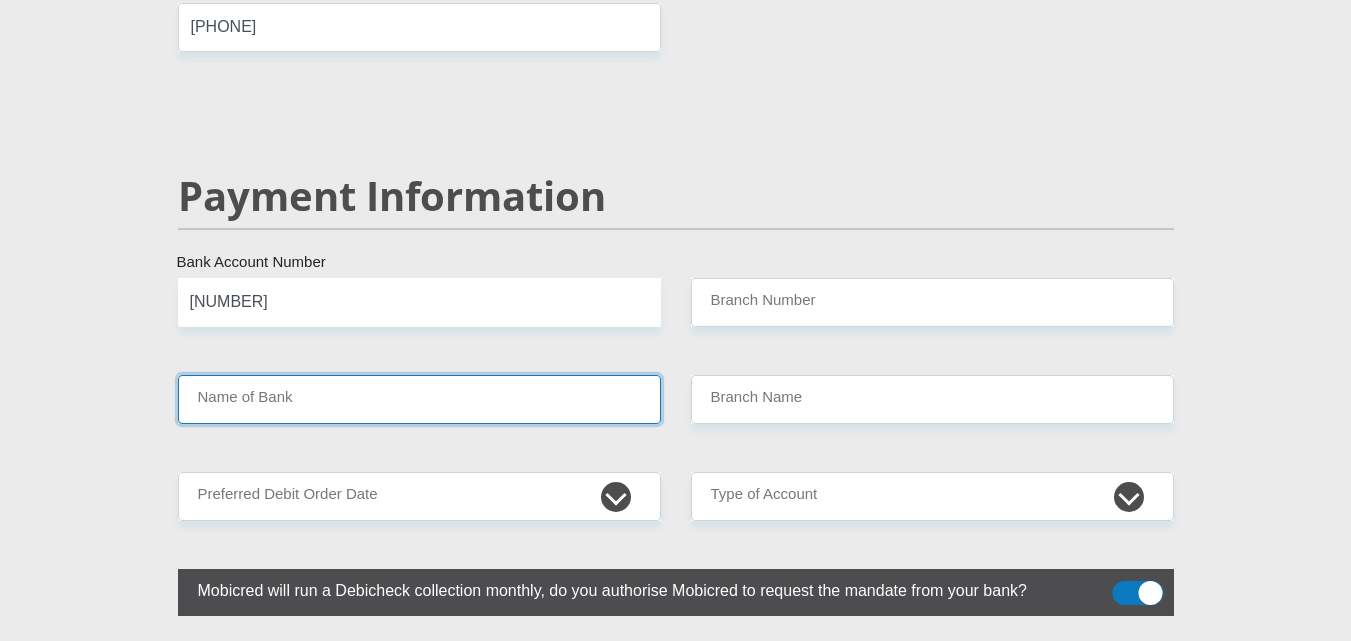click on "Name of Bank" at bounding box center [419, 399] 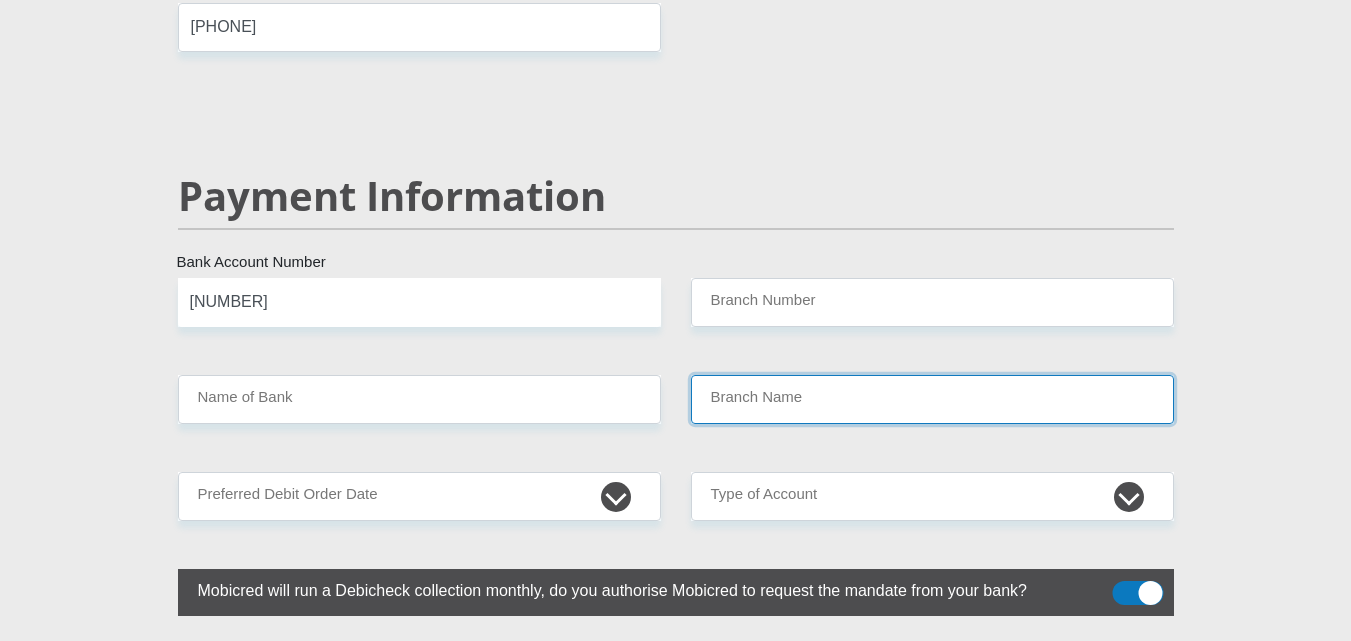 click on "Branch Name" at bounding box center (932, 399) 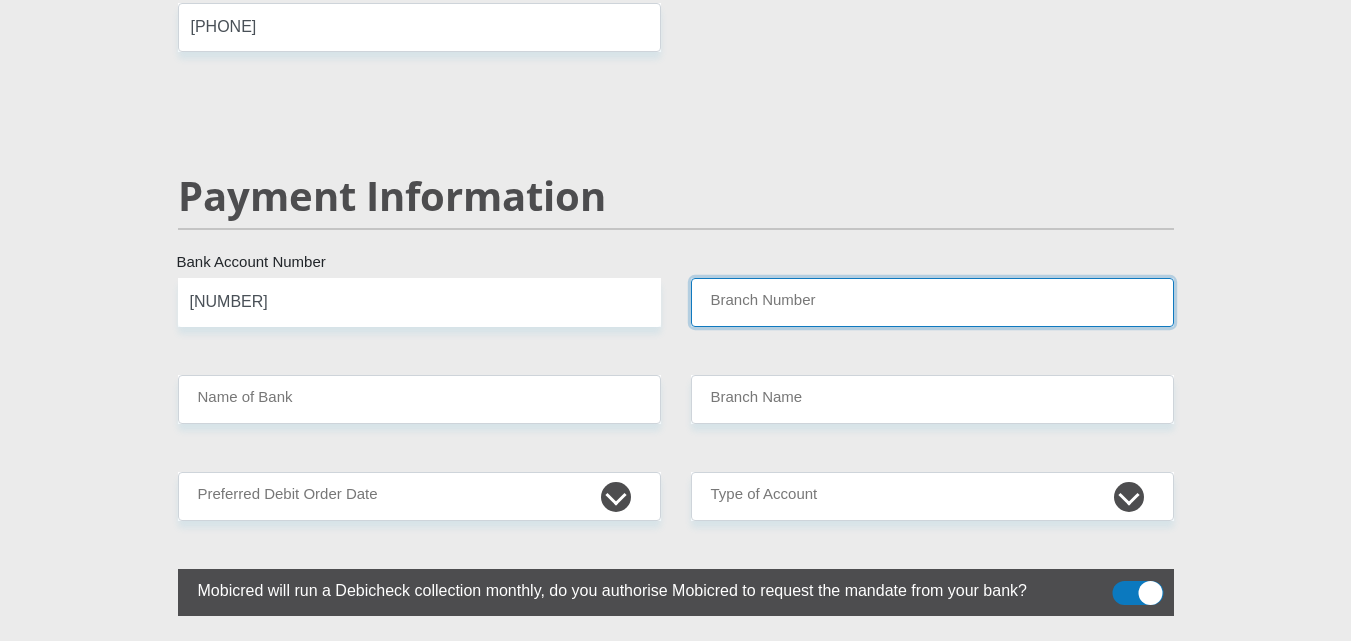 click on "Branch Number" at bounding box center [932, 302] 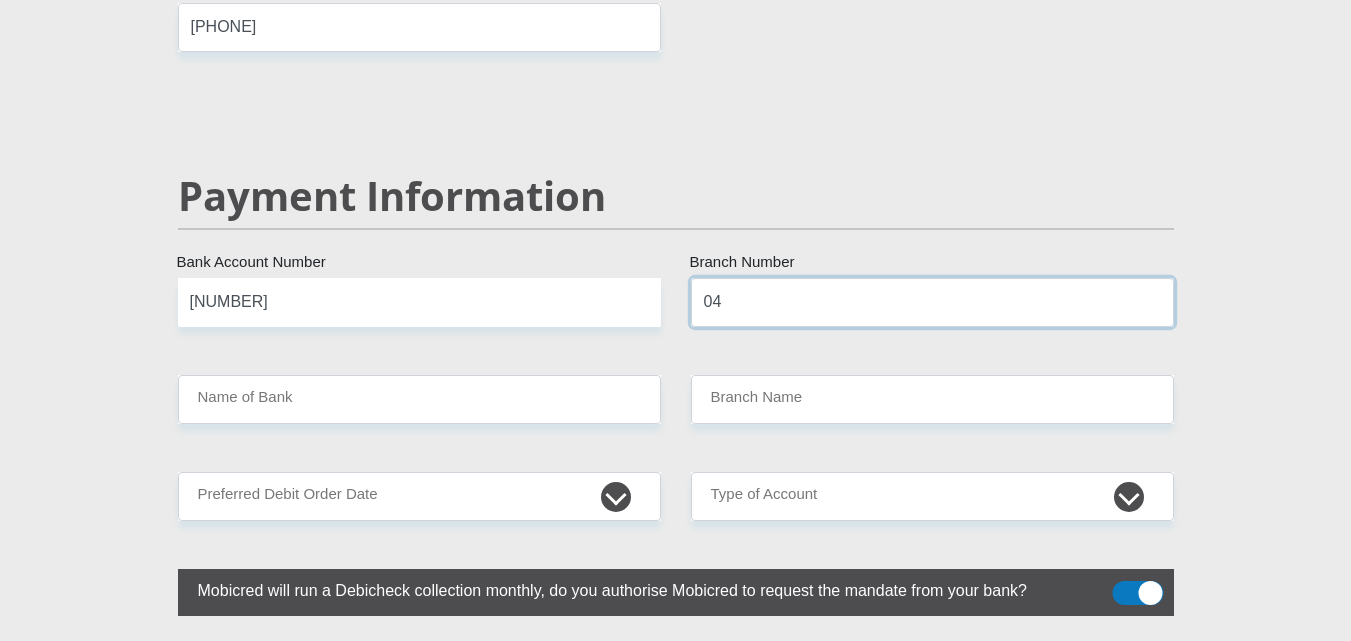 type on "0" 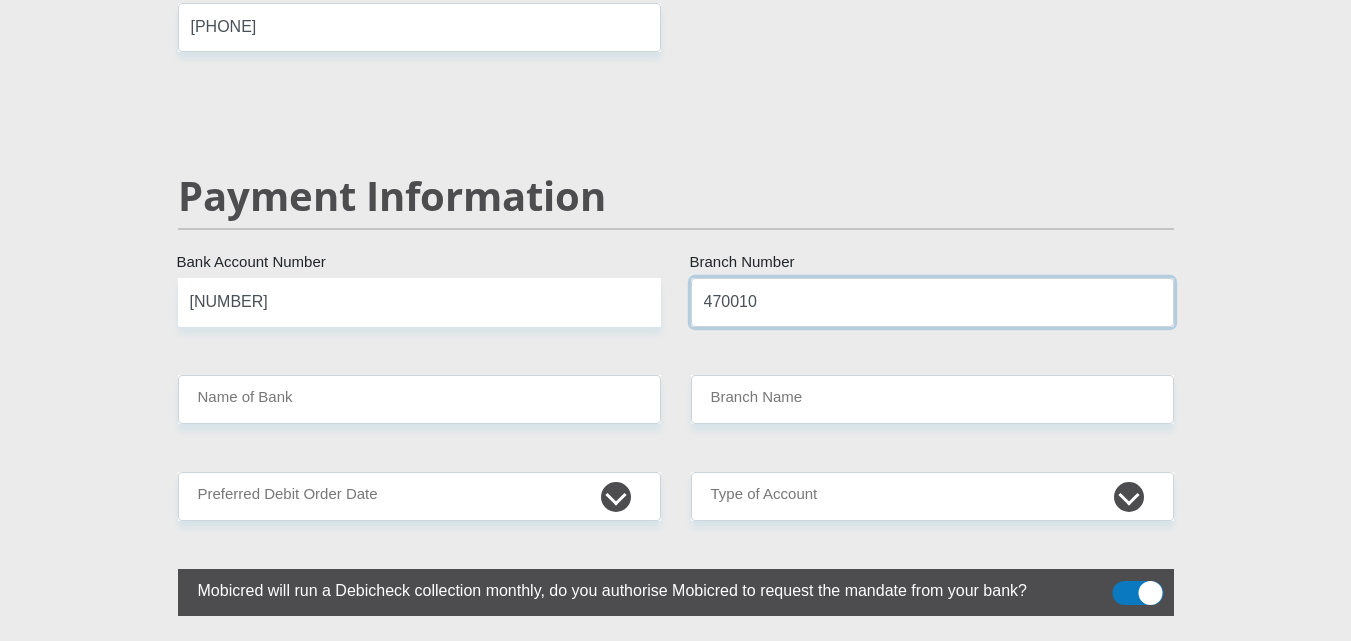 type on "470010" 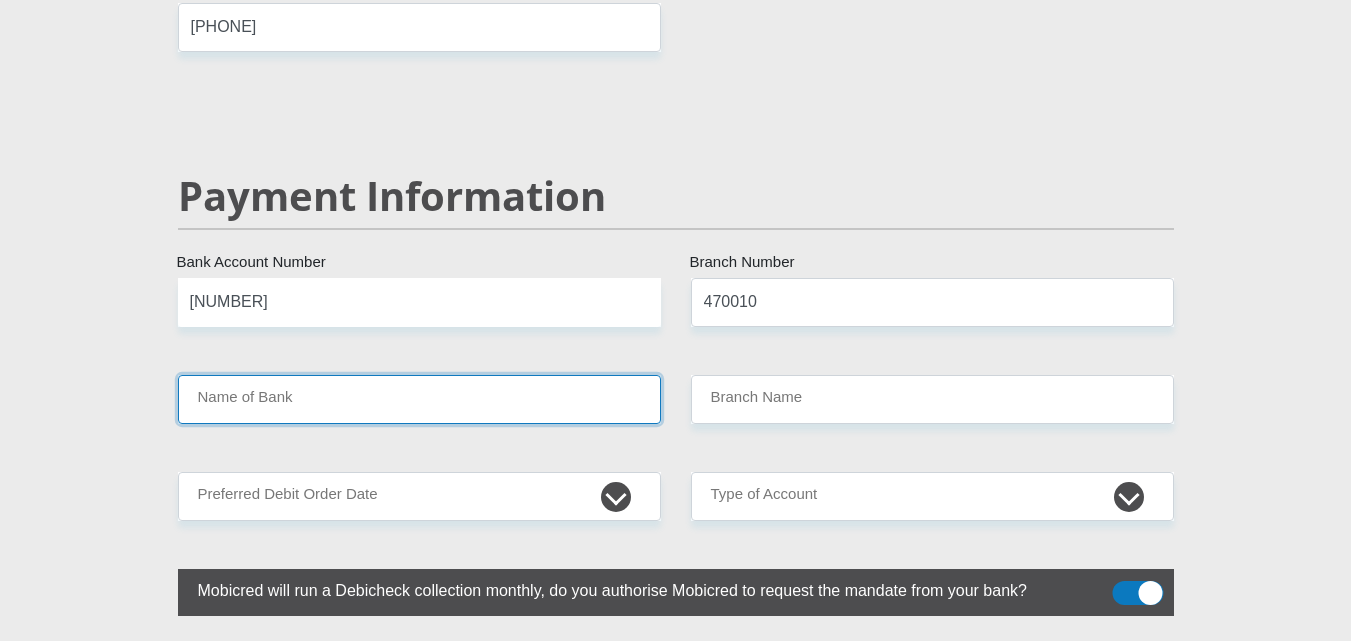 type on "CAPITEC BANK LIMITED" 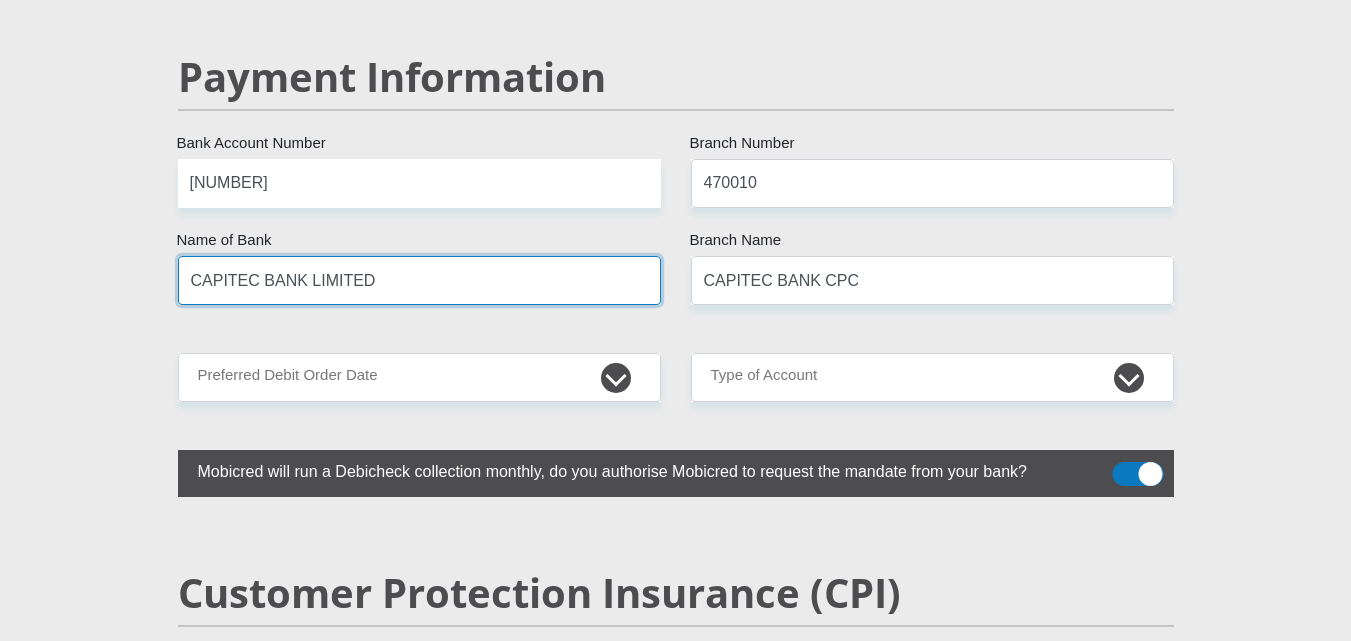 scroll, scrollTop: 4000, scrollLeft: 0, axis: vertical 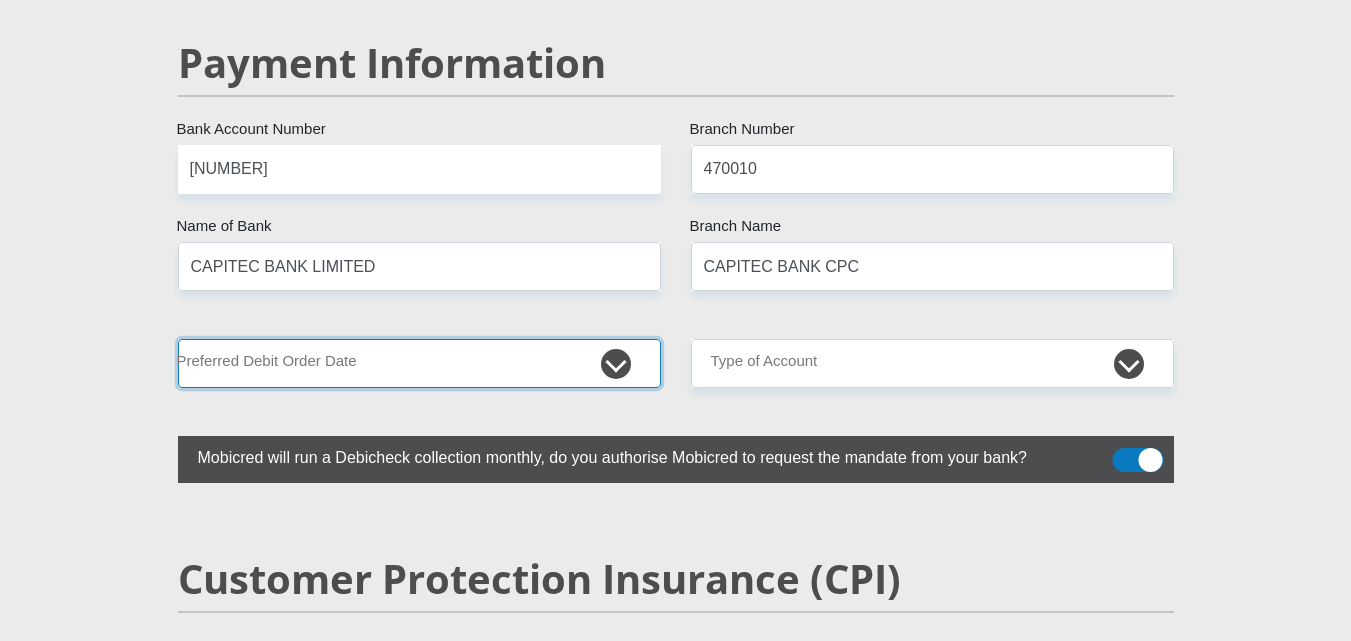 click on "1st
2nd
3rd
4th
5th
7th
18th
19th
20th
21st
22nd
23rd
24th
25th
26th
27th
28th
29th
30th" at bounding box center [419, 363] 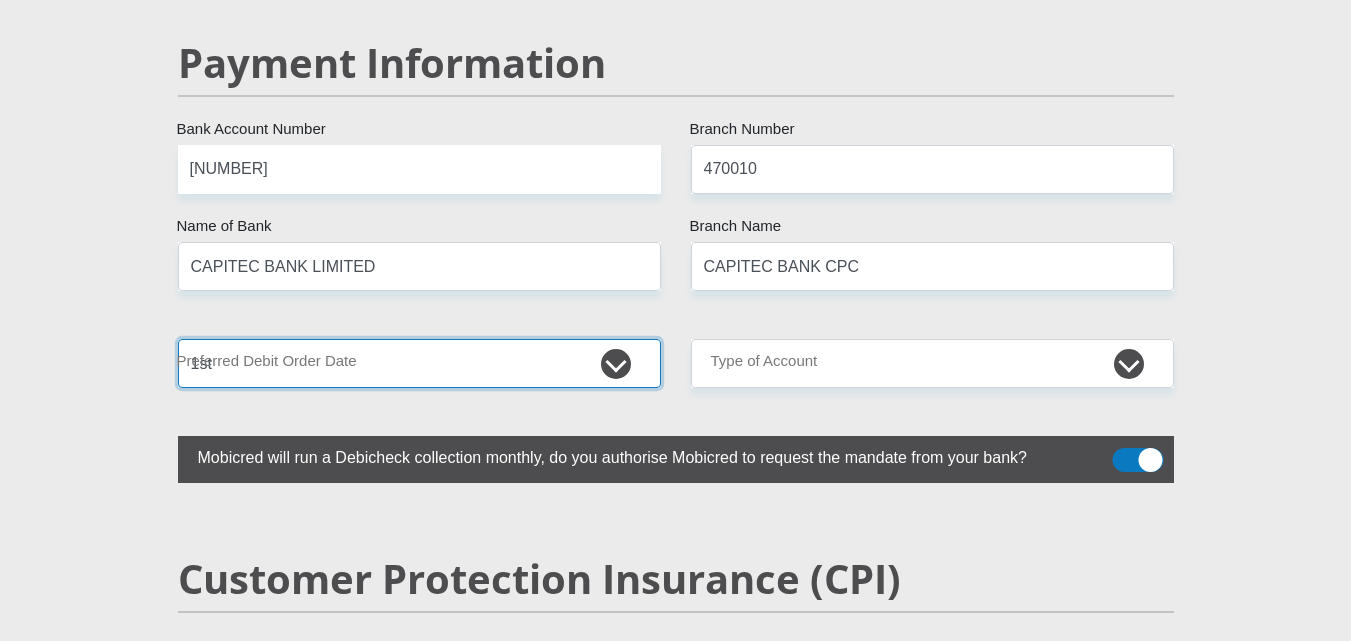 click on "1st
2nd
3rd
4th
5th
7th
18th
19th
20th
21st
22nd
23rd
24th
25th
26th
27th
28th
29th
30th" at bounding box center (419, 363) 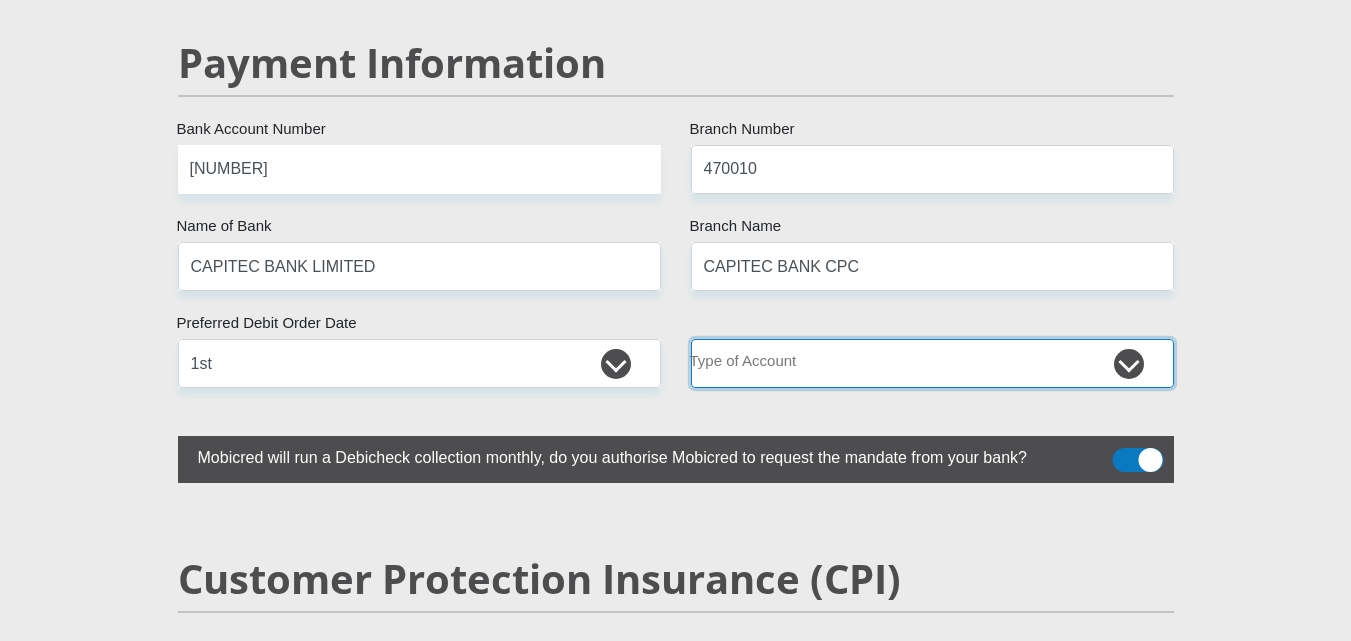 click on "Cheque
Savings" at bounding box center [932, 363] 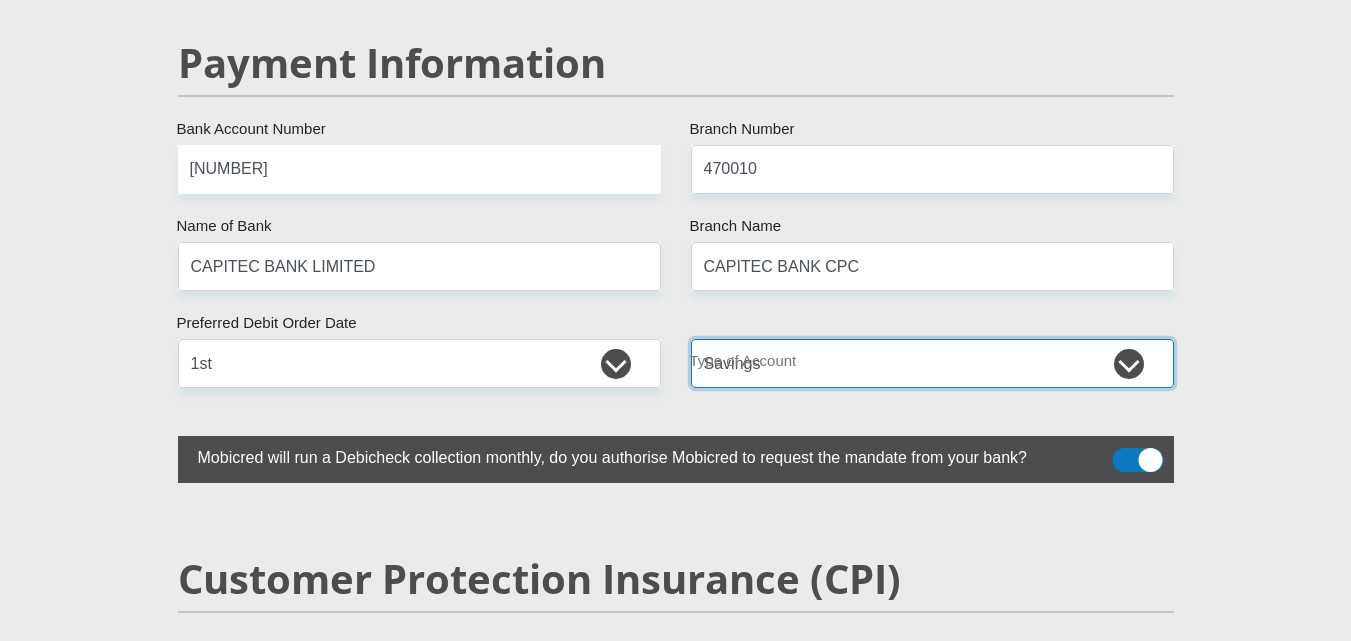 click on "Cheque
Savings" at bounding box center (932, 363) 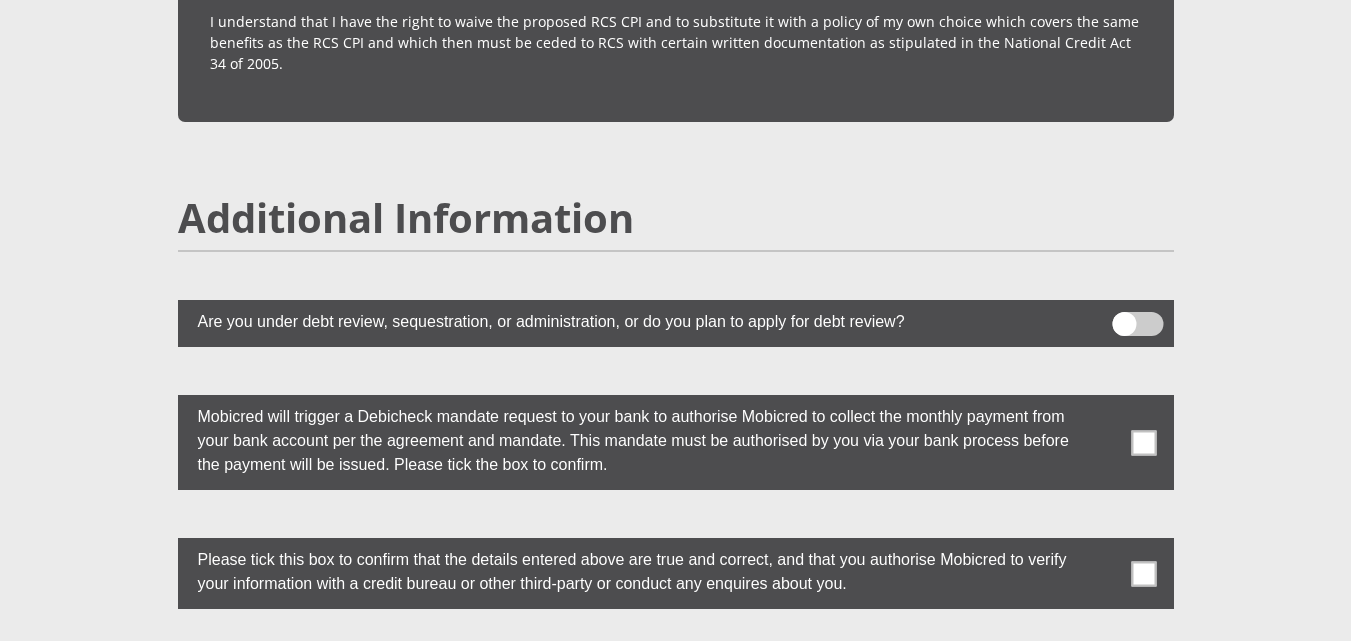 scroll, scrollTop: 5400, scrollLeft: 0, axis: vertical 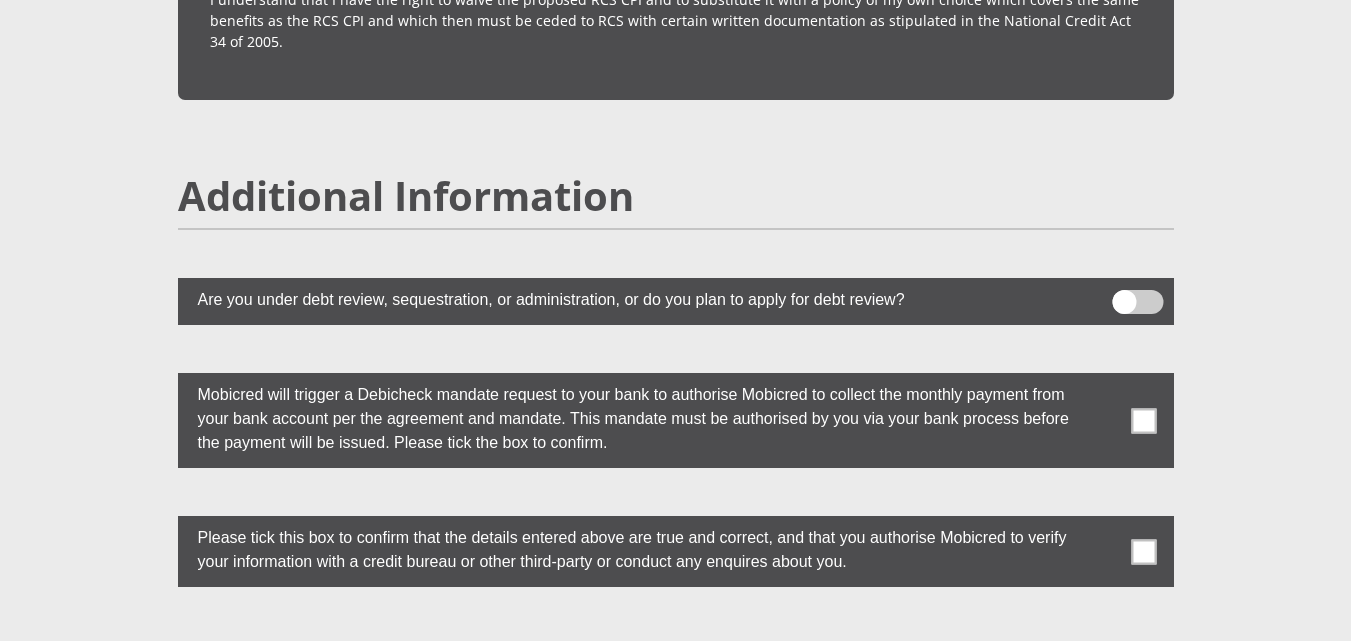 click at bounding box center (1143, 420) 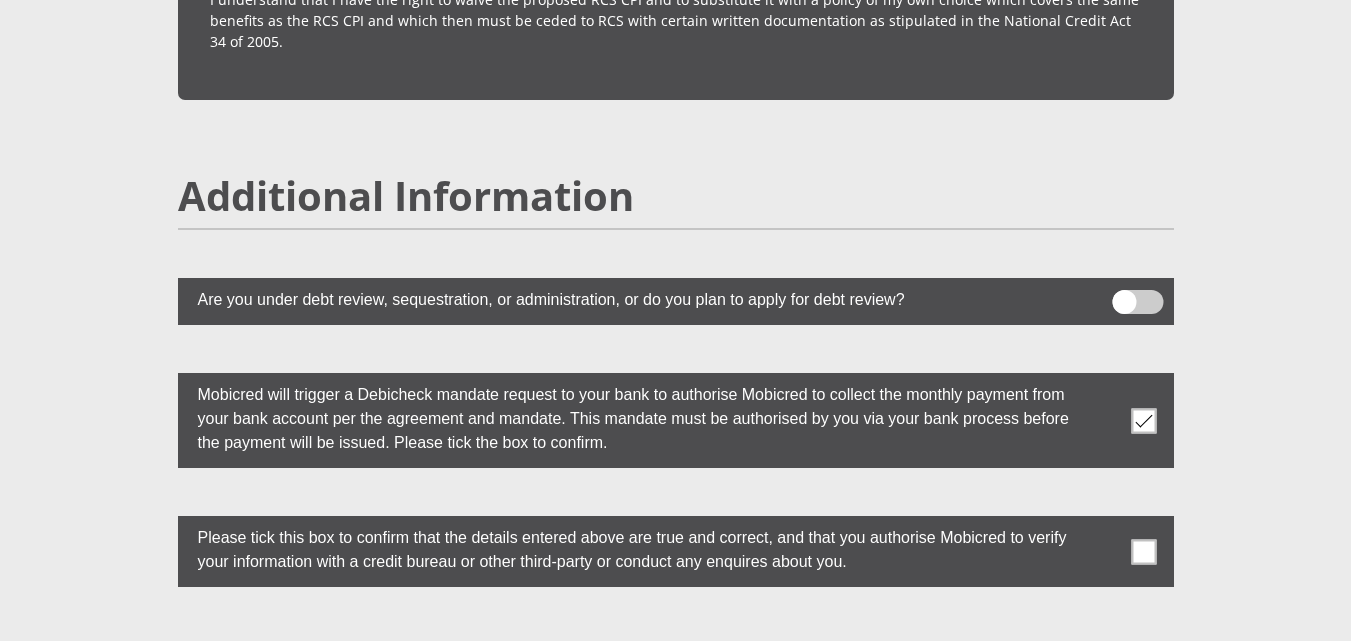 click at bounding box center (1143, 551) 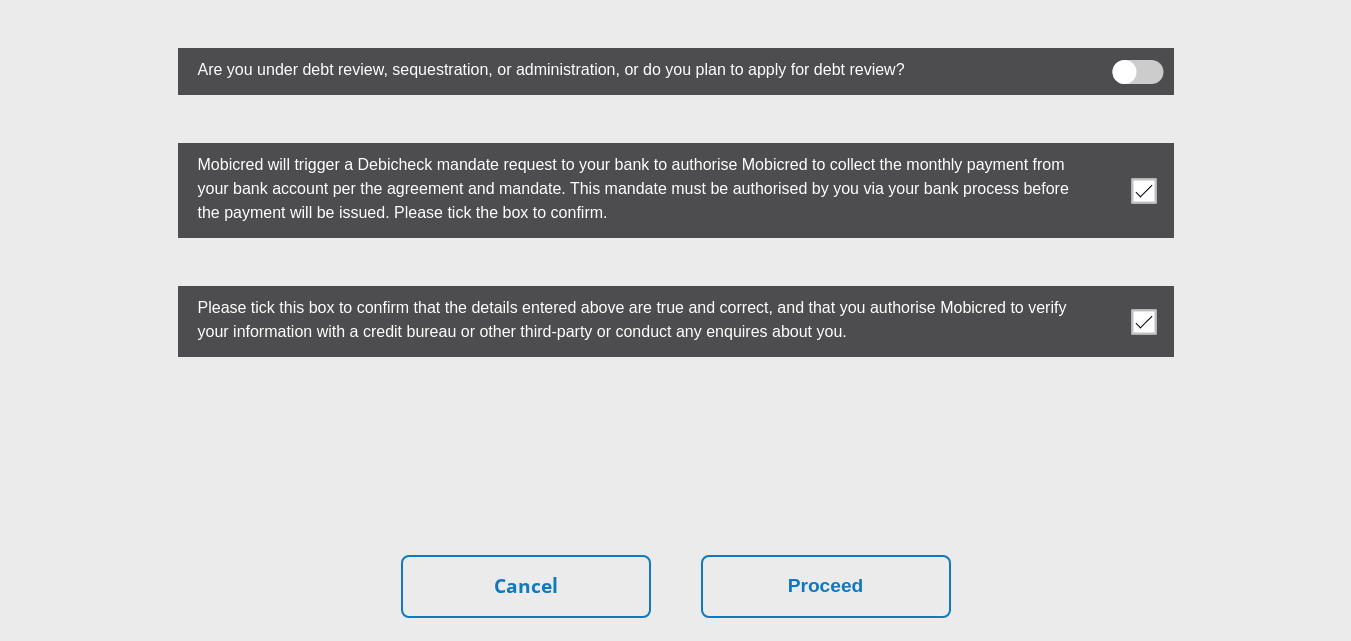 scroll, scrollTop: 5733, scrollLeft: 0, axis: vertical 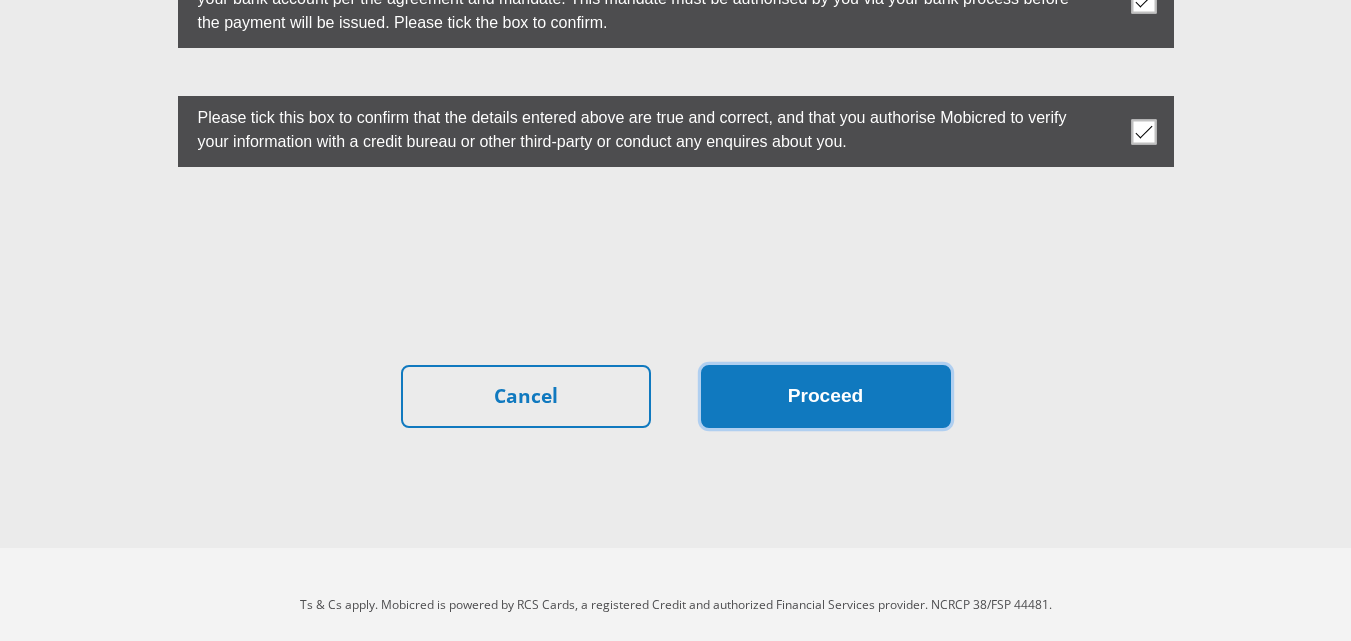 click on "Proceed" at bounding box center [826, 396] 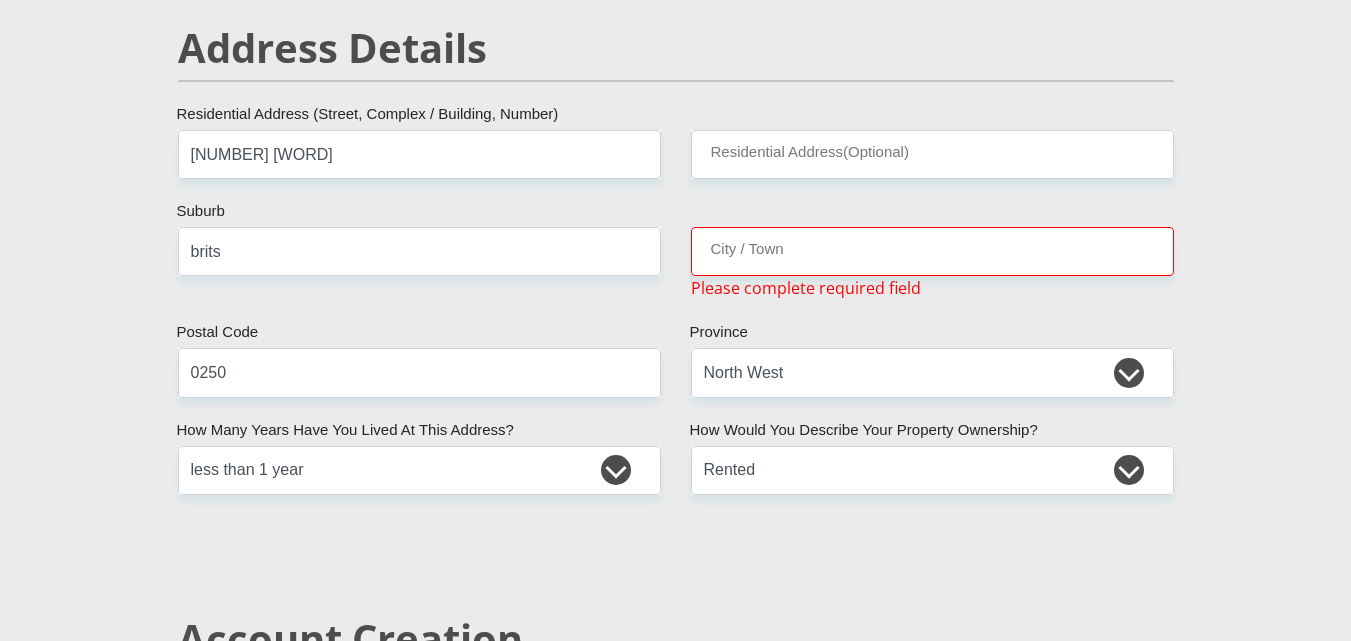 scroll, scrollTop: 943, scrollLeft: 0, axis: vertical 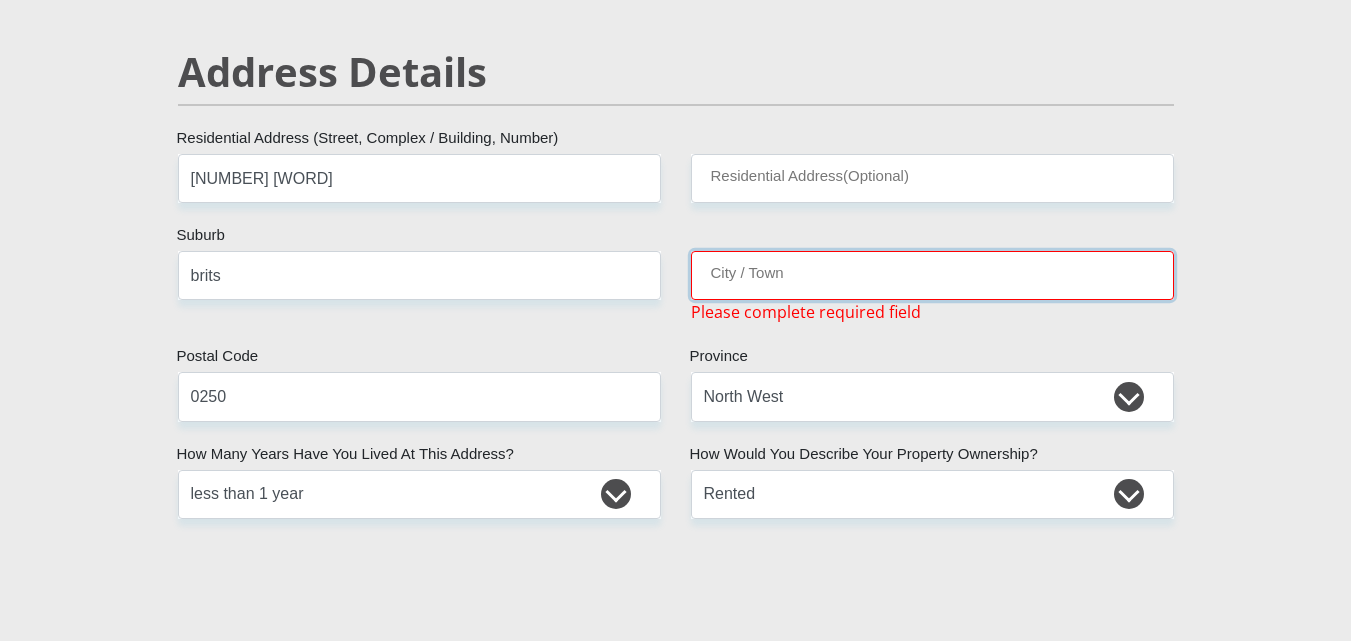 click on "City / Town" at bounding box center (932, 275) 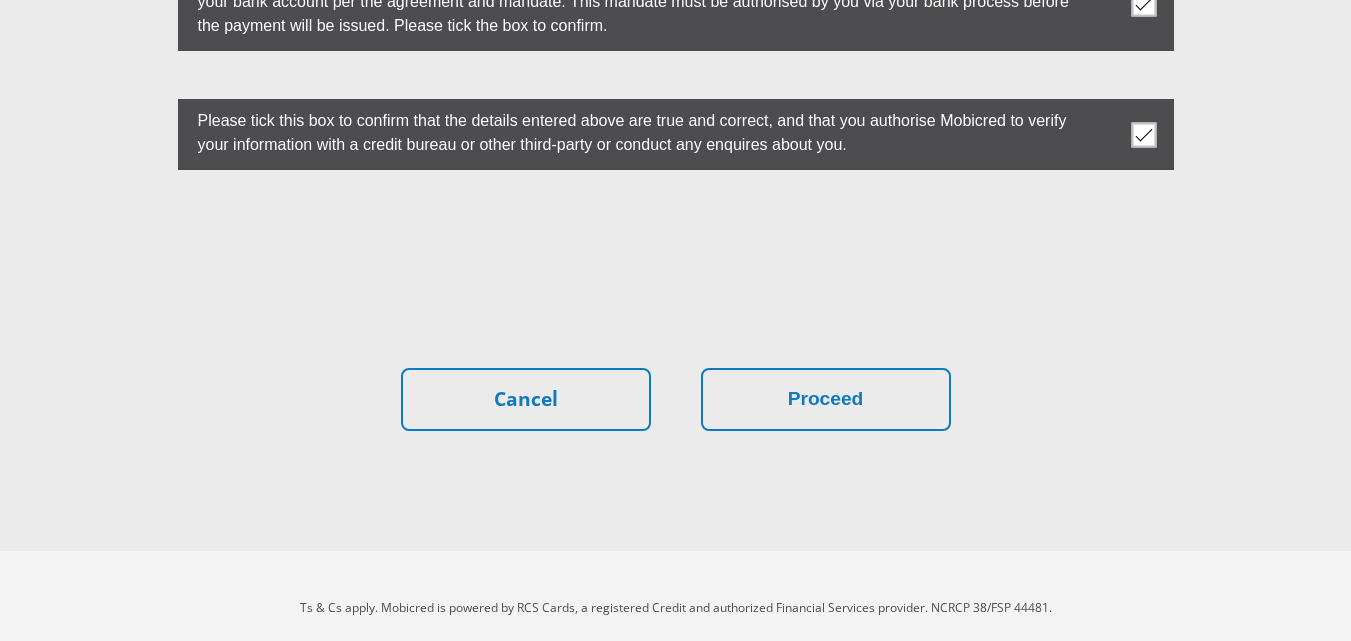 scroll, scrollTop: 5820, scrollLeft: 0, axis: vertical 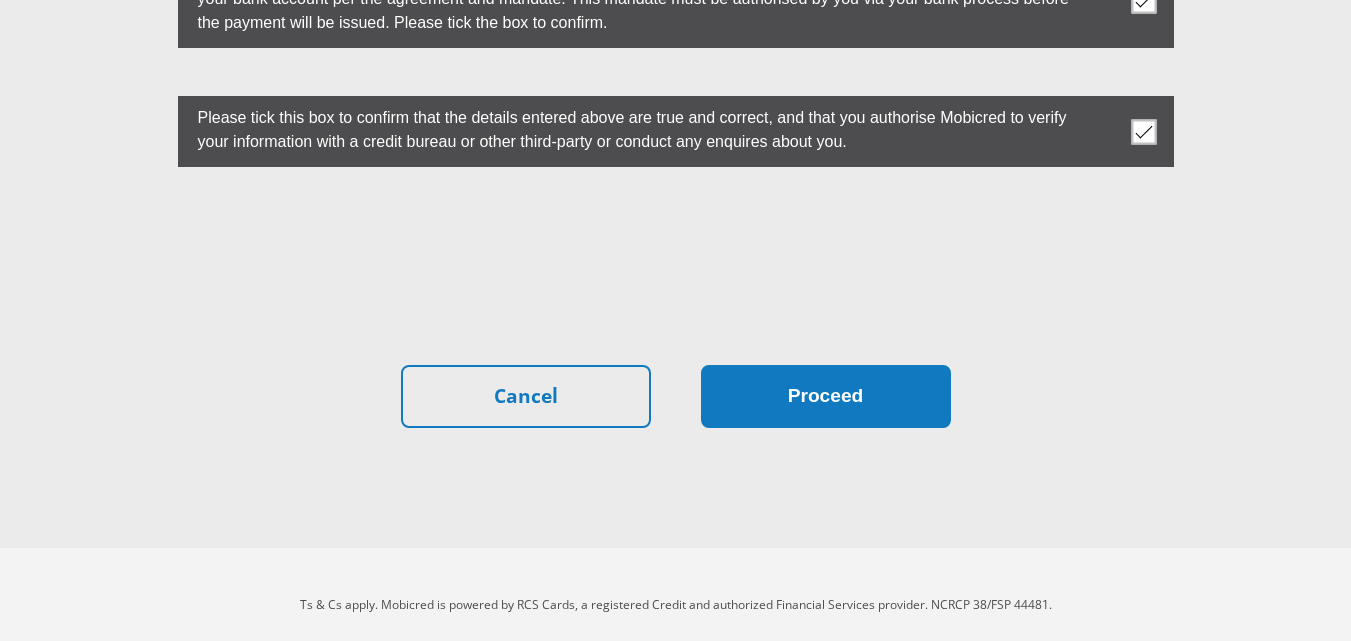type on "brits" 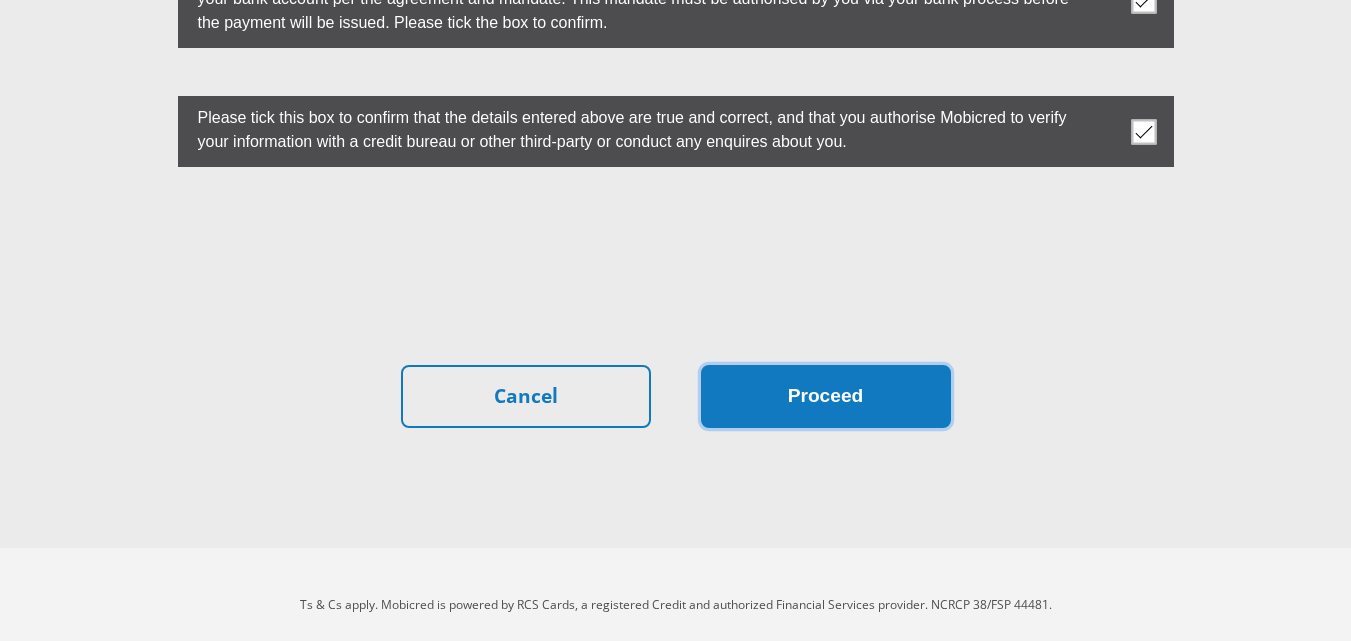 click on "Proceed" at bounding box center (826, 396) 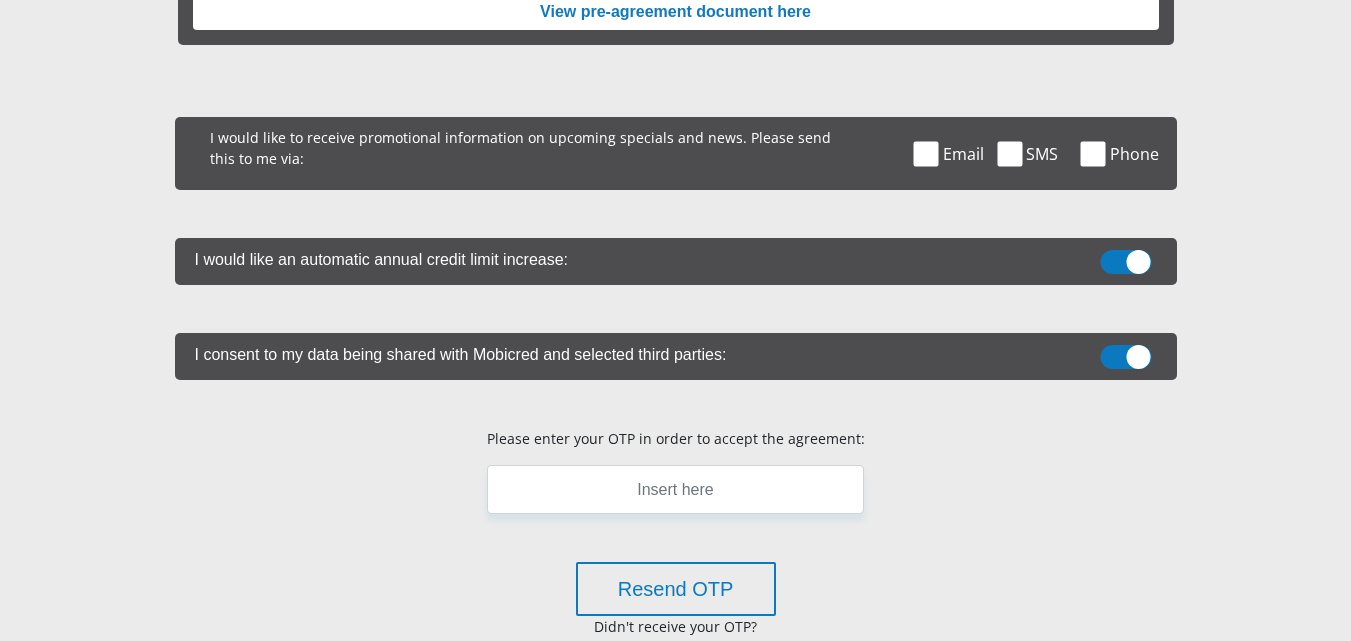 scroll, scrollTop: 400, scrollLeft: 0, axis: vertical 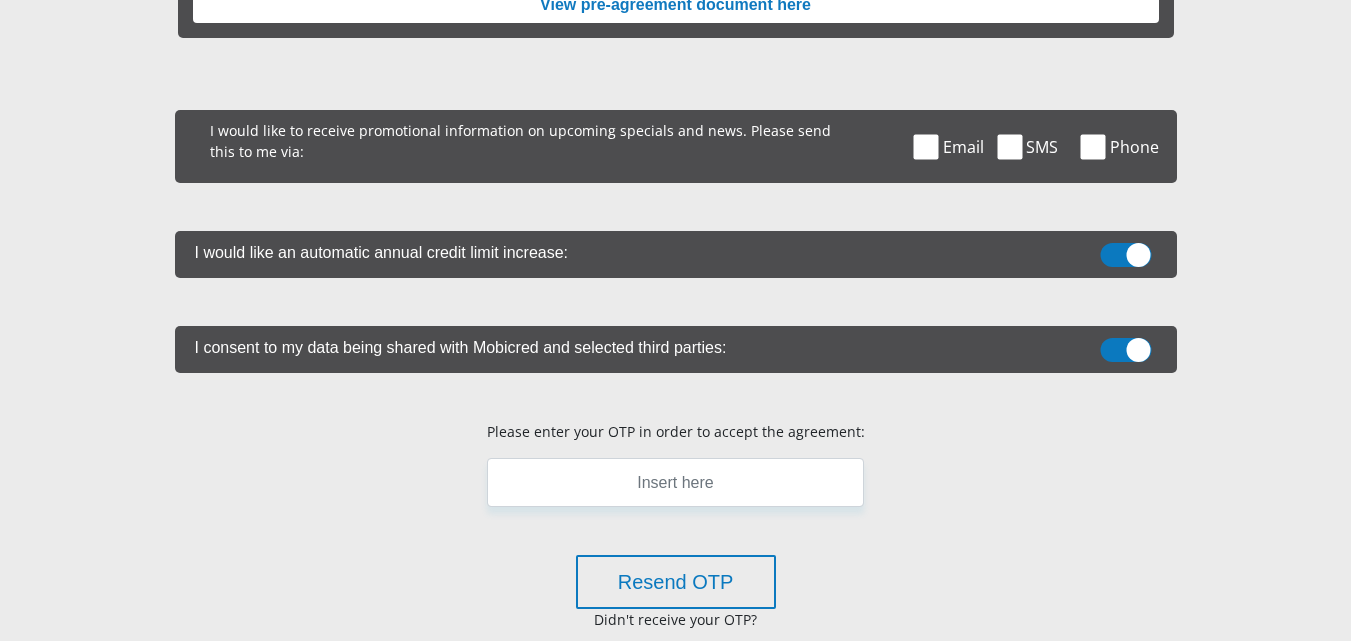 click at bounding box center [1009, 146] 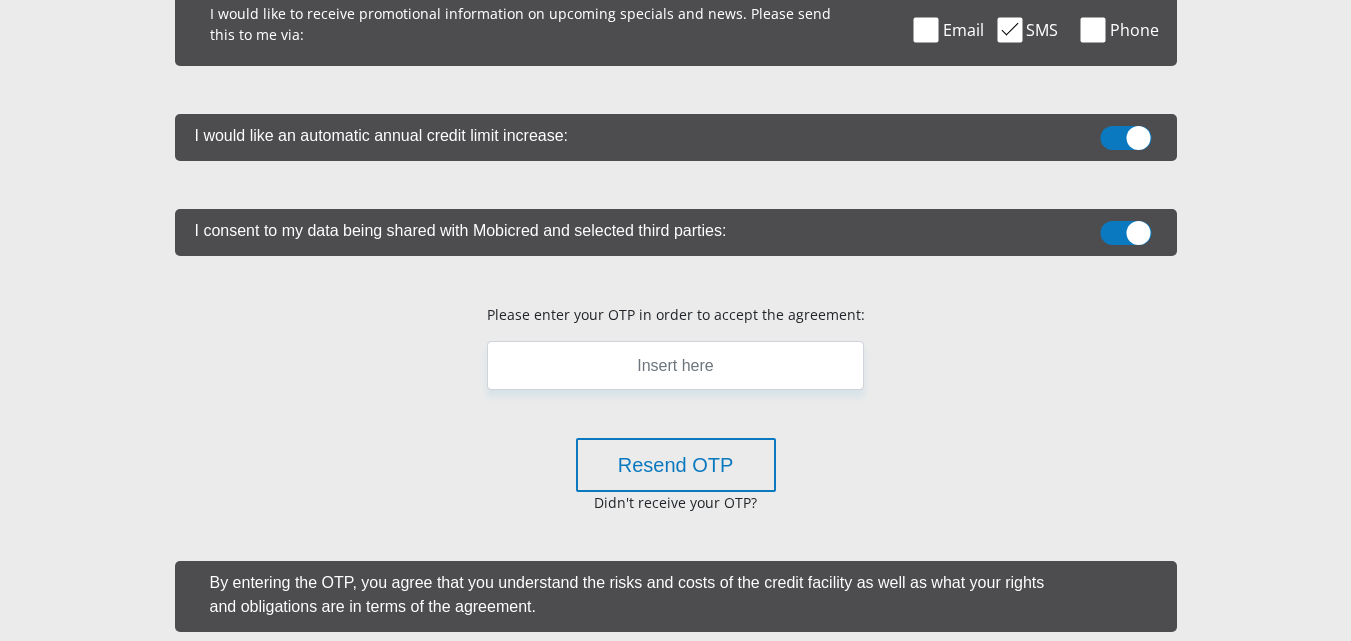 scroll, scrollTop: 533, scrollLeft: 0, axis: vertical 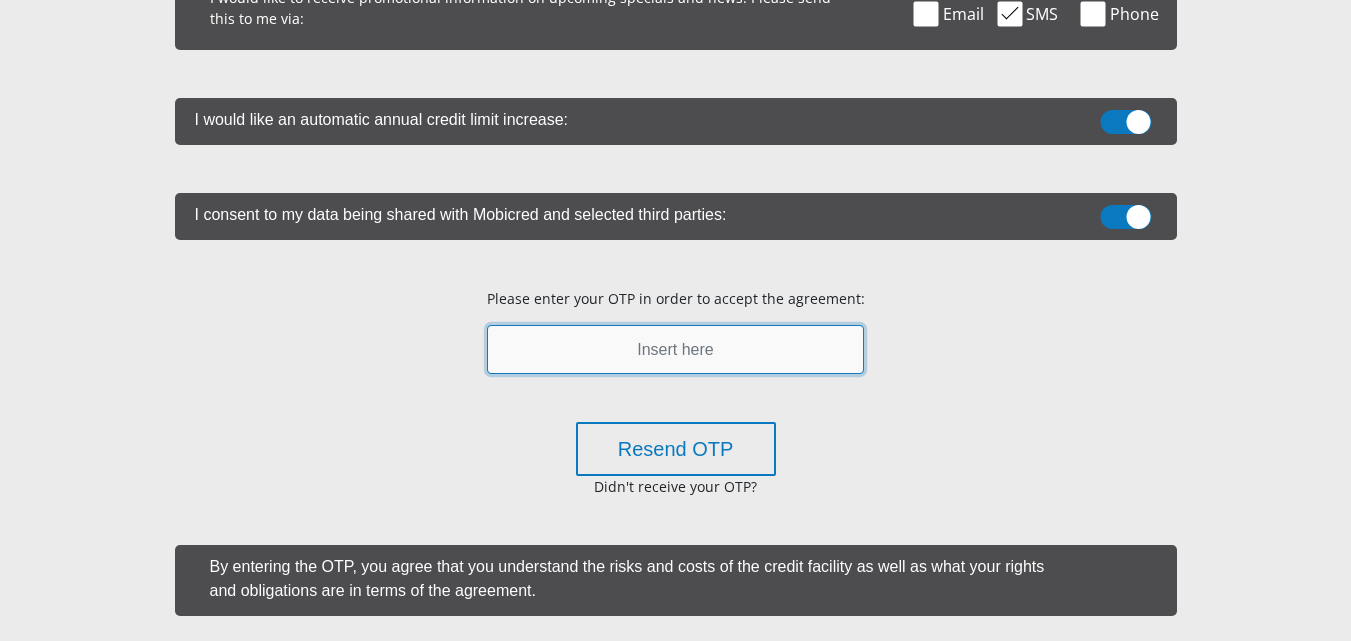 click at bounding box center (675, 349) 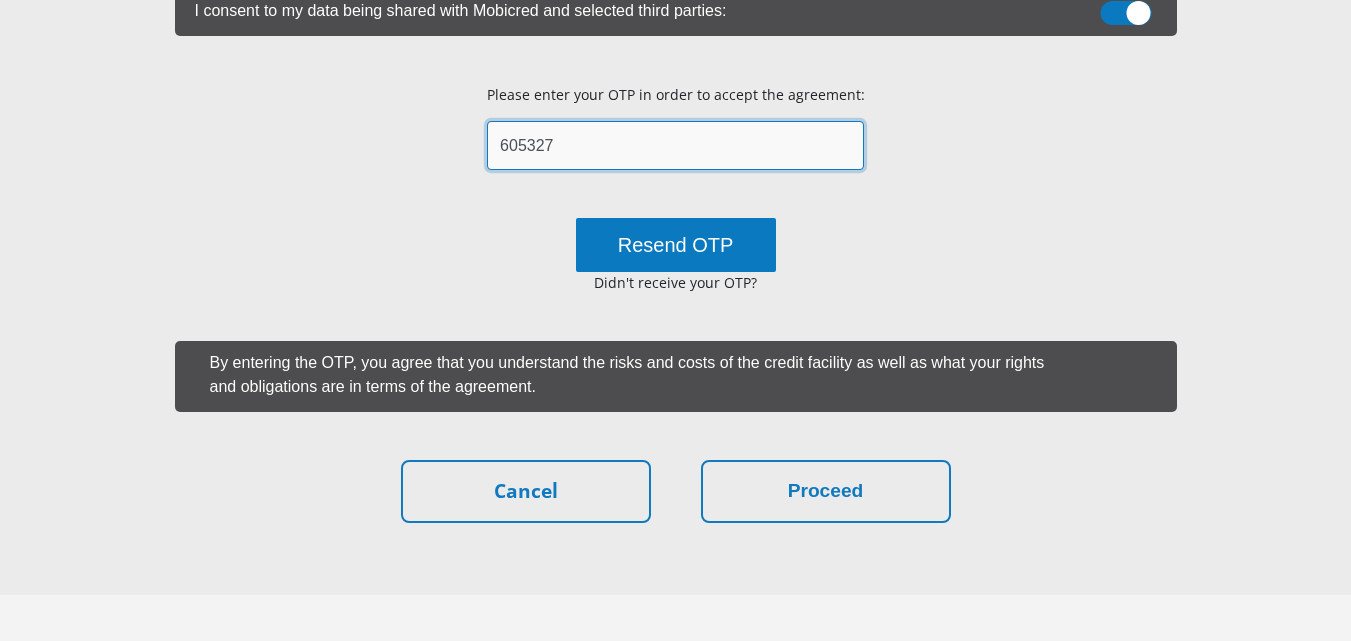 scroll, scrollTop: 805, scrollLeft: 0, axis: vertical 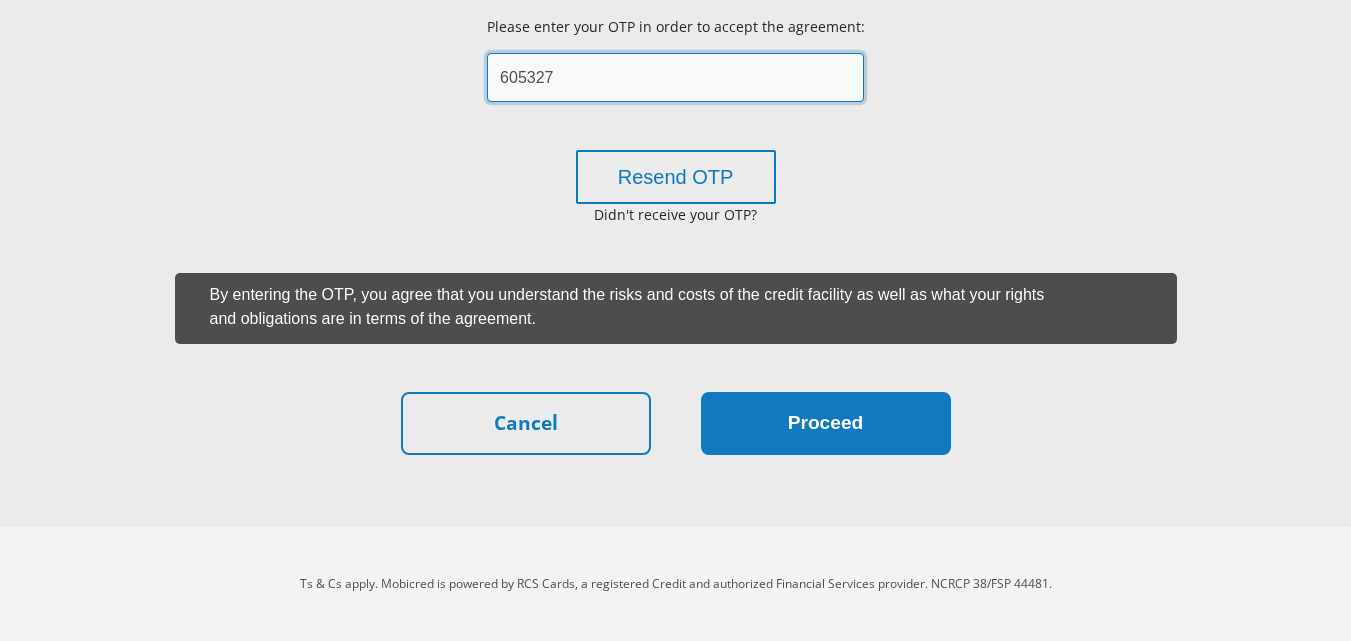 type on "605327" 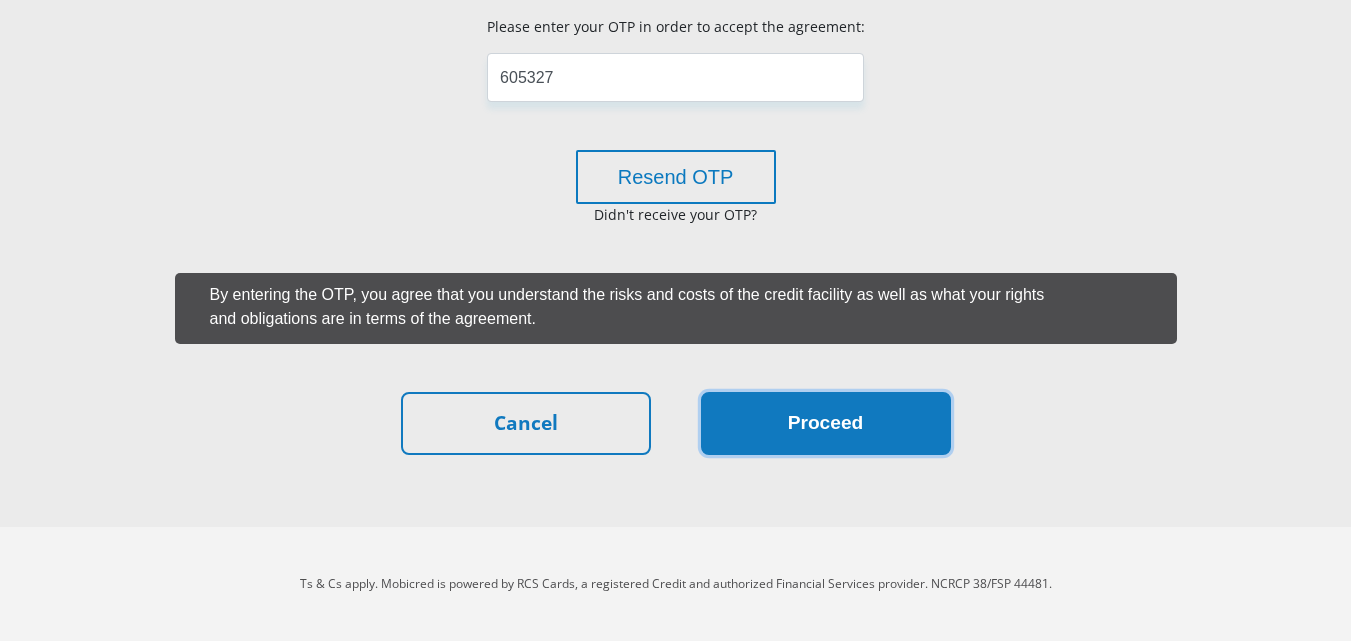 click on "Proceed" at bounding box center (826, 423) 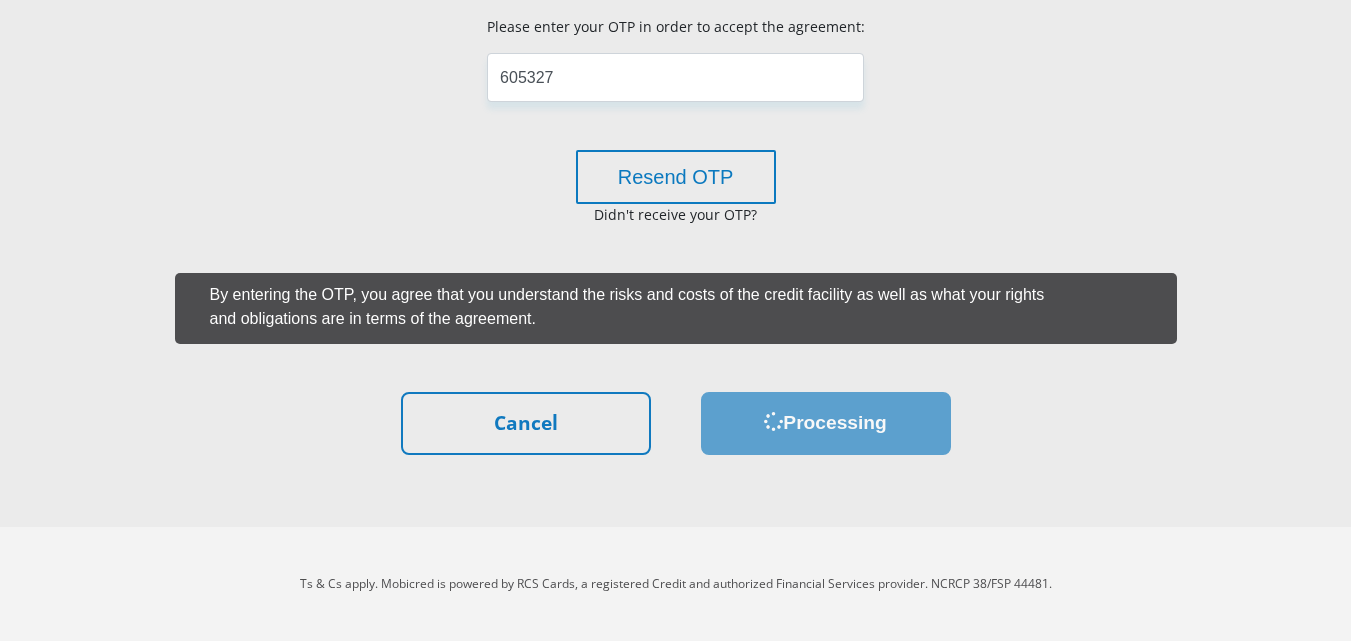 scroll, scrollTop: 0, scrollLeft: 0, axis: both 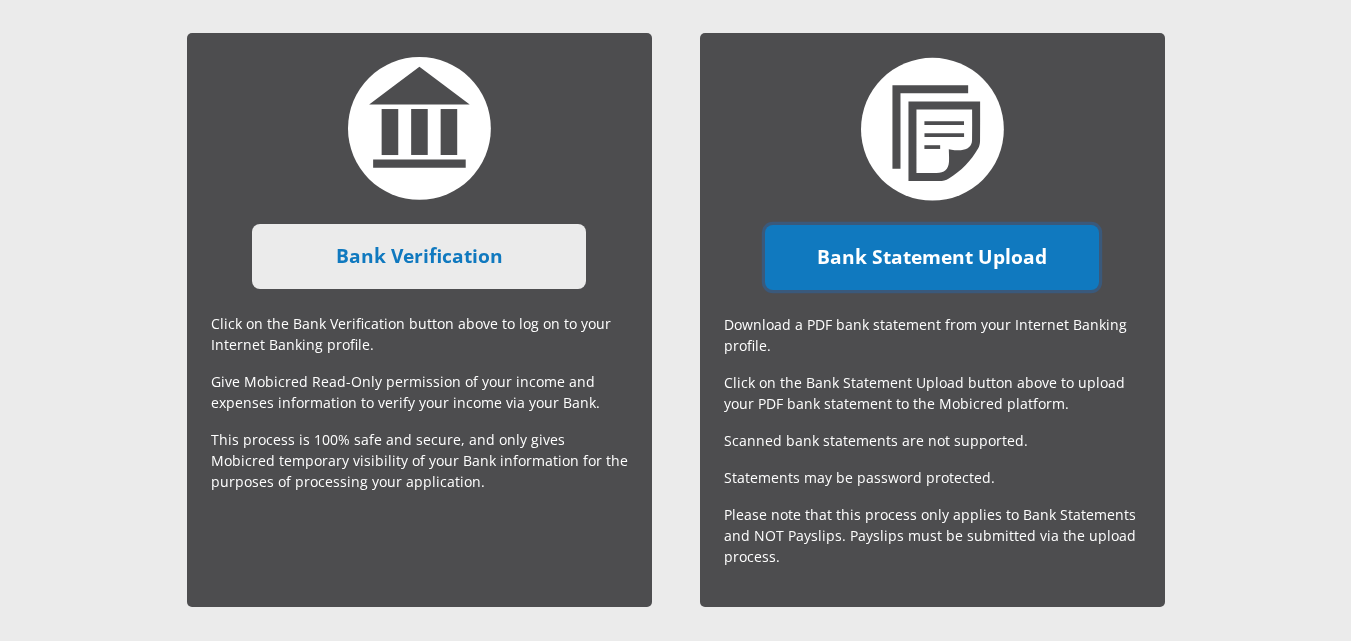 click on "Bank Statement Upload" at bounding box center [932, 257] 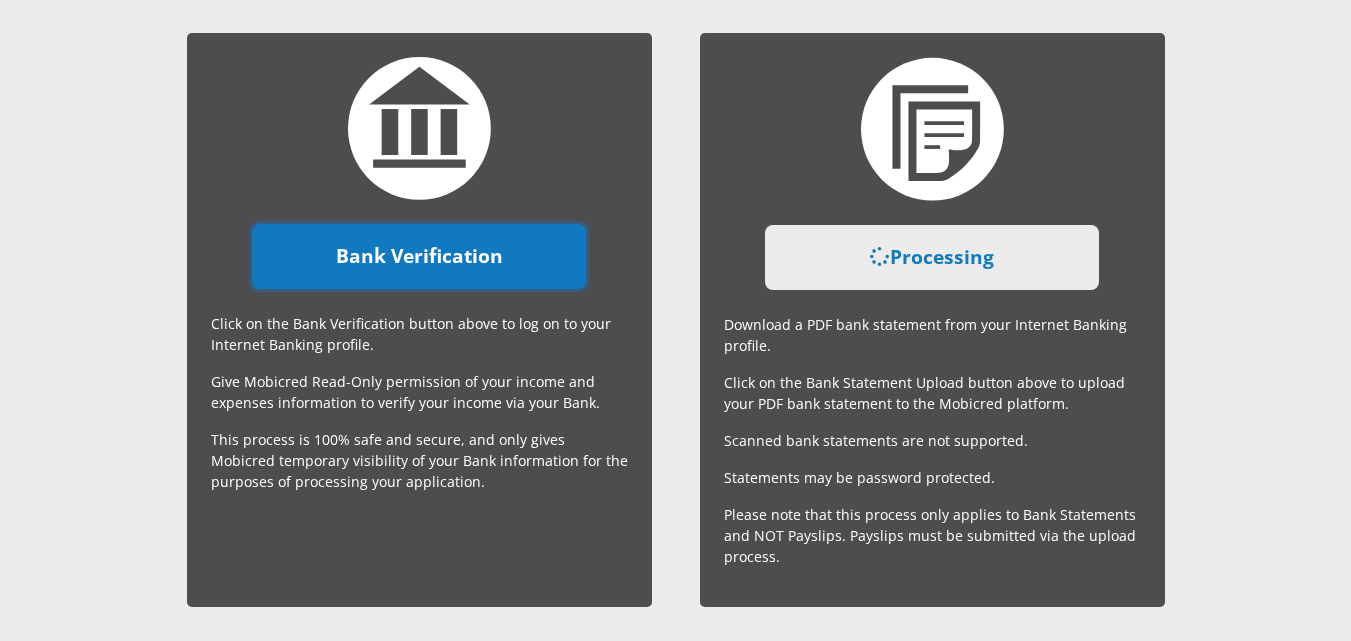 click on "Bank Verification" at bounding box center [419, 256] 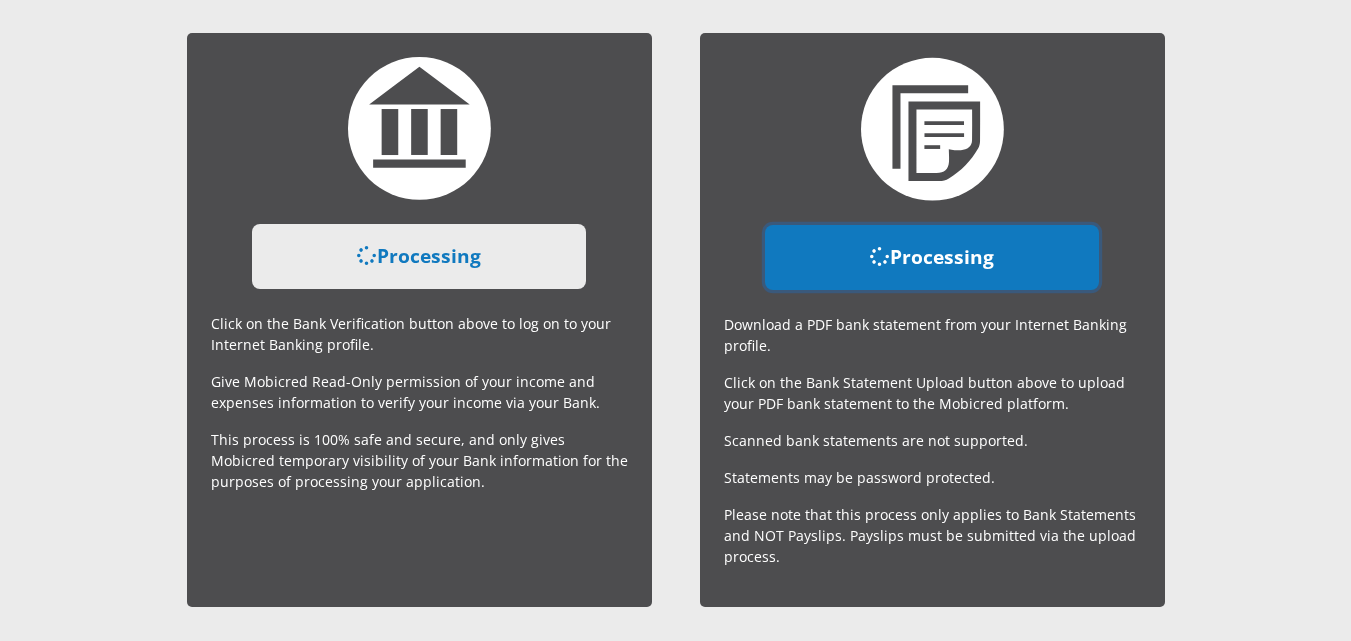 click 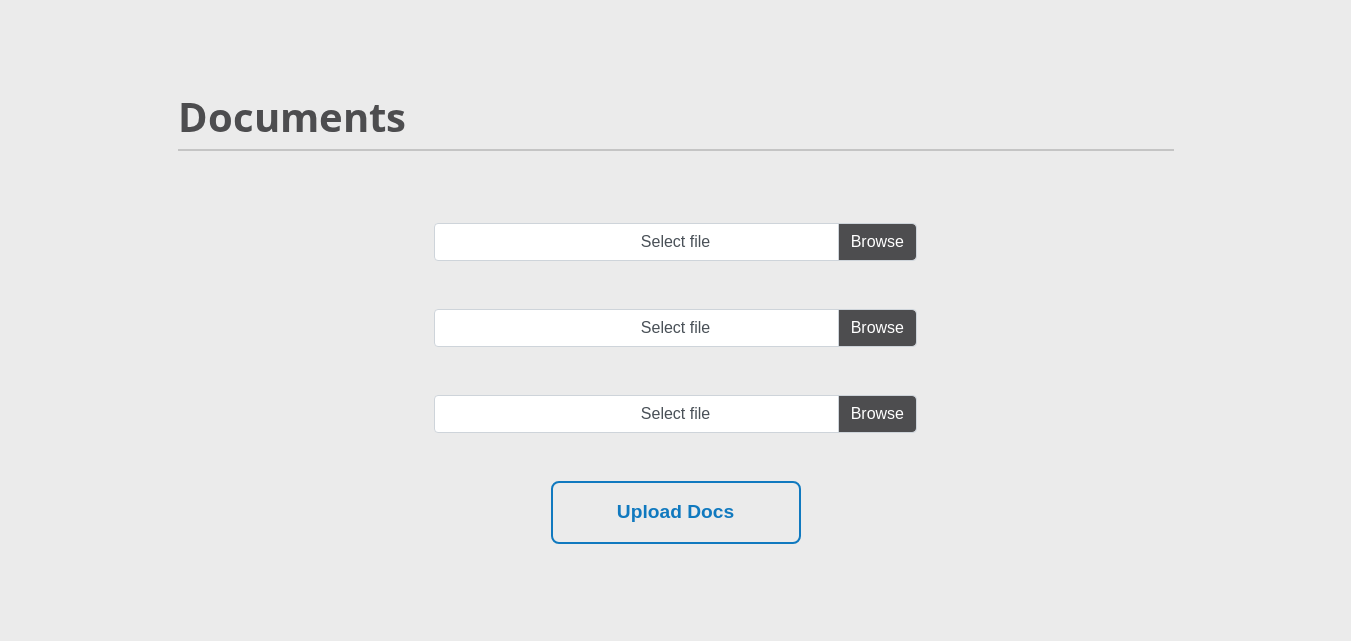 scroll, scrollTop: 133, scrollLeft: 0, axis: vertical 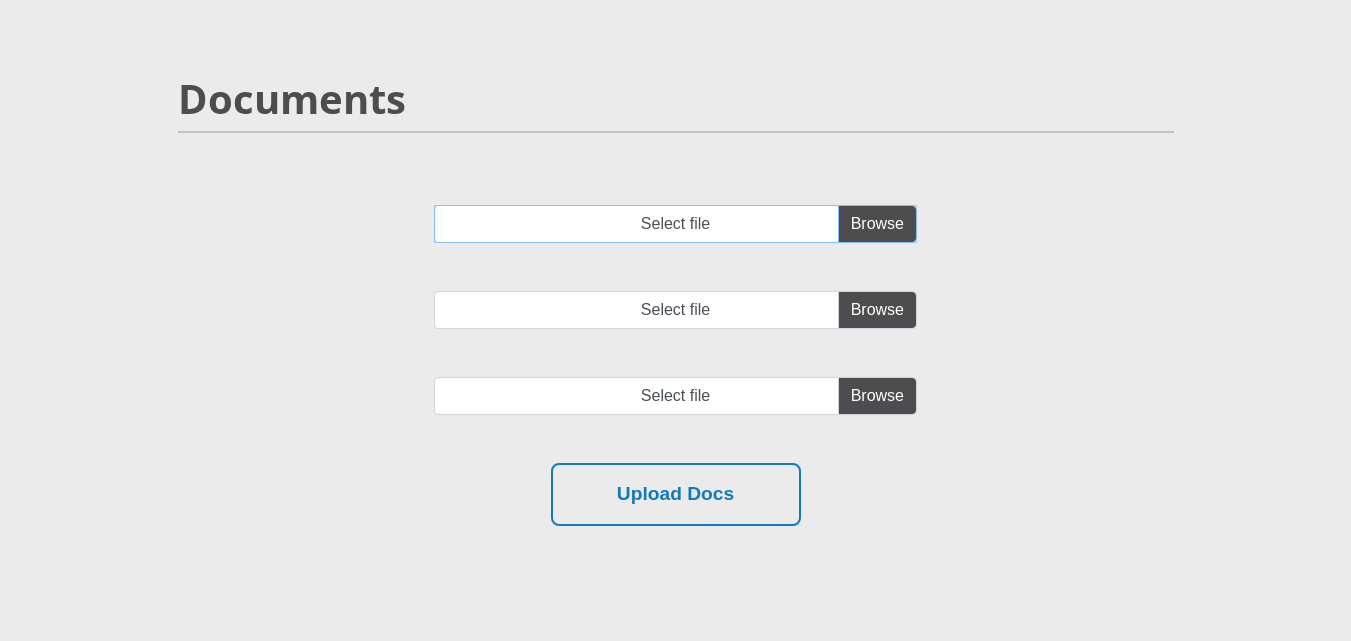 click on "Select file" at bounding box center [675, 224] 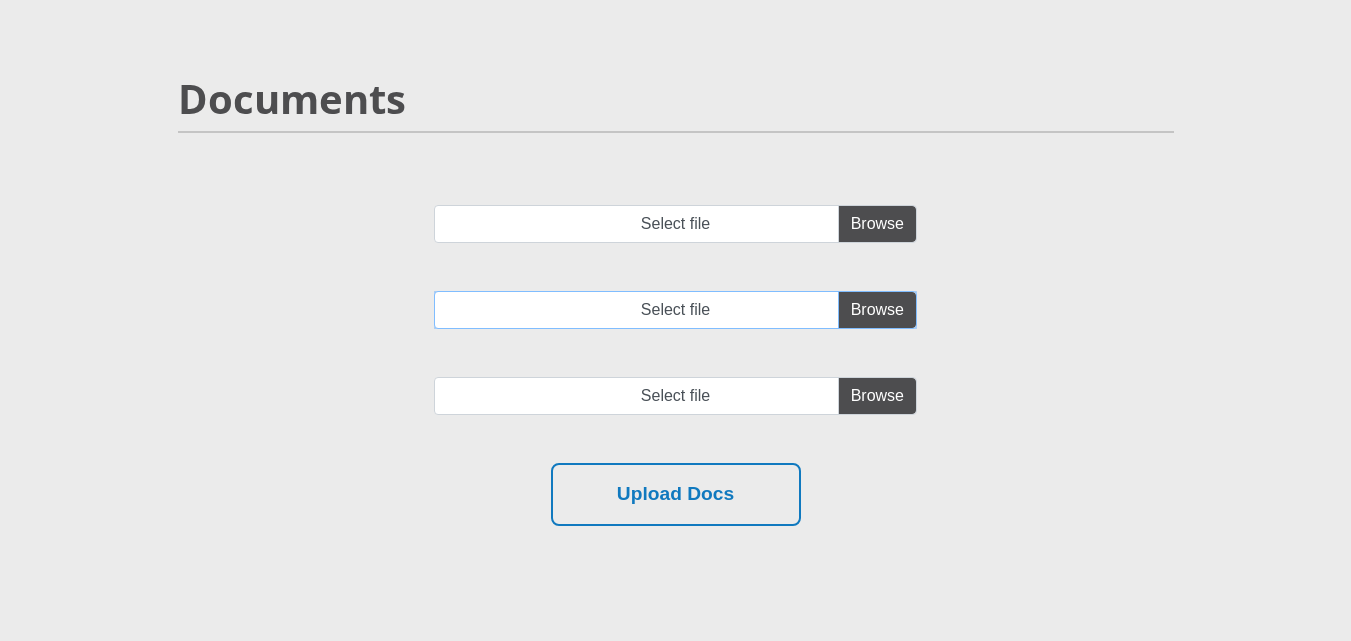 click on "Select file" at bounding box center (675, 310) 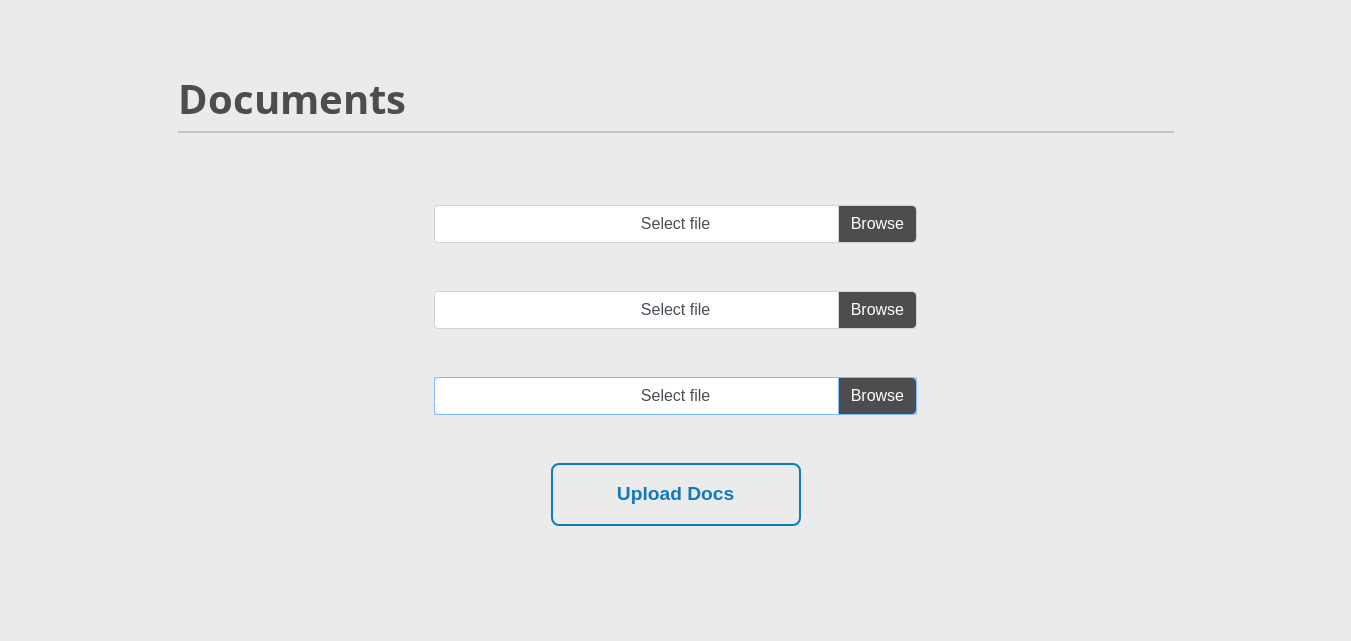 click at bounding box center [675, 396] 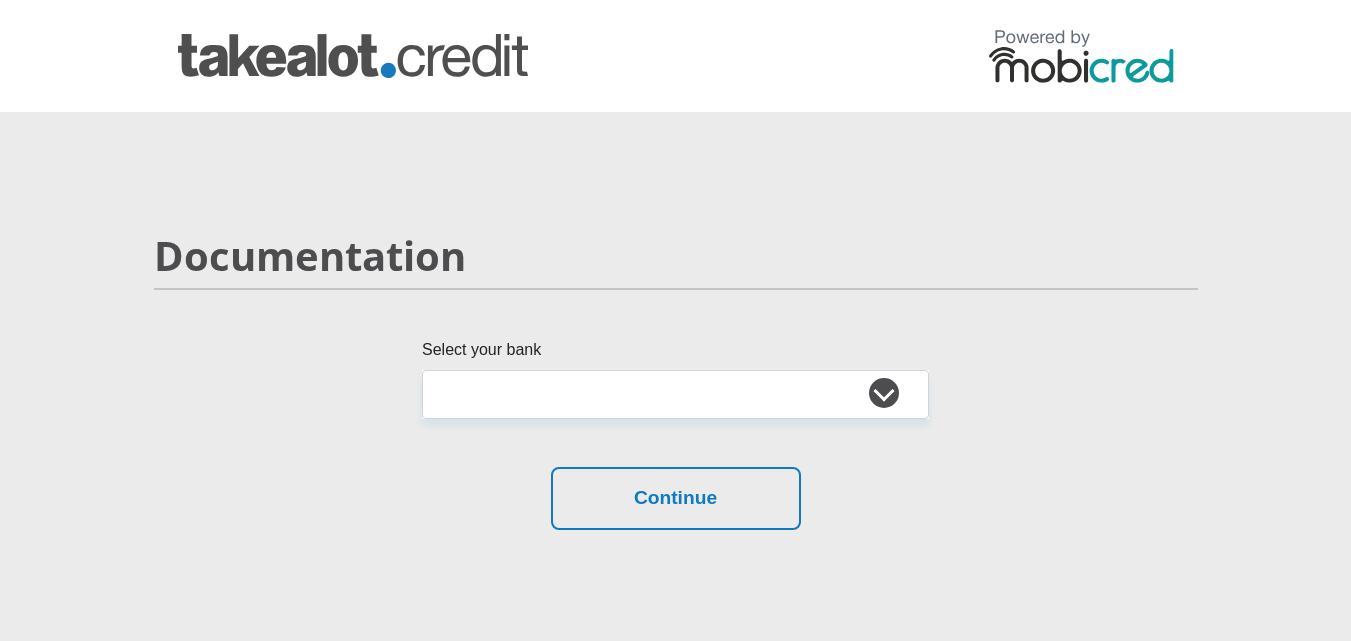 scroll, scrollTop: 0, scrollLeft: 0, axis: both 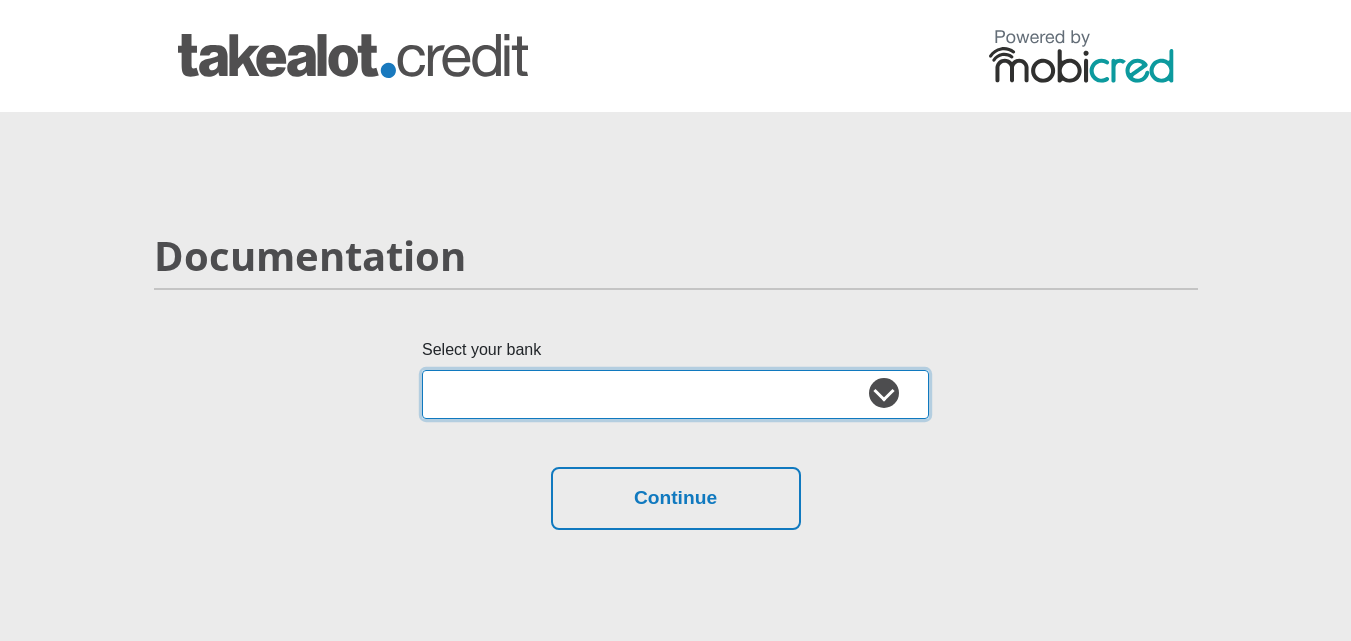 click on "Absa
Capitec Bank
Discovery Bank
First National Bank
Nedbank
Standard Bank
TymeBank" at bounding box center [675, 394] 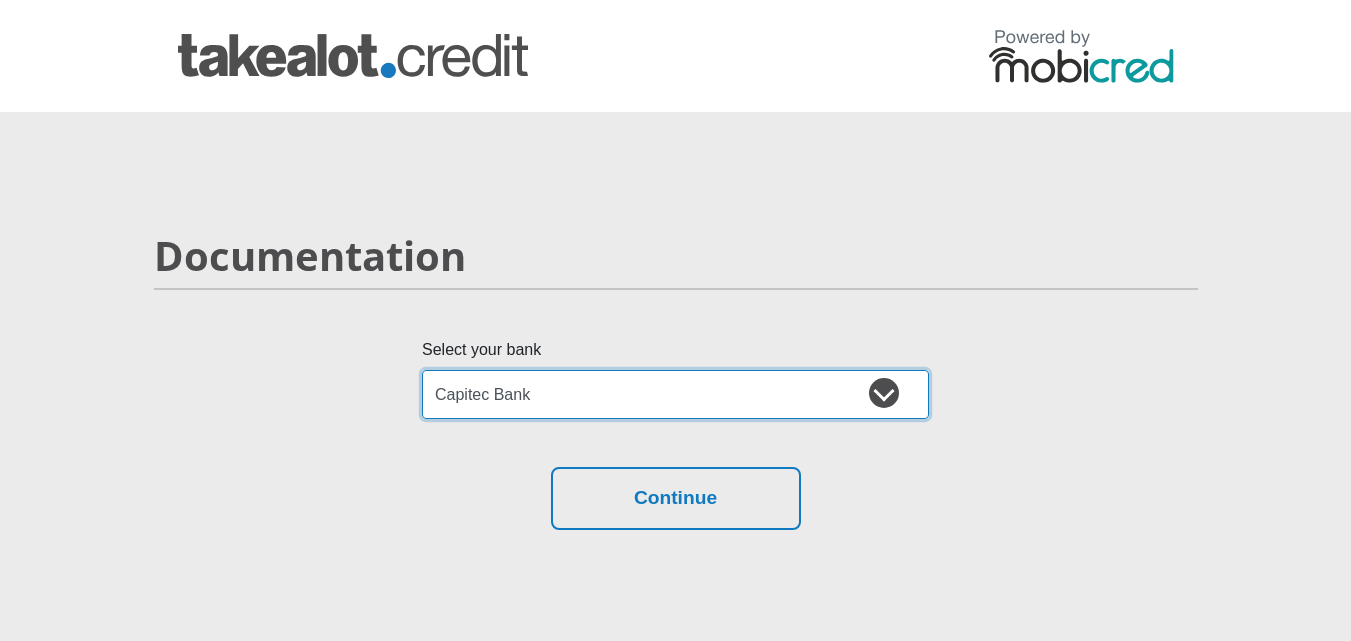 click on "Absa
Capitec Bank
Discovery Bank
First National Bank
Nedbank
Standard Bank
TymeBank" at bounding box center [675, 394] 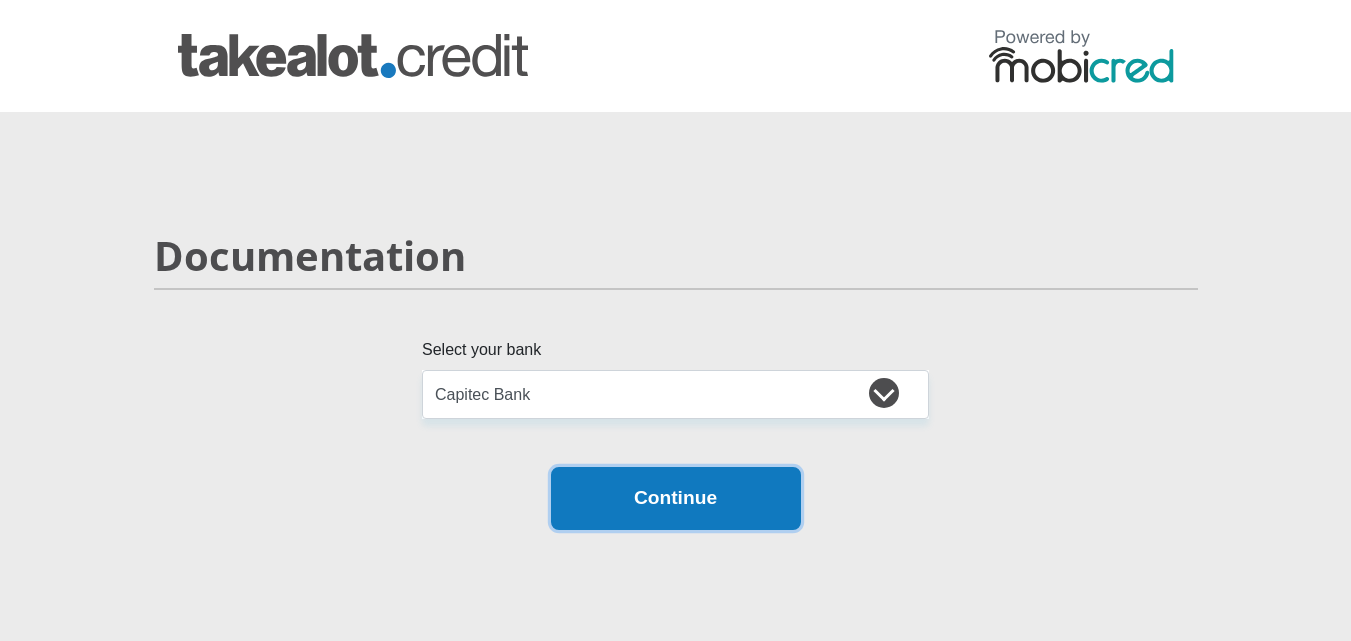 click on "Continue" at bounding box center [676, 498] 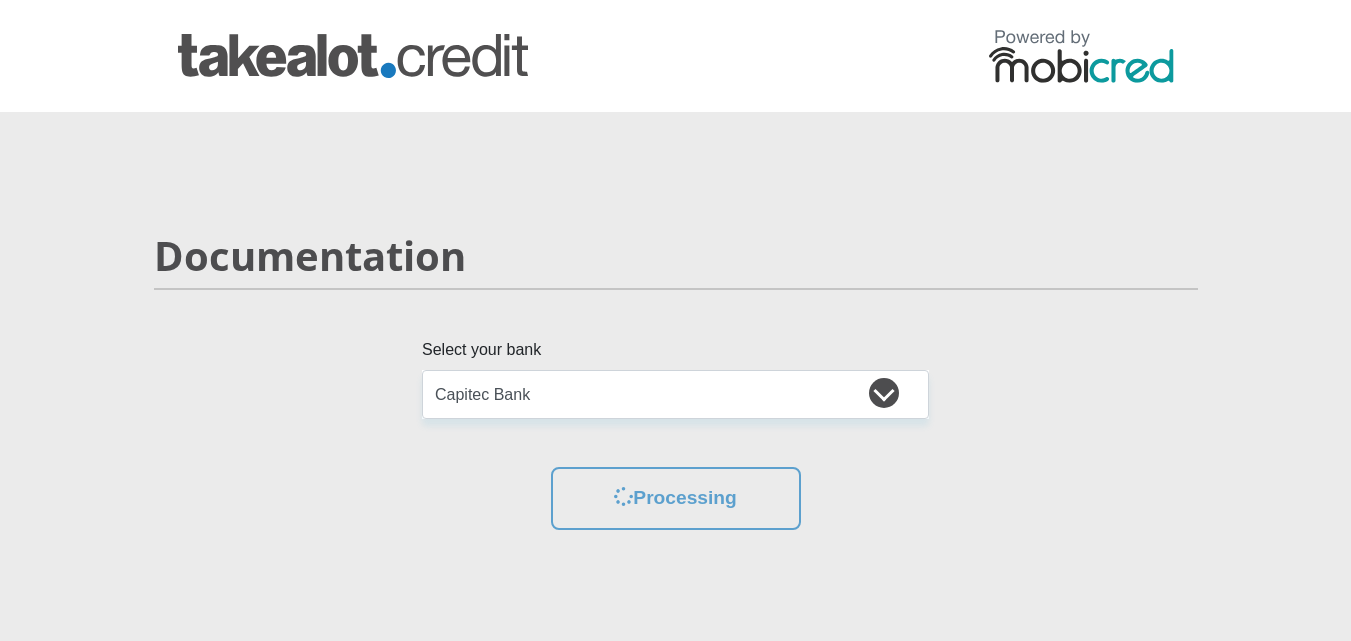 scroll, scrollTop: 0, scrollLeft: 0, axis: both 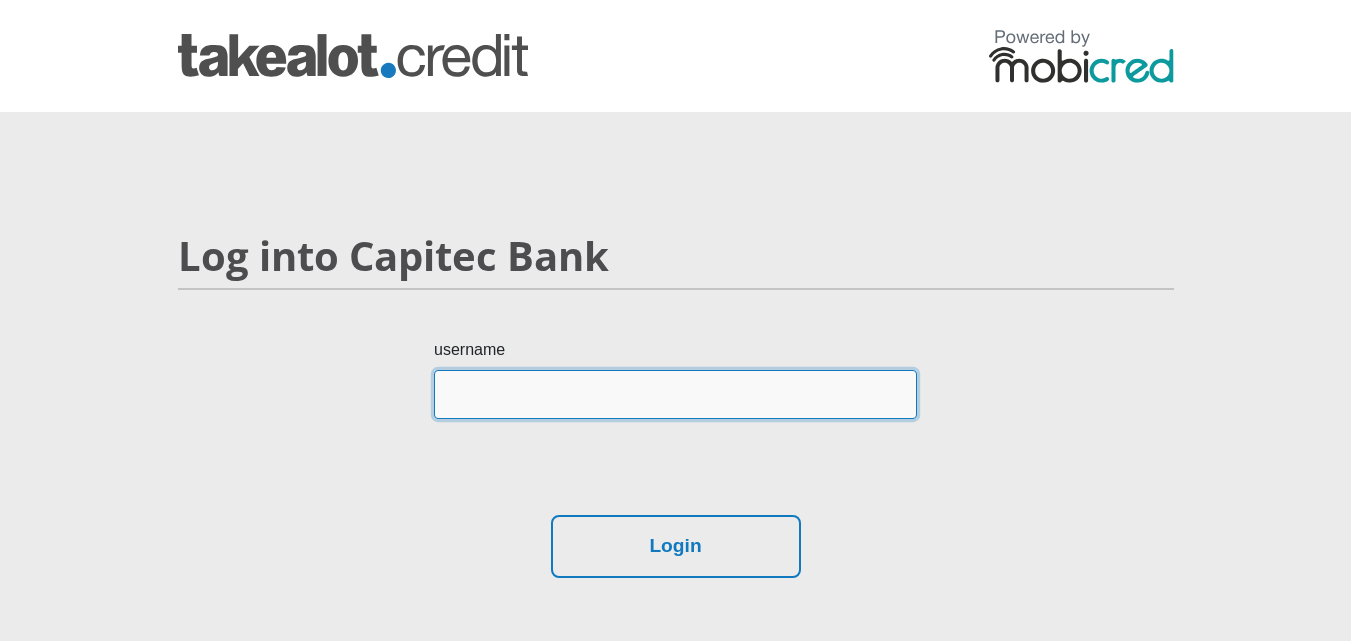 click on "username" at bounding box center (675, 394) 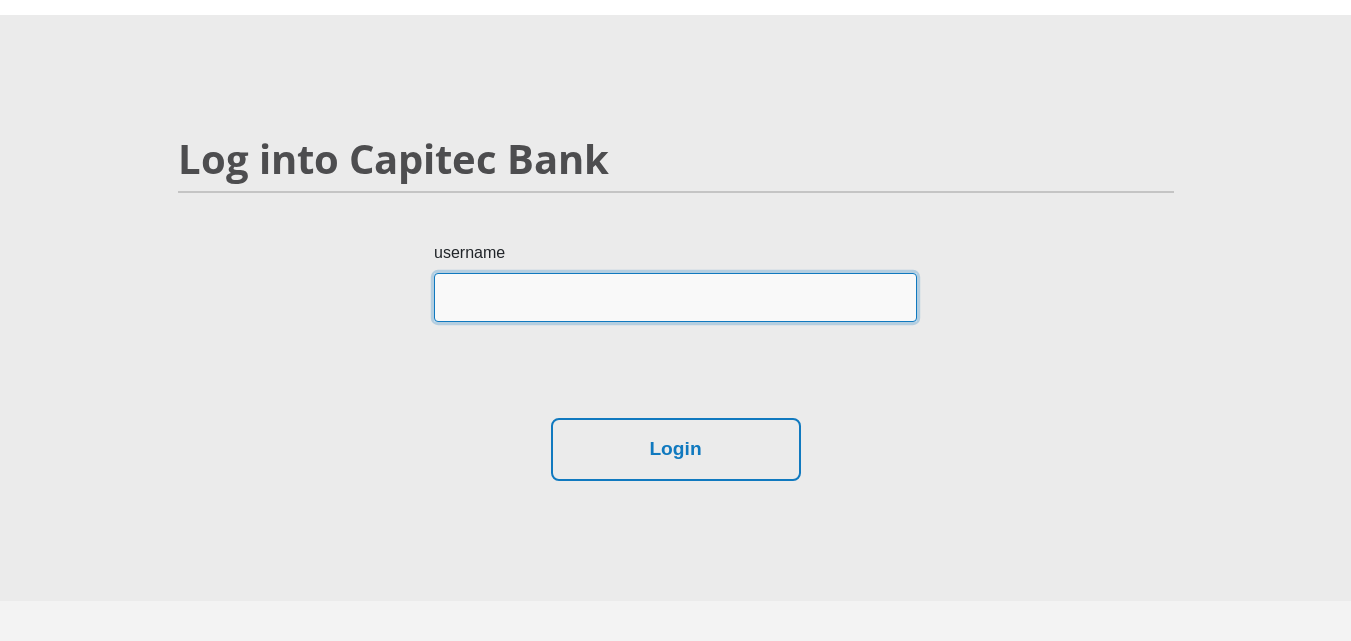 scroll, scrollTop: 0, scrollLeft: 0, axis: both 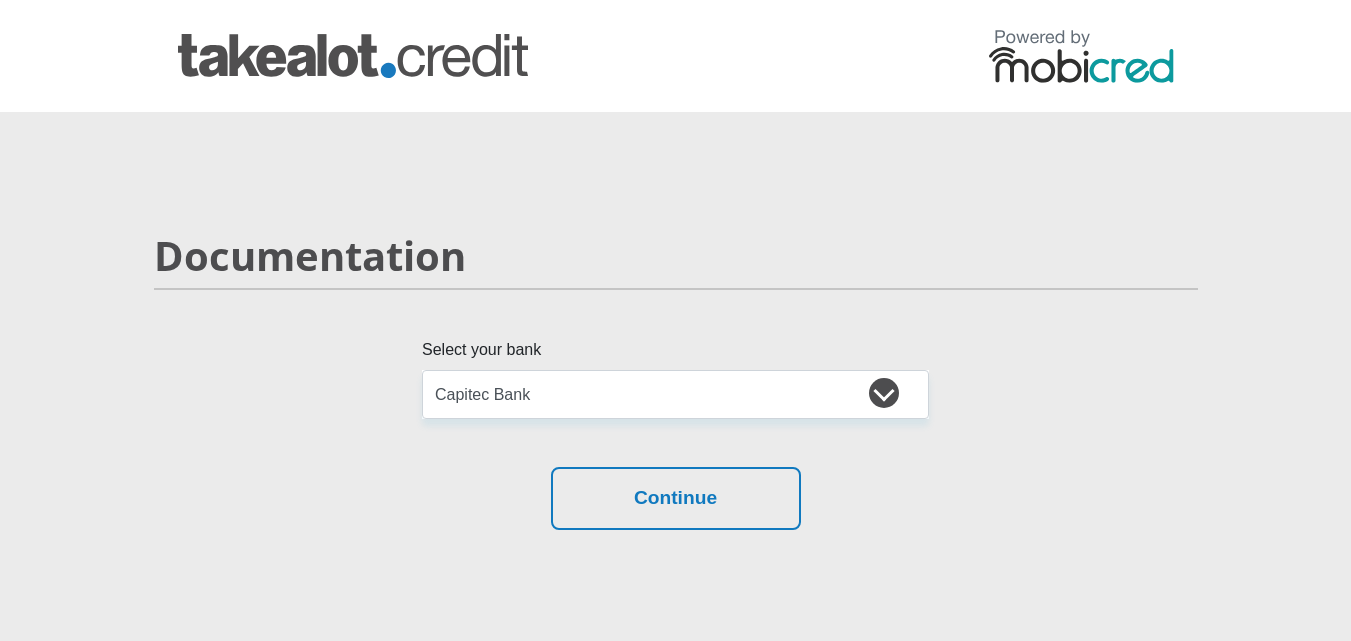 select on "{"id":"2","title":"Capitec Bank","institution":"Capitec","alias":"capitec","country":"ZA","branch_code":470010,"login_fields":[{"title":"username","name":"field1","placeholder":"Account Number"}]}" 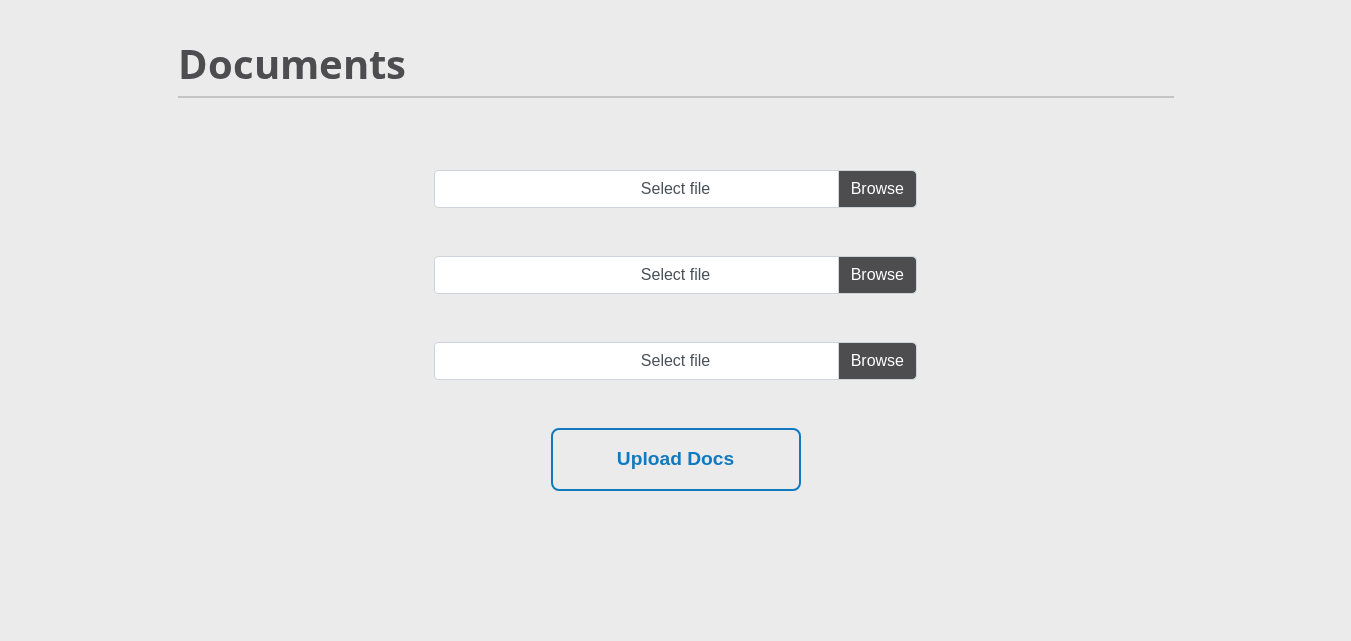 scroll, scrollTop: 200, scrollLeft: 0, axis: vertical 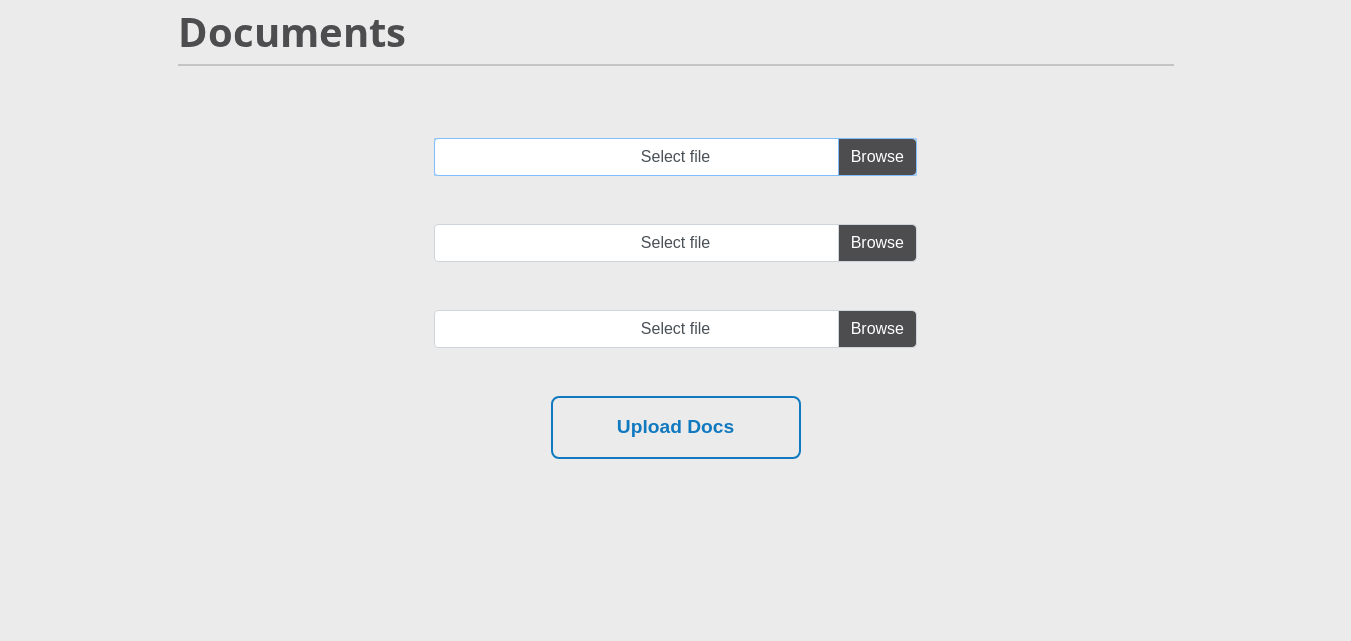 click on "Select file" at bounding box center [675, 157] 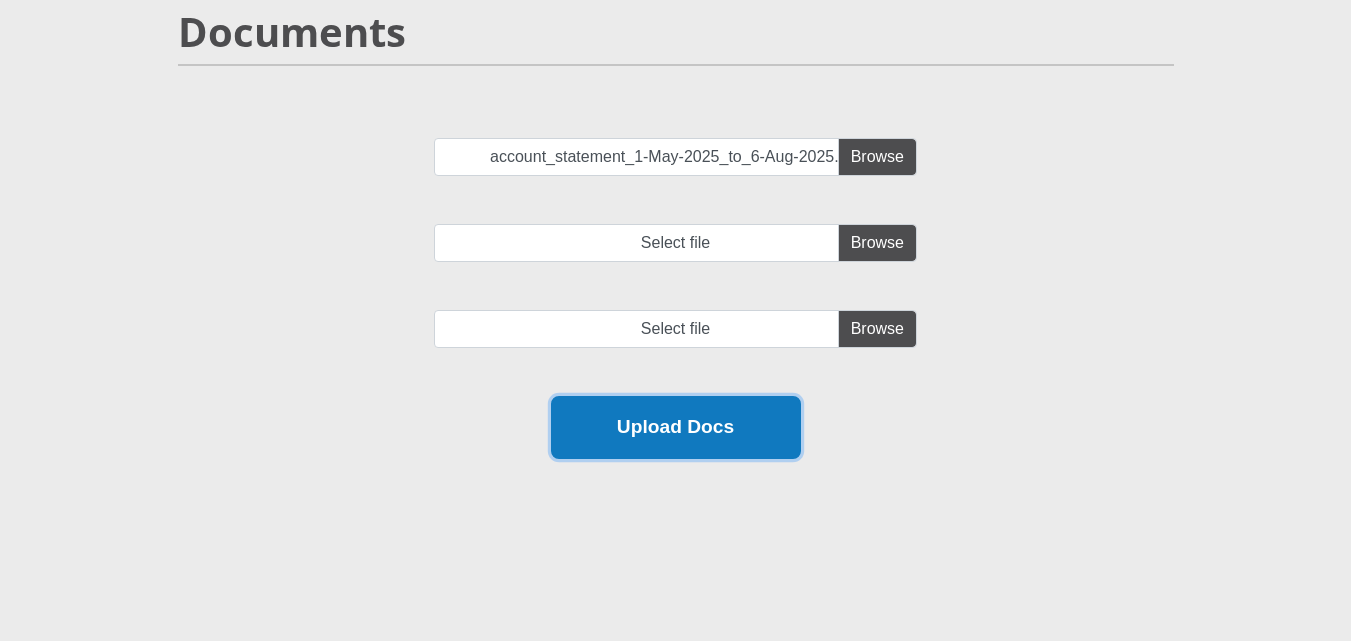 click on "Upload Docs" at bounding box center [676, 427] 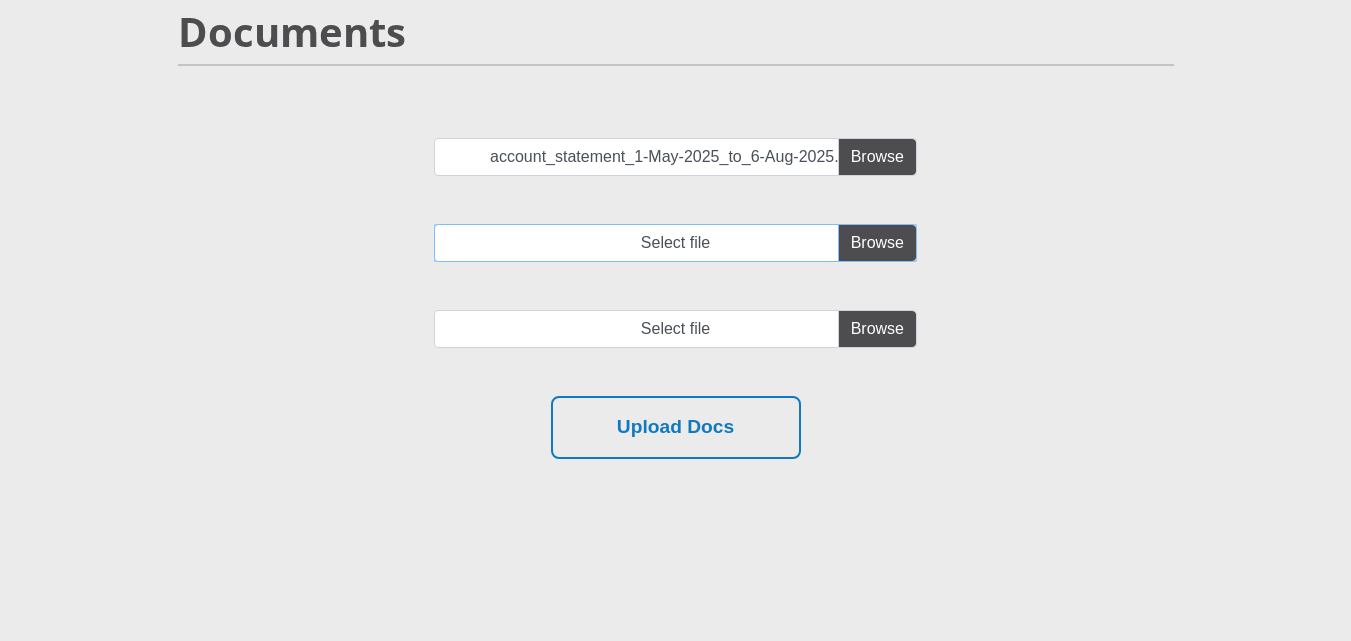 click on "Select file" at bounding box center (675, 243) 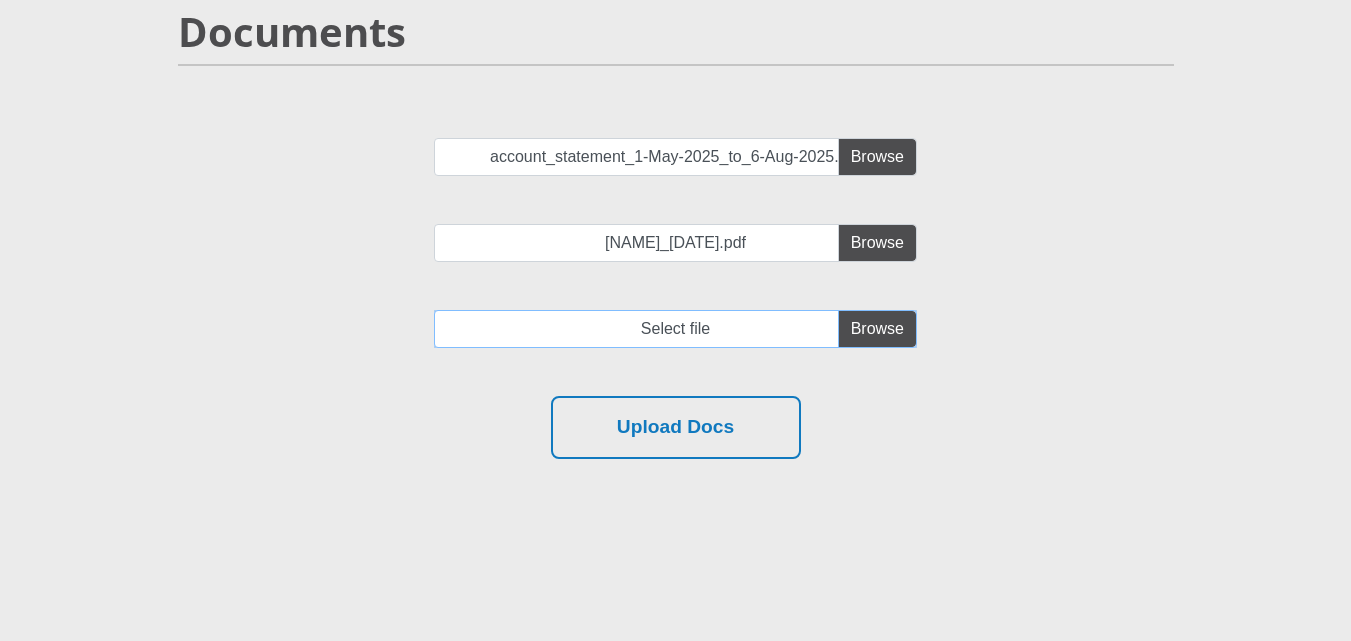 click at bounding box center (675, 329) 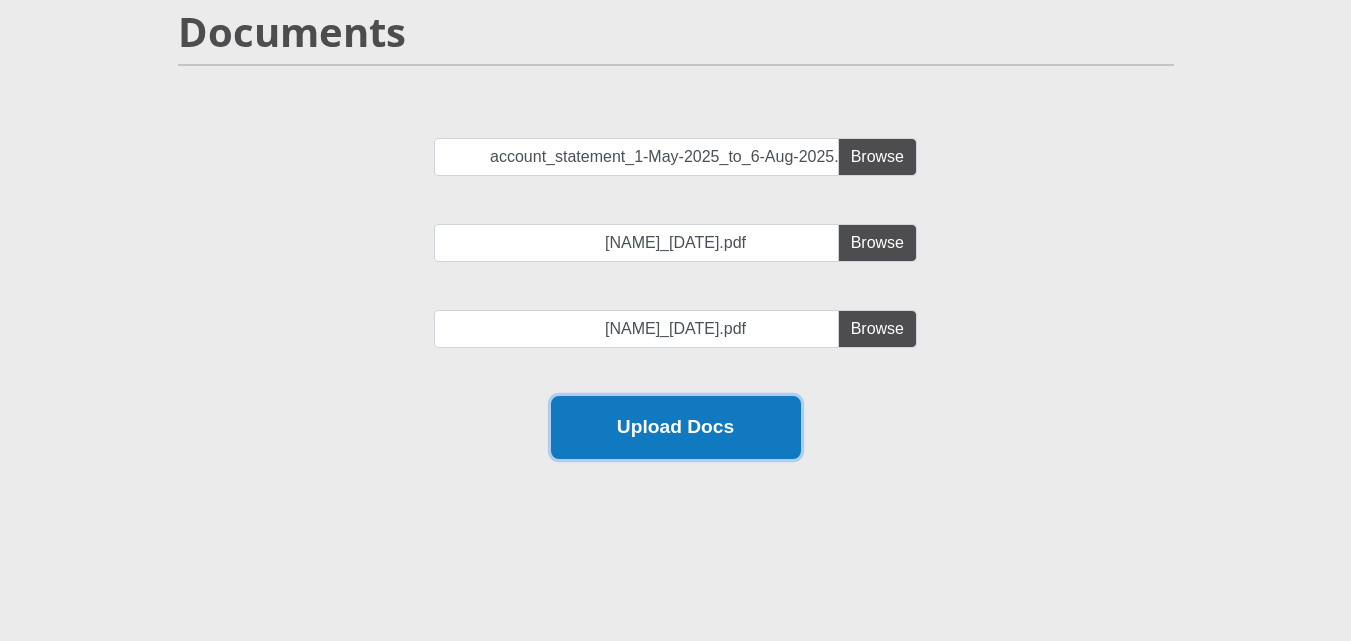 click on "Upload Docs" at bounding box center [676, 427] 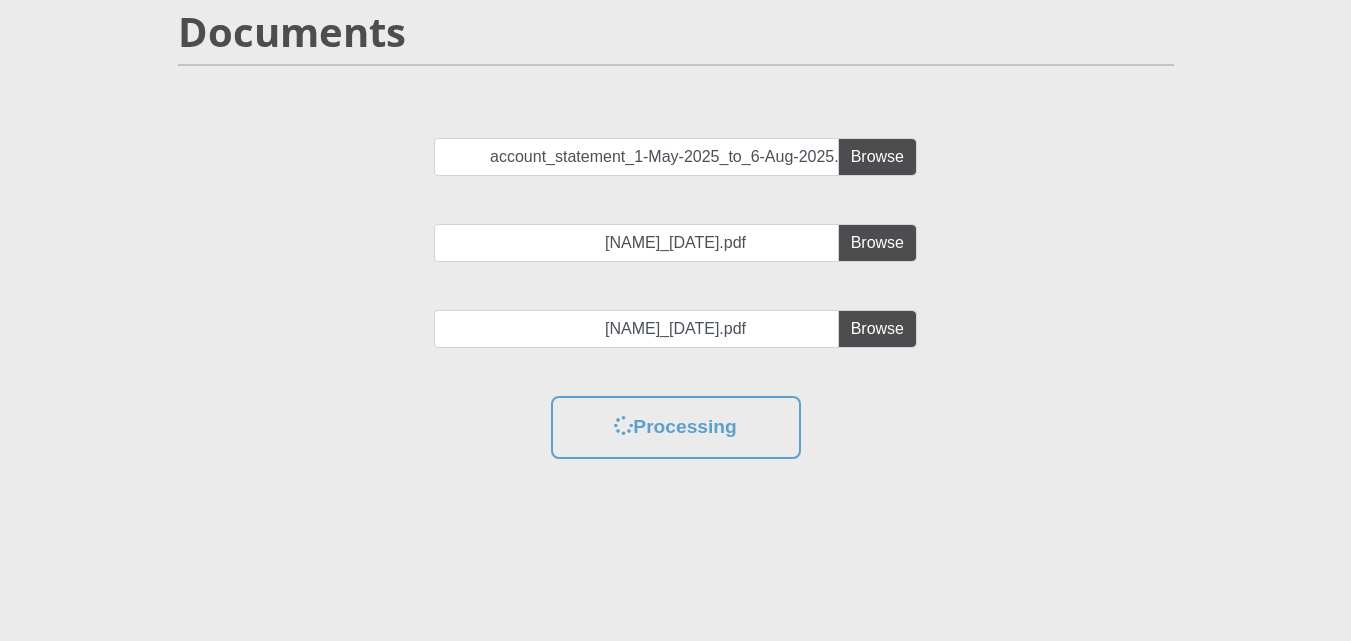 scroll, scrollTop: 0, scrollLeft: 0, axis: both 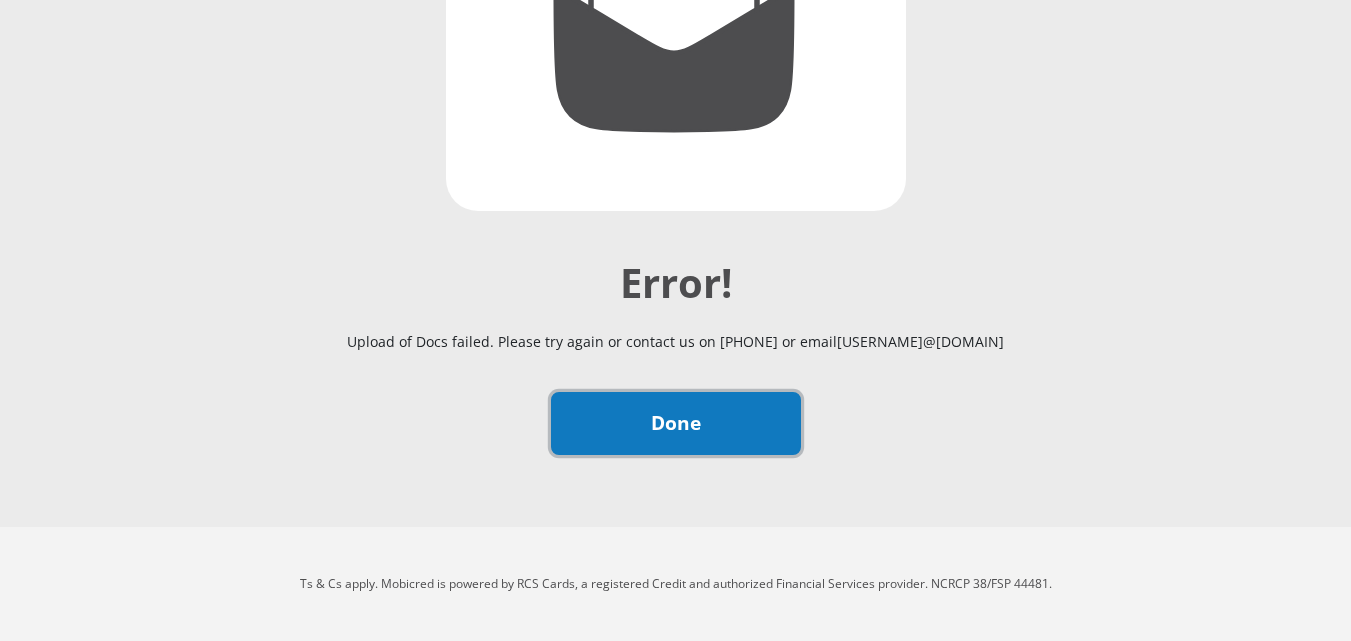 click on "Done" at bounding box center (676, 423) 